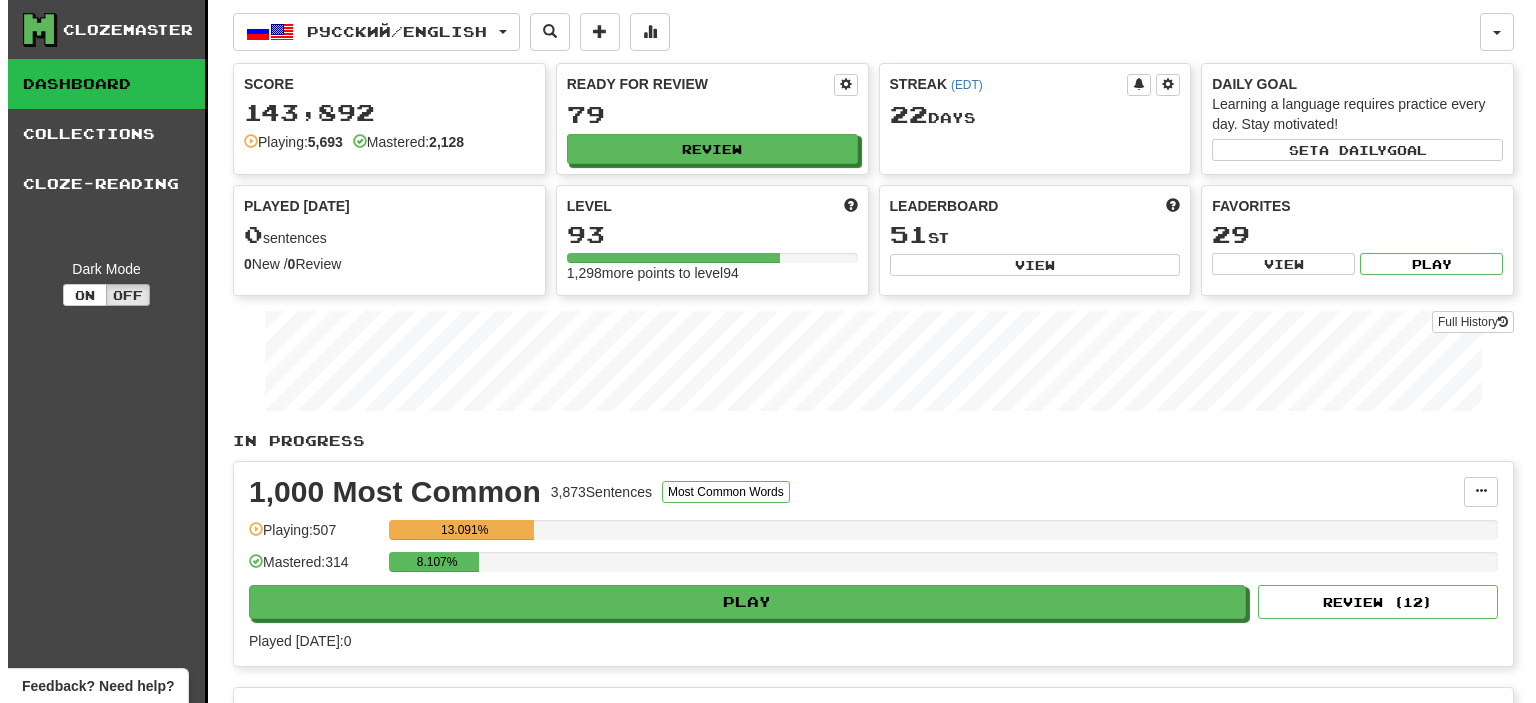 scroll, scrollTop: 0, scrollLeft: 0, axis: both 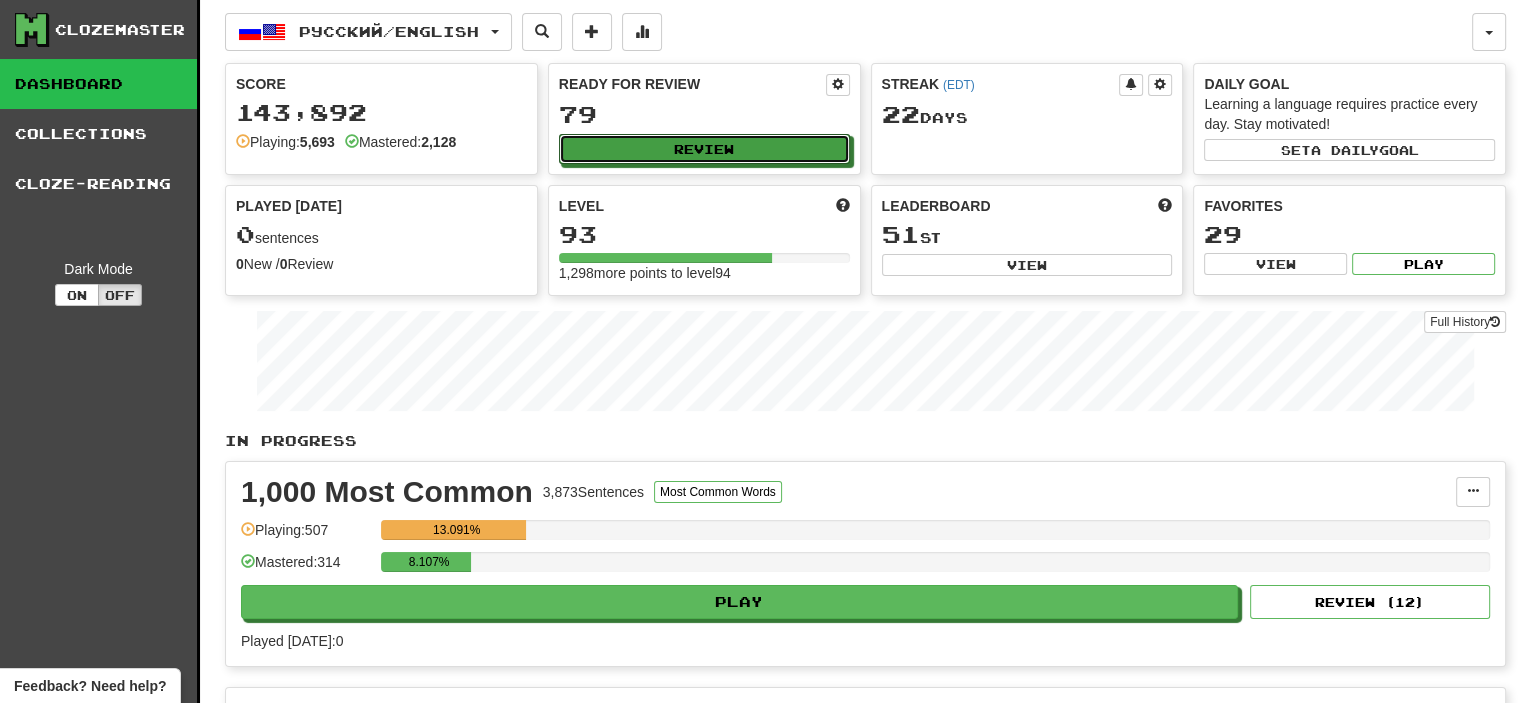 click on "Review" at bounding box center [704, 149] 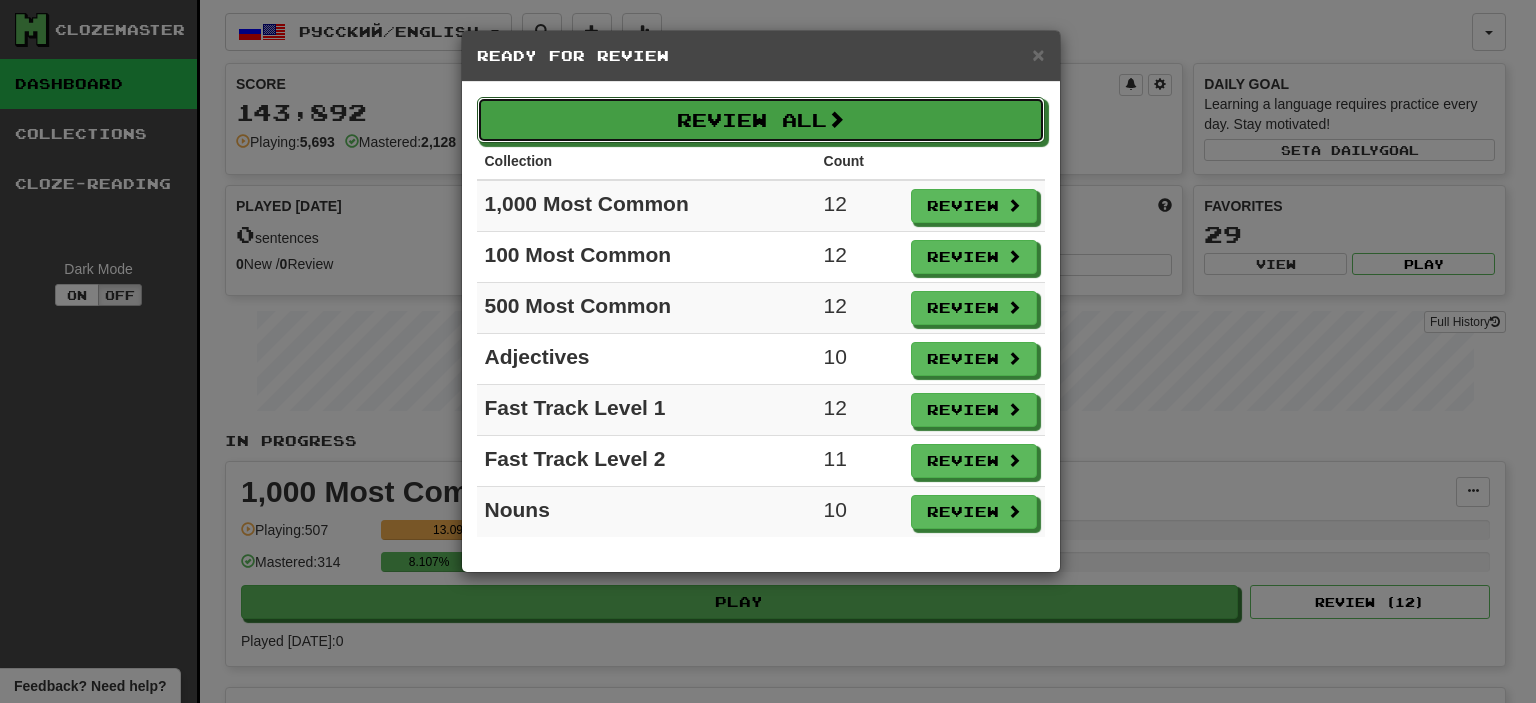 click on "Review All" at bounding box center (761, 120) 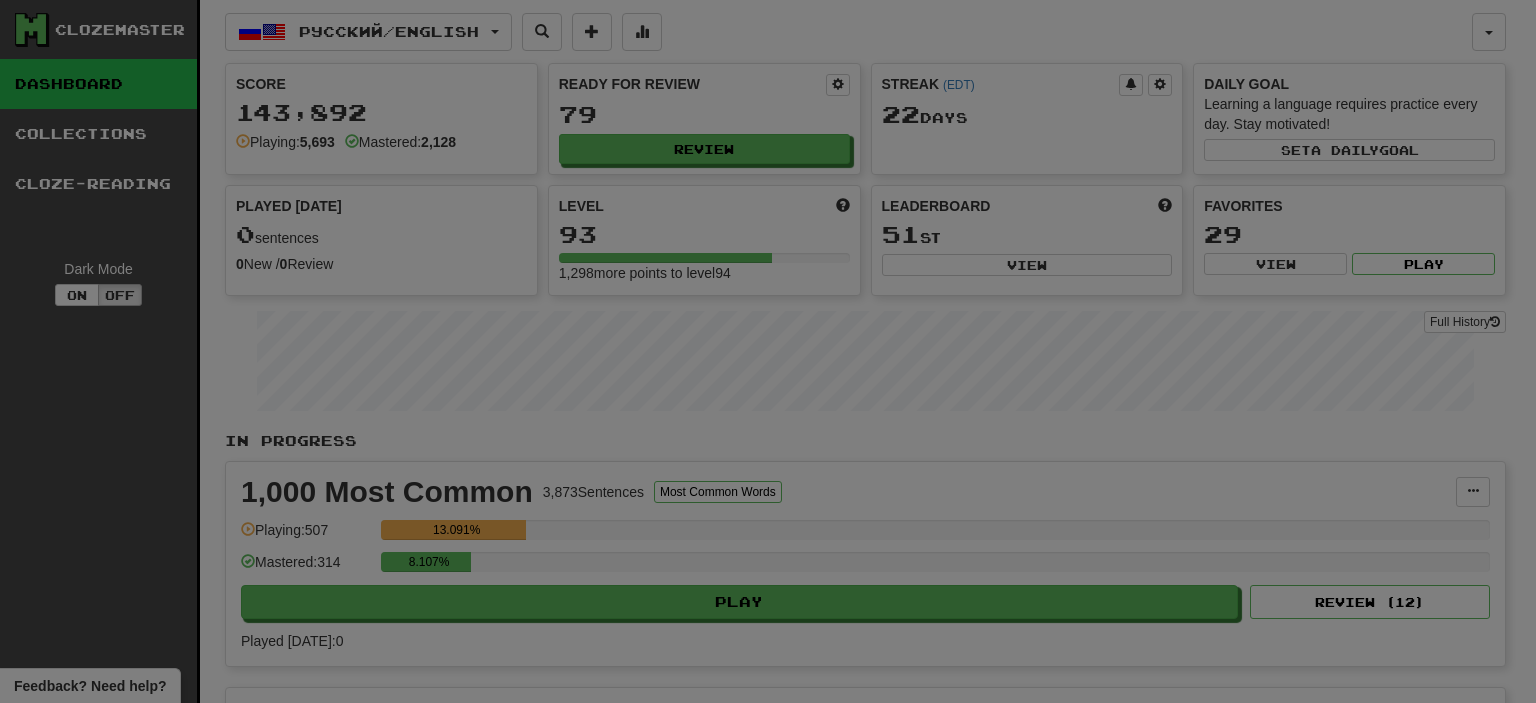 select on "**" 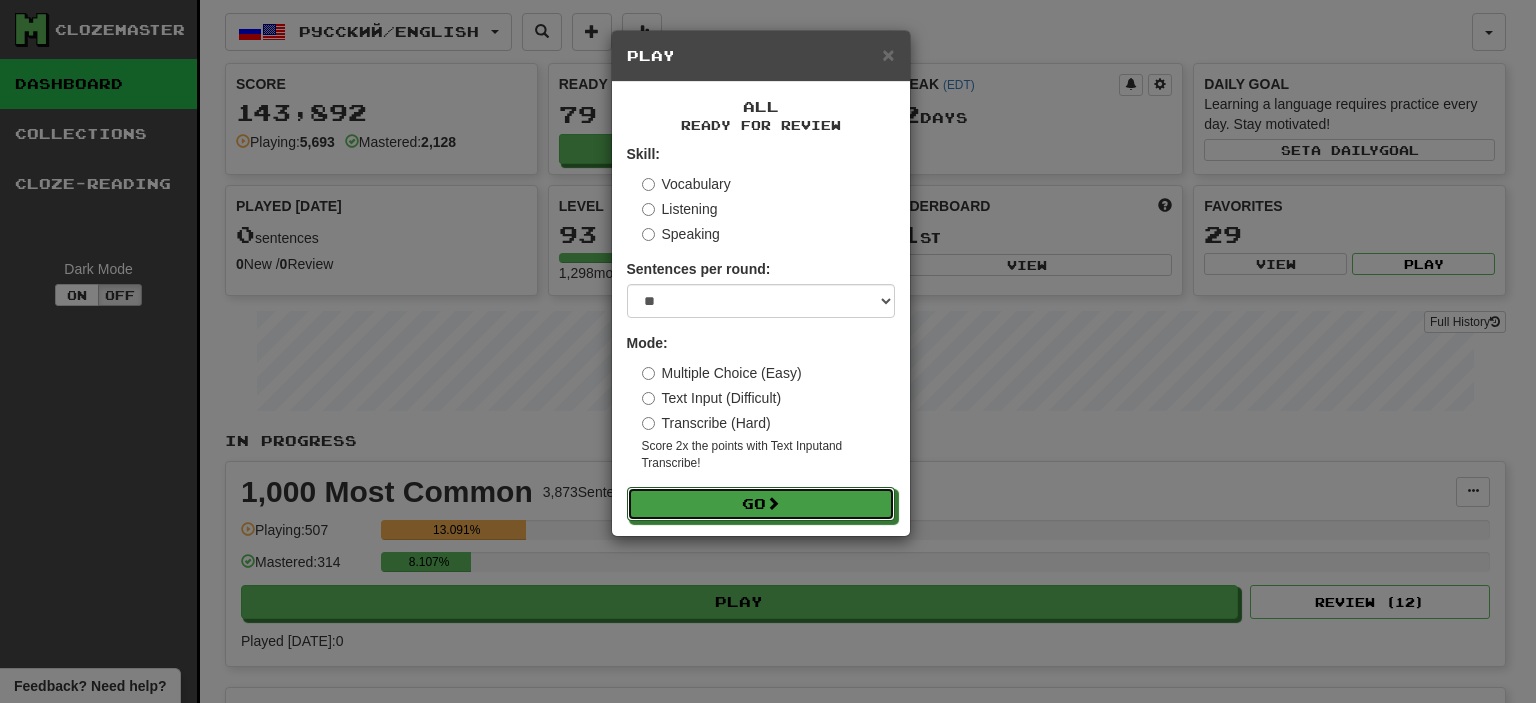 click on "Go" at bounding box center (761, 504) 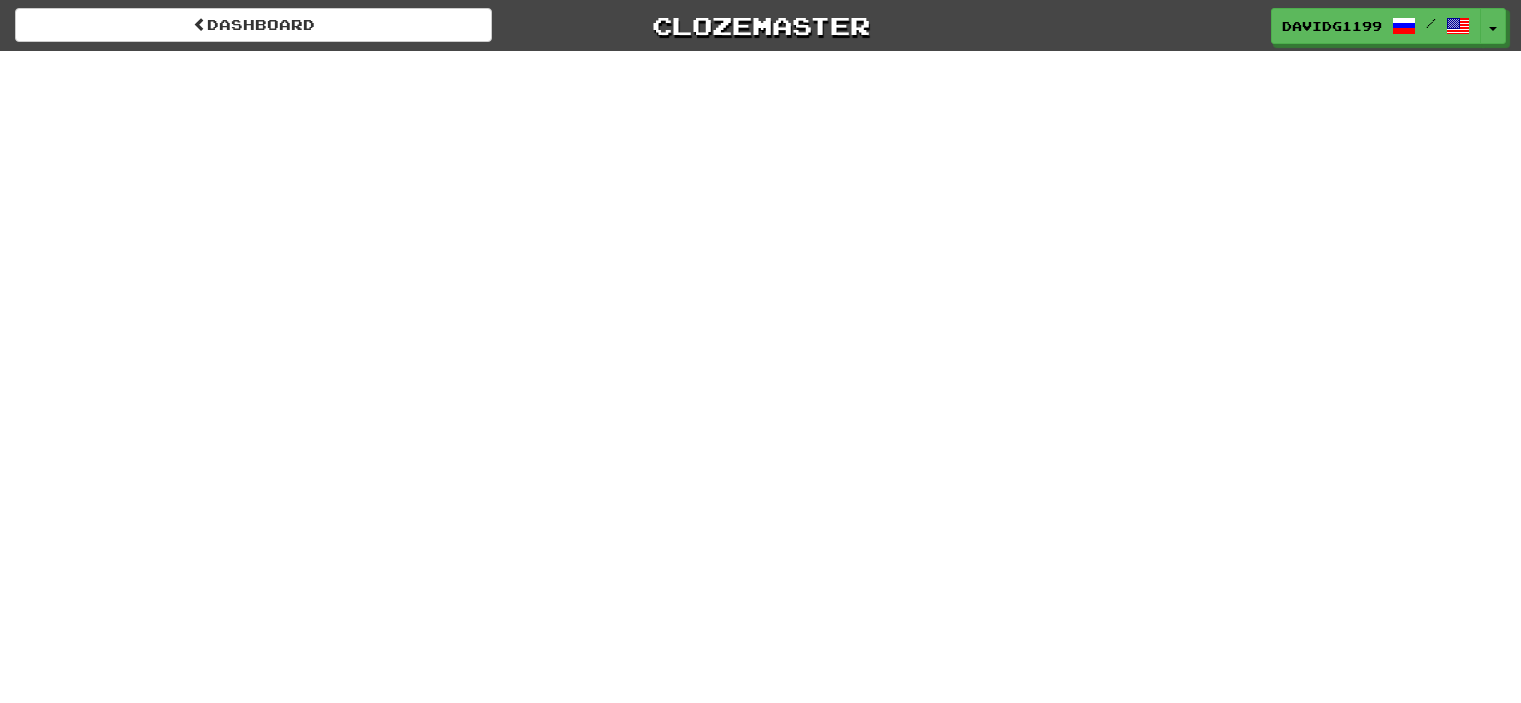 scroll, scrollTop: 0, scrollLeft: 0, axis: both 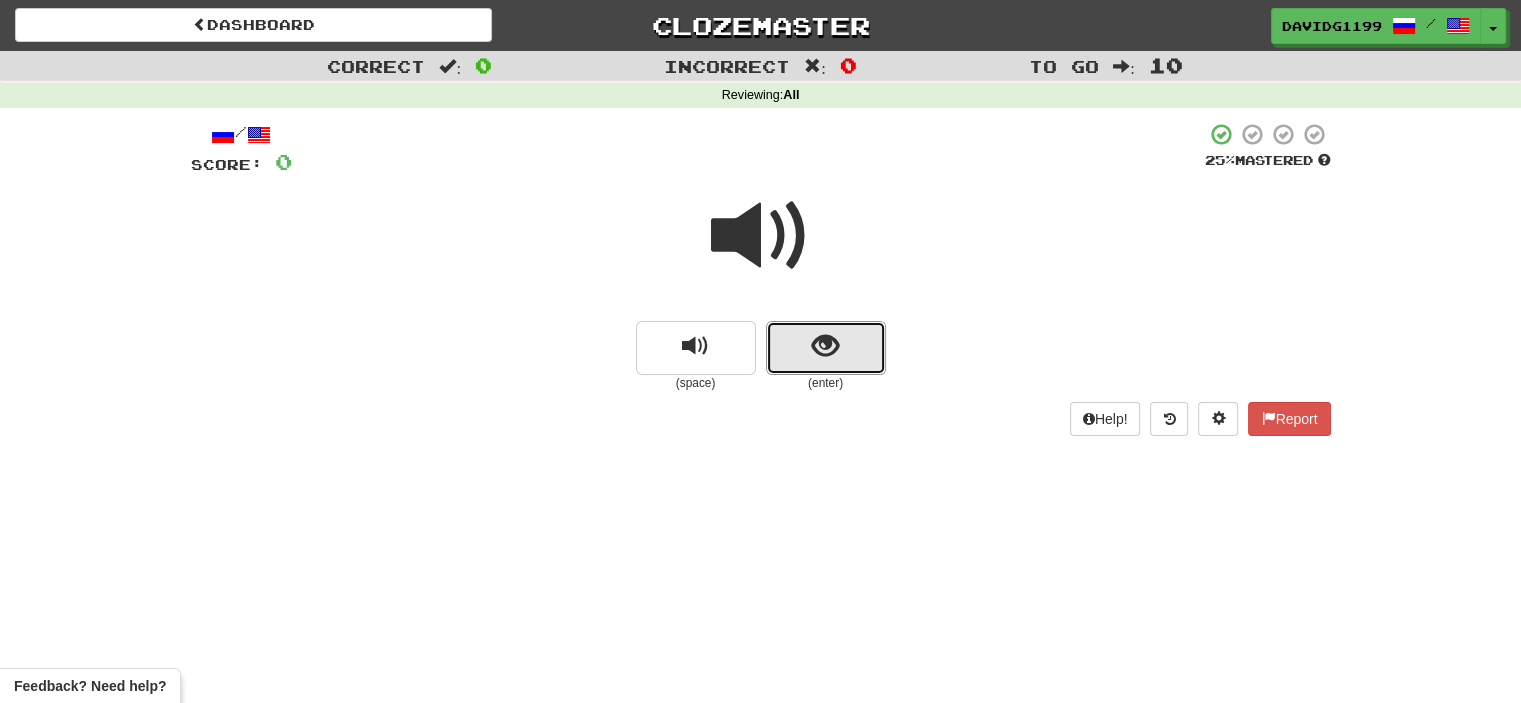 click at bounding box center (826, 348) 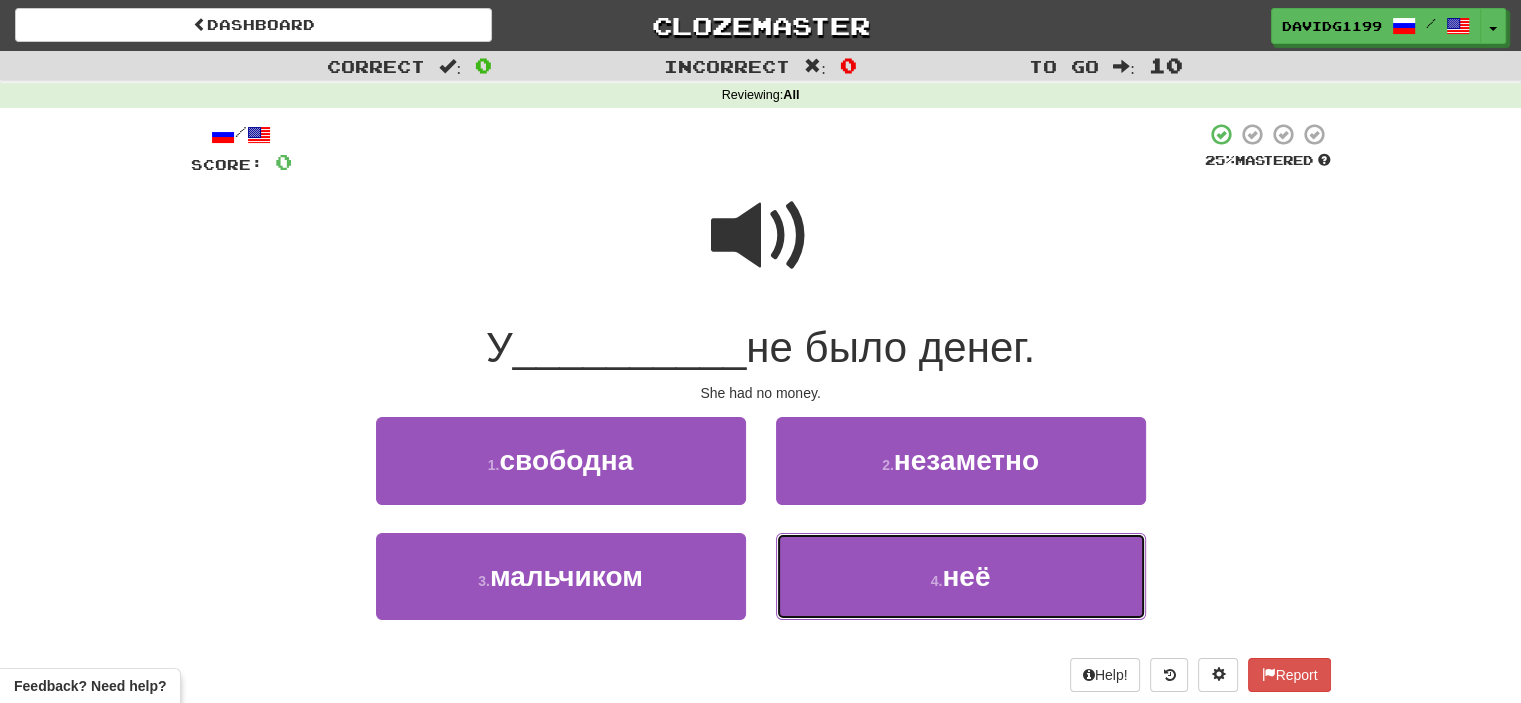 click on "4 .  неё" at bounding box center [961, 576] 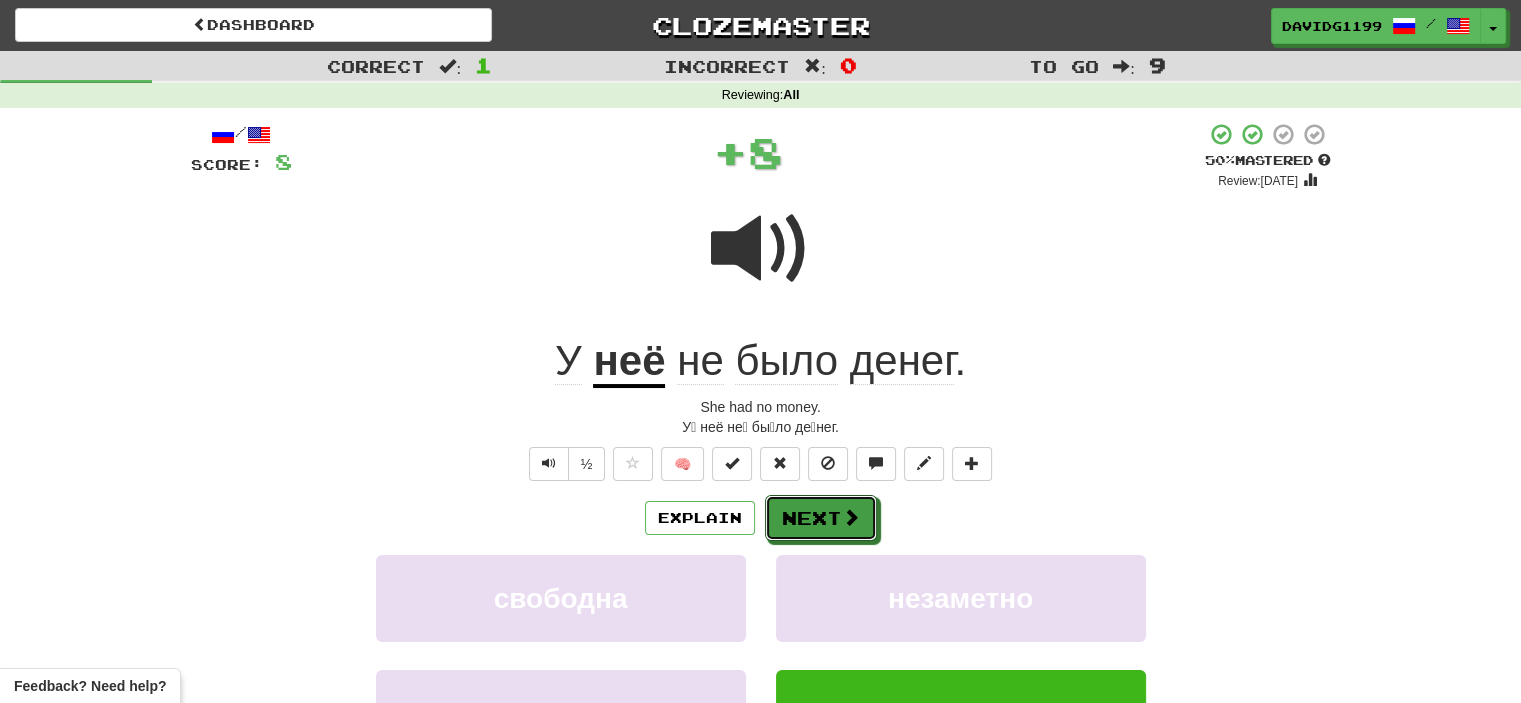 click on "Next" at bounding box center (821, 518) 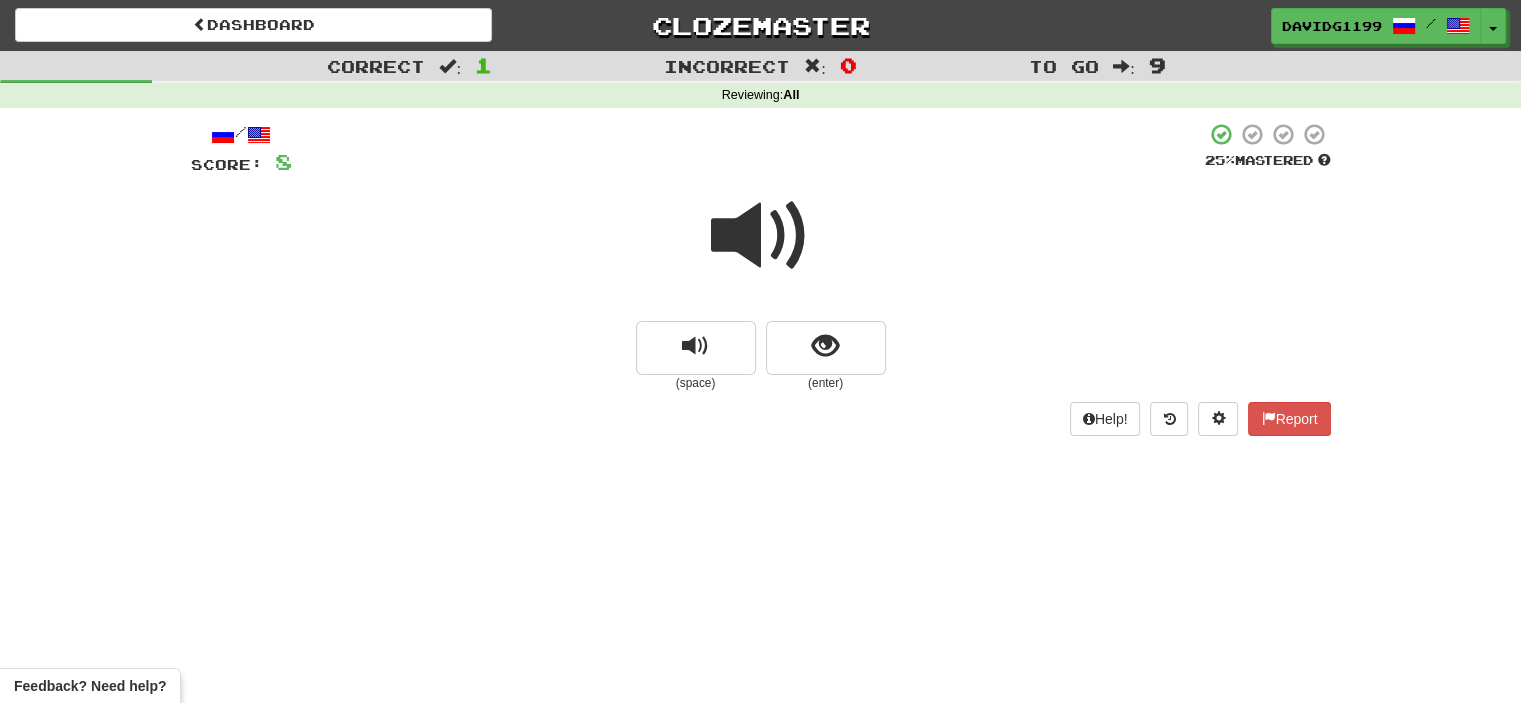 click at bounding box center (761, 236) 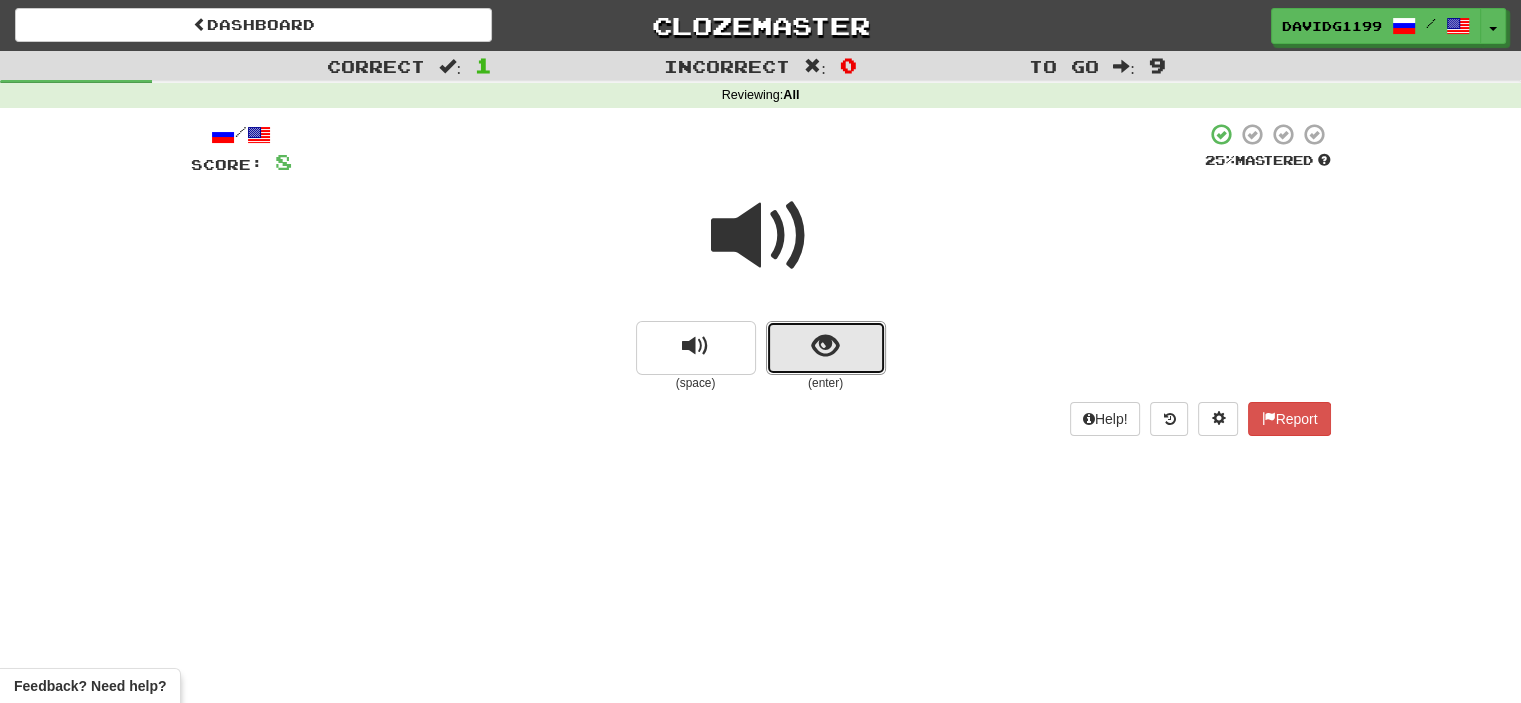 click at bounding box center [826, 348] 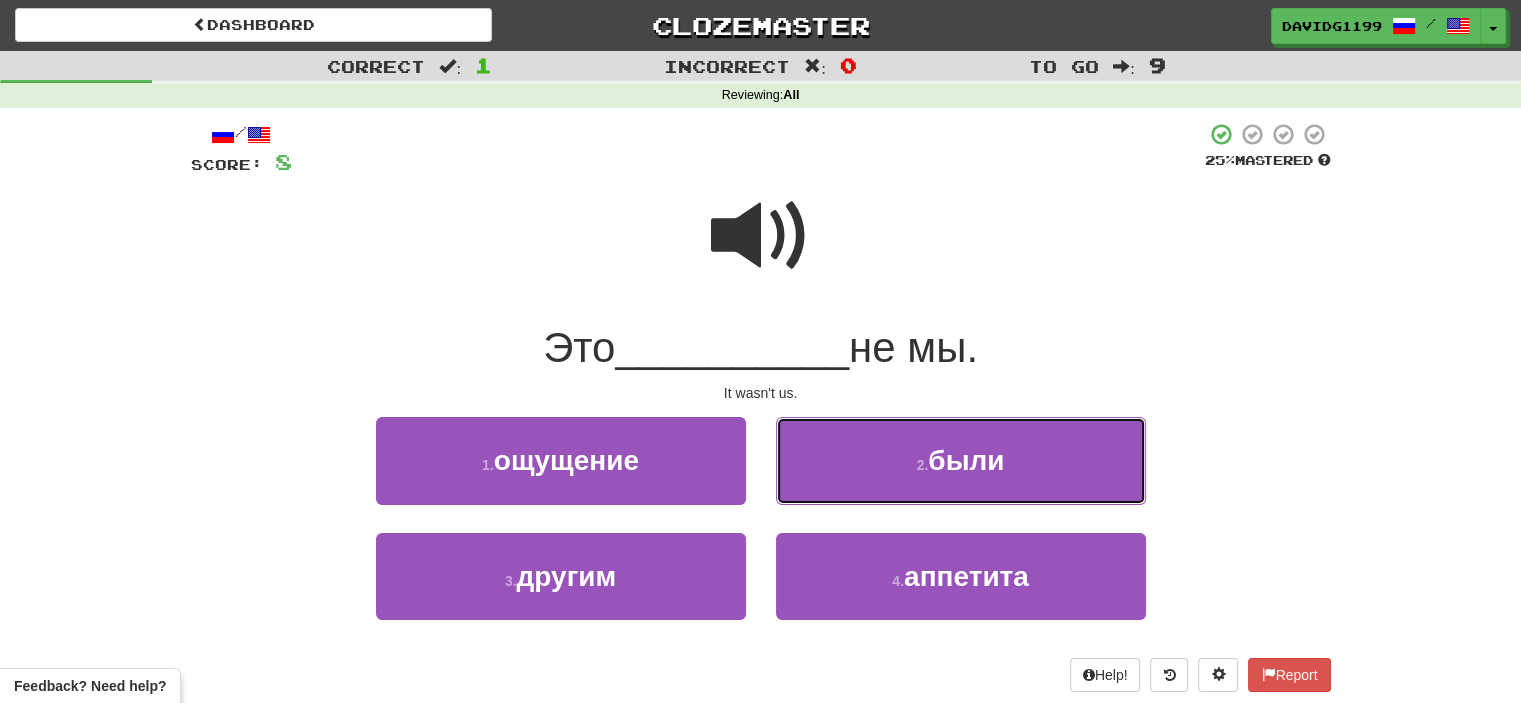 click on "2 .  были" at bounding box center (961, 460) 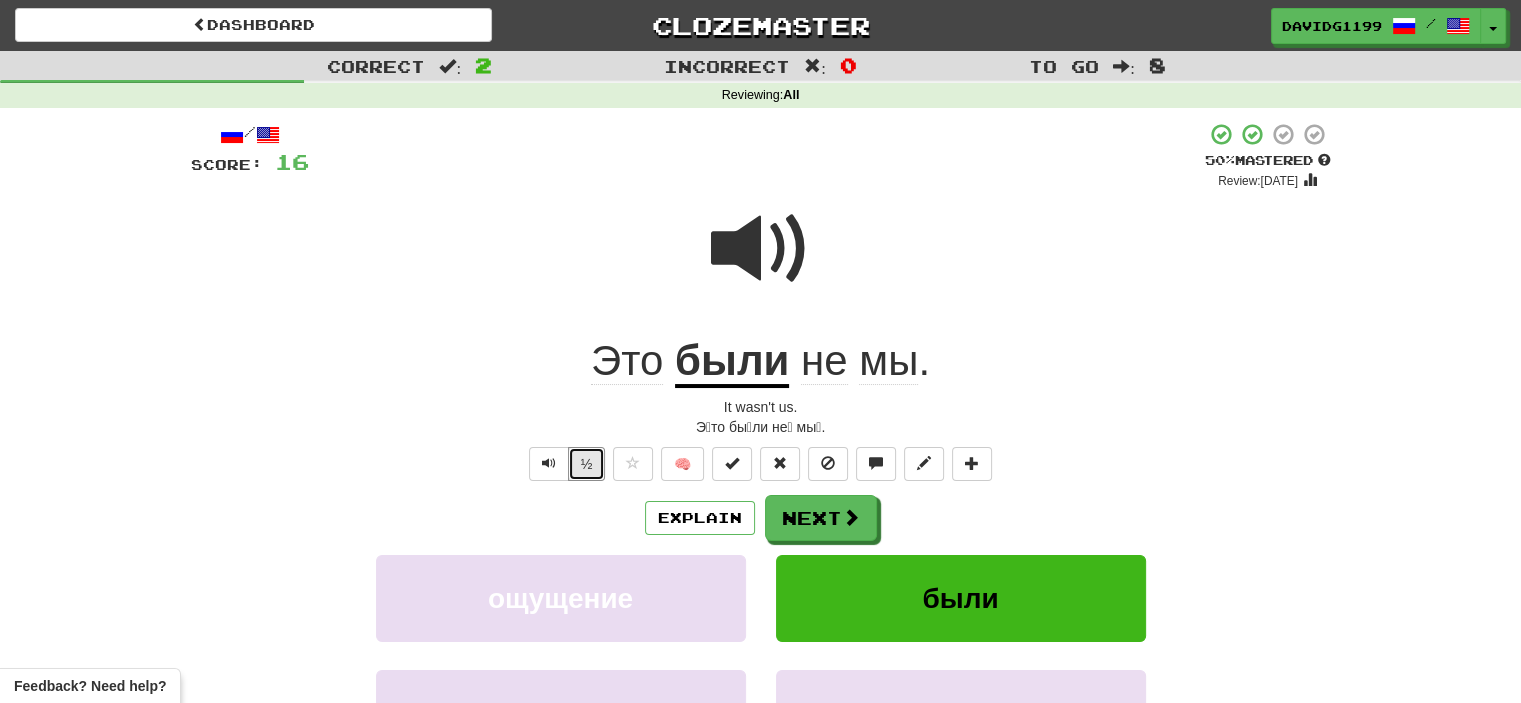 click on "½" at bounding box center [587, 464] 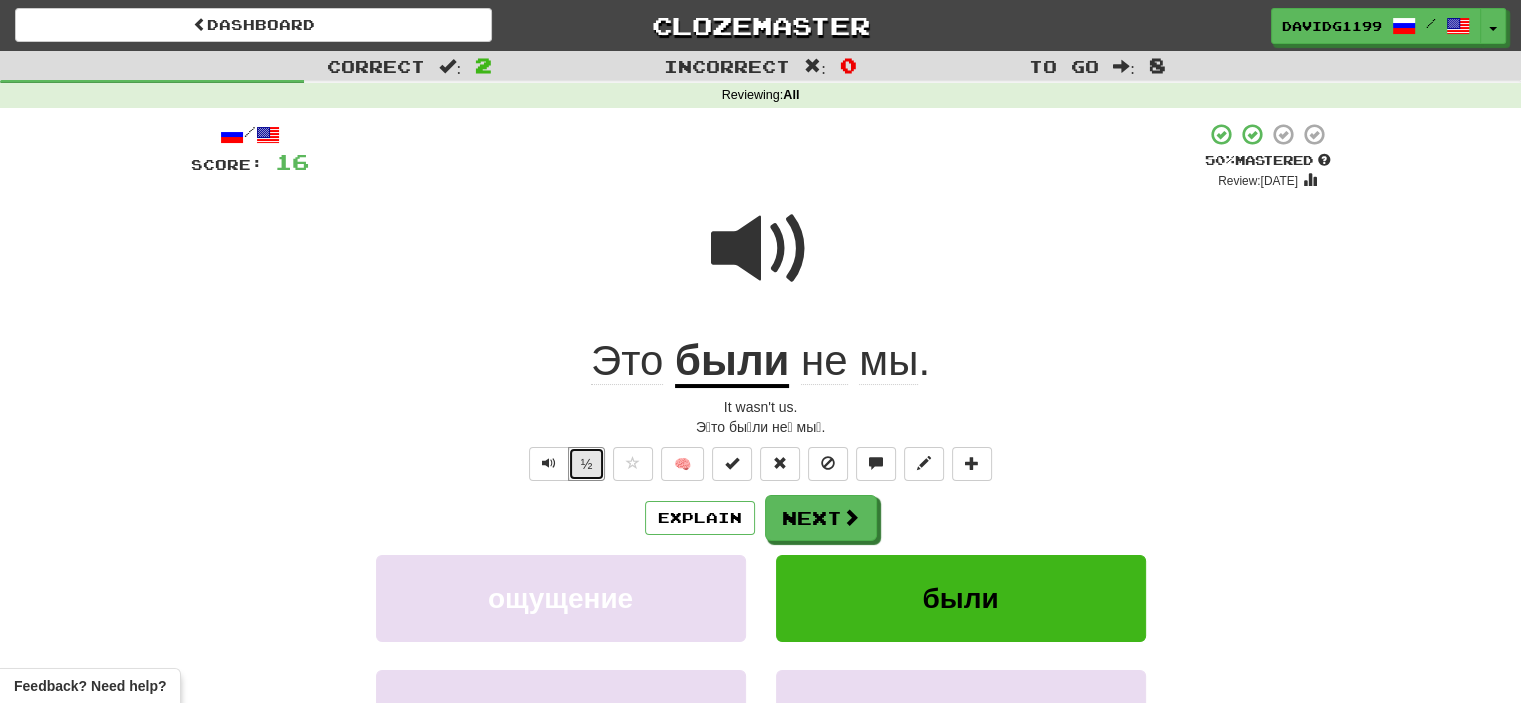 click on "½" at bounding box center [587, 464] 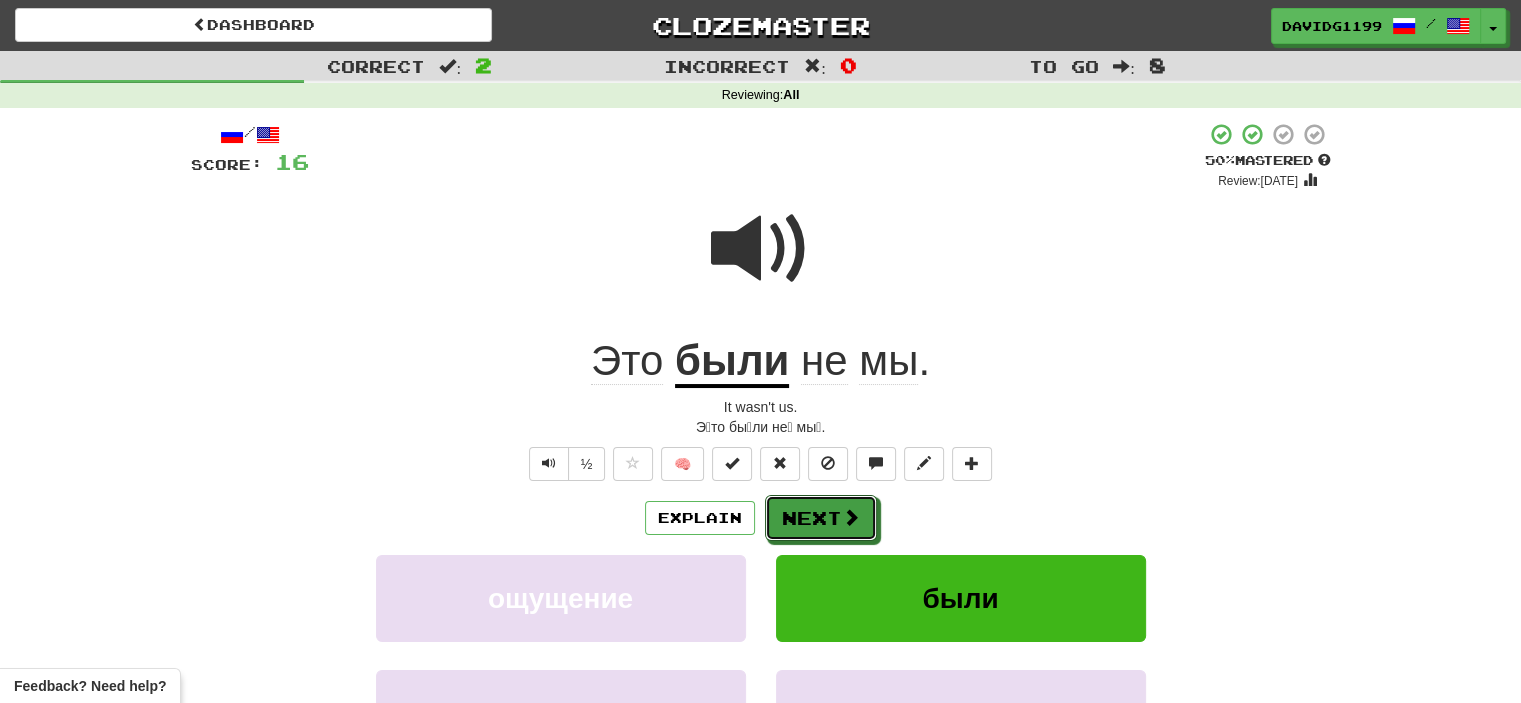click at bounding box center (851, 517) 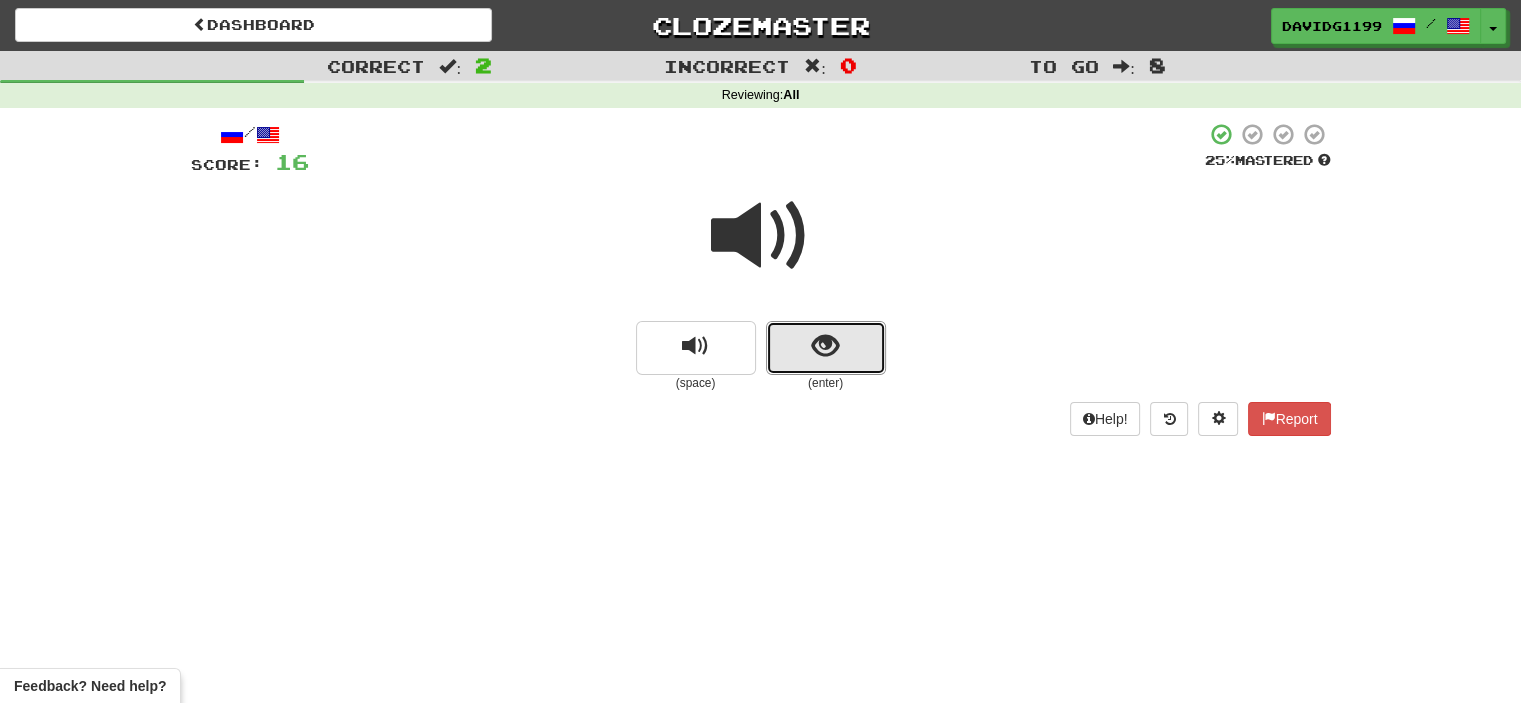 click at bounding box center [826, 348] 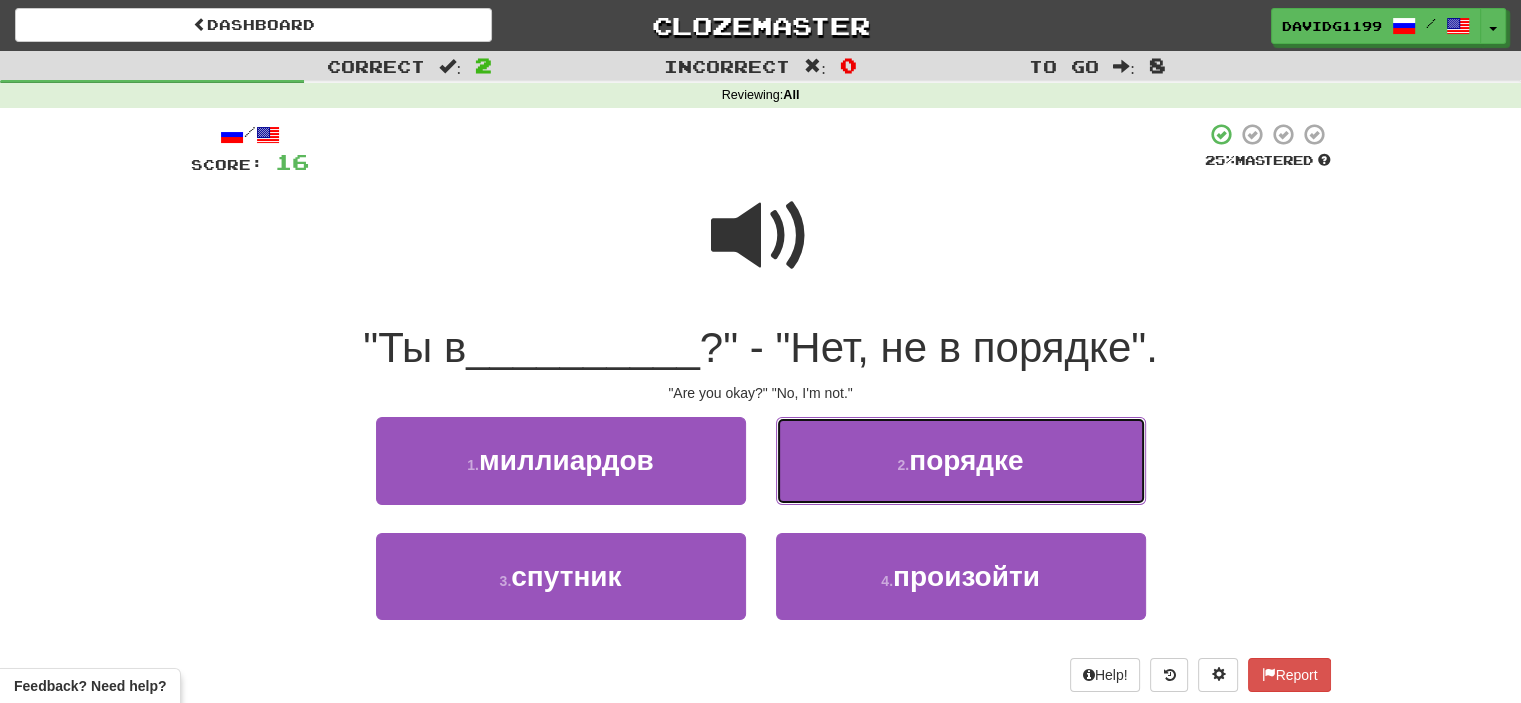 click on "порядке" at bounding box center [966, 460] 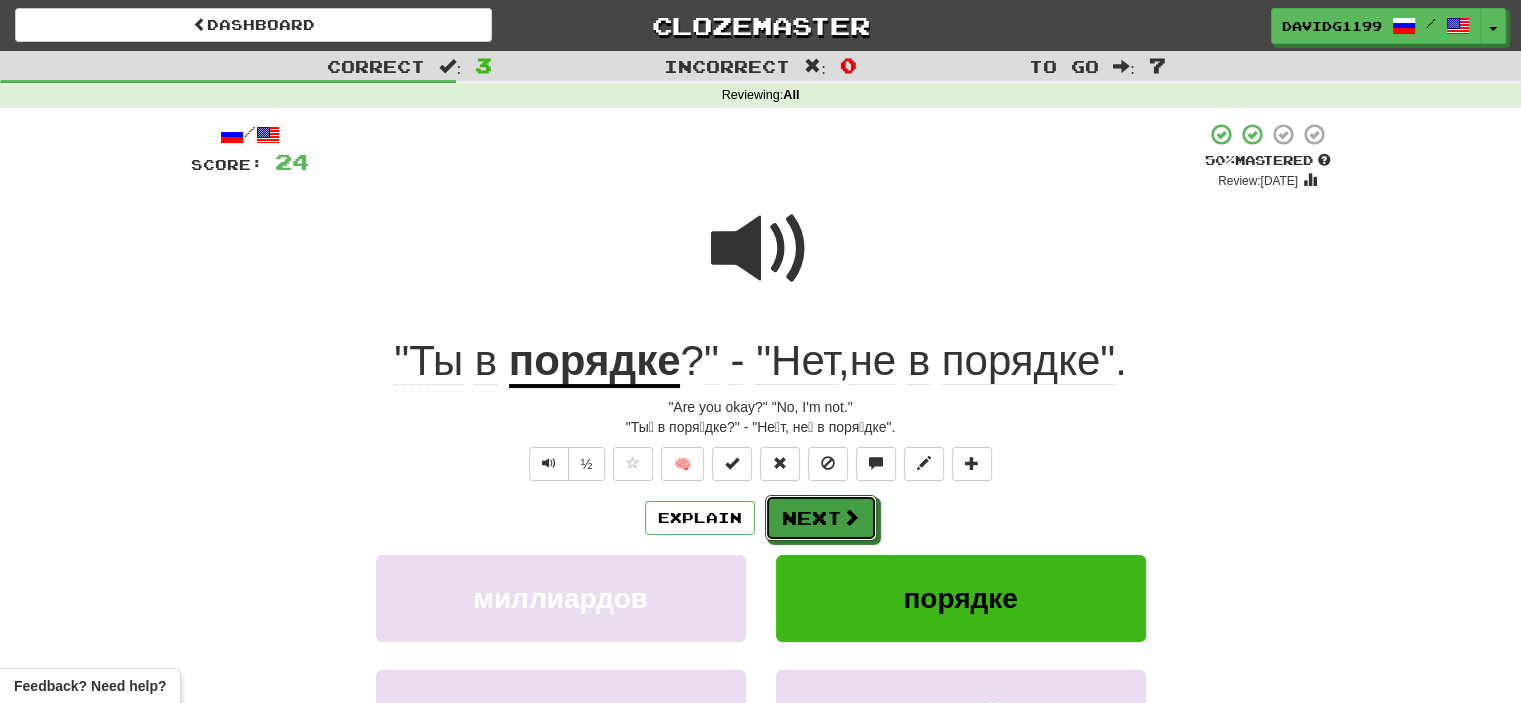 click on "Next" at bounding box center [821, 518] 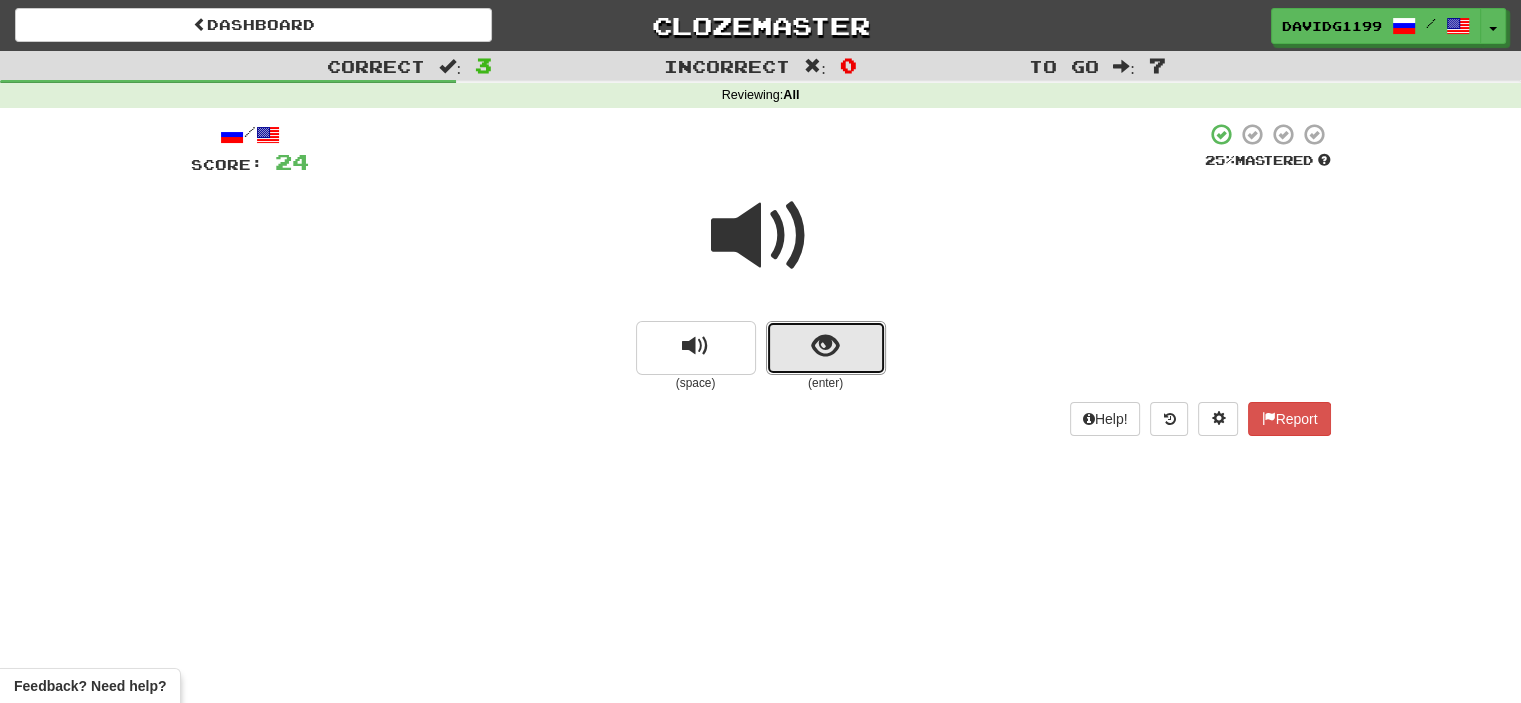 click at bounding box center (826, 348) 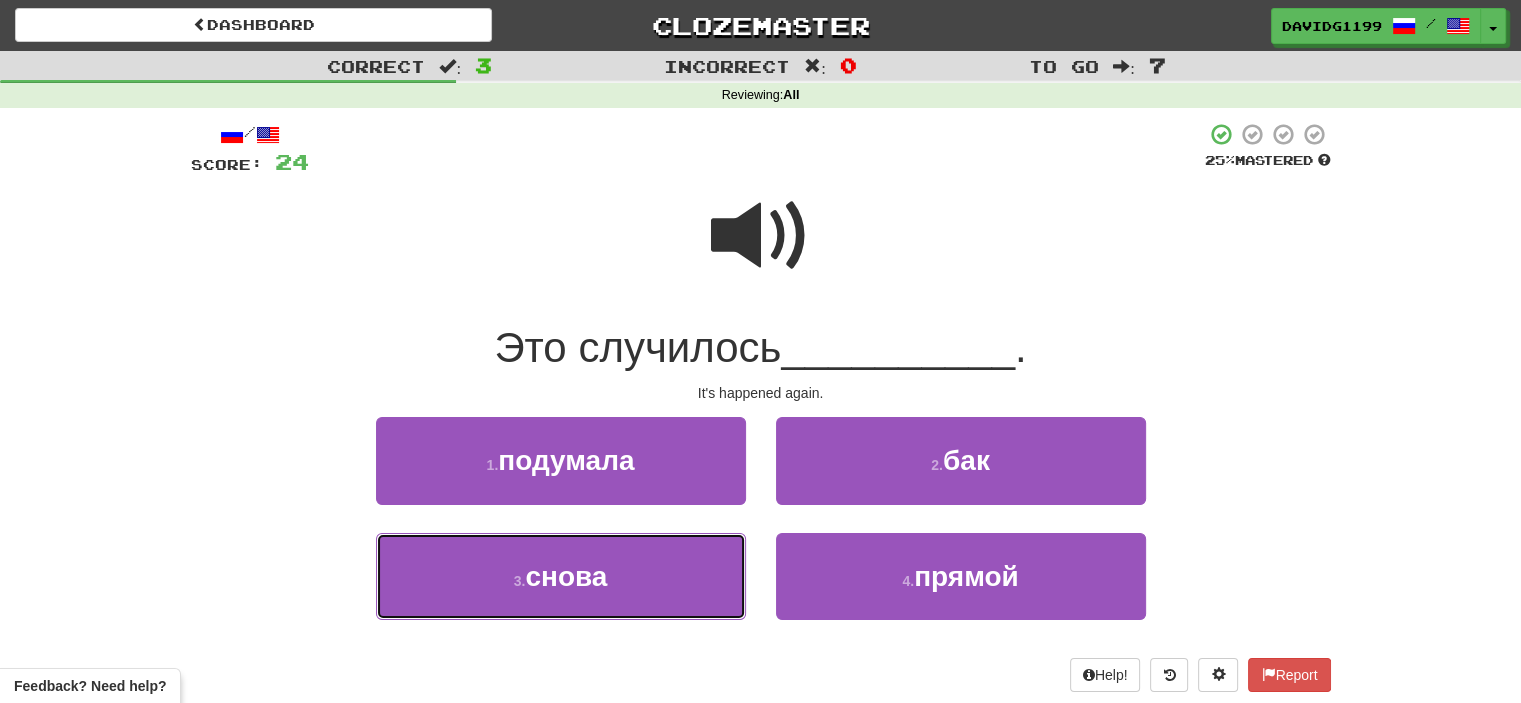 click on "3 .  снова" at bounding box center [561, 576] 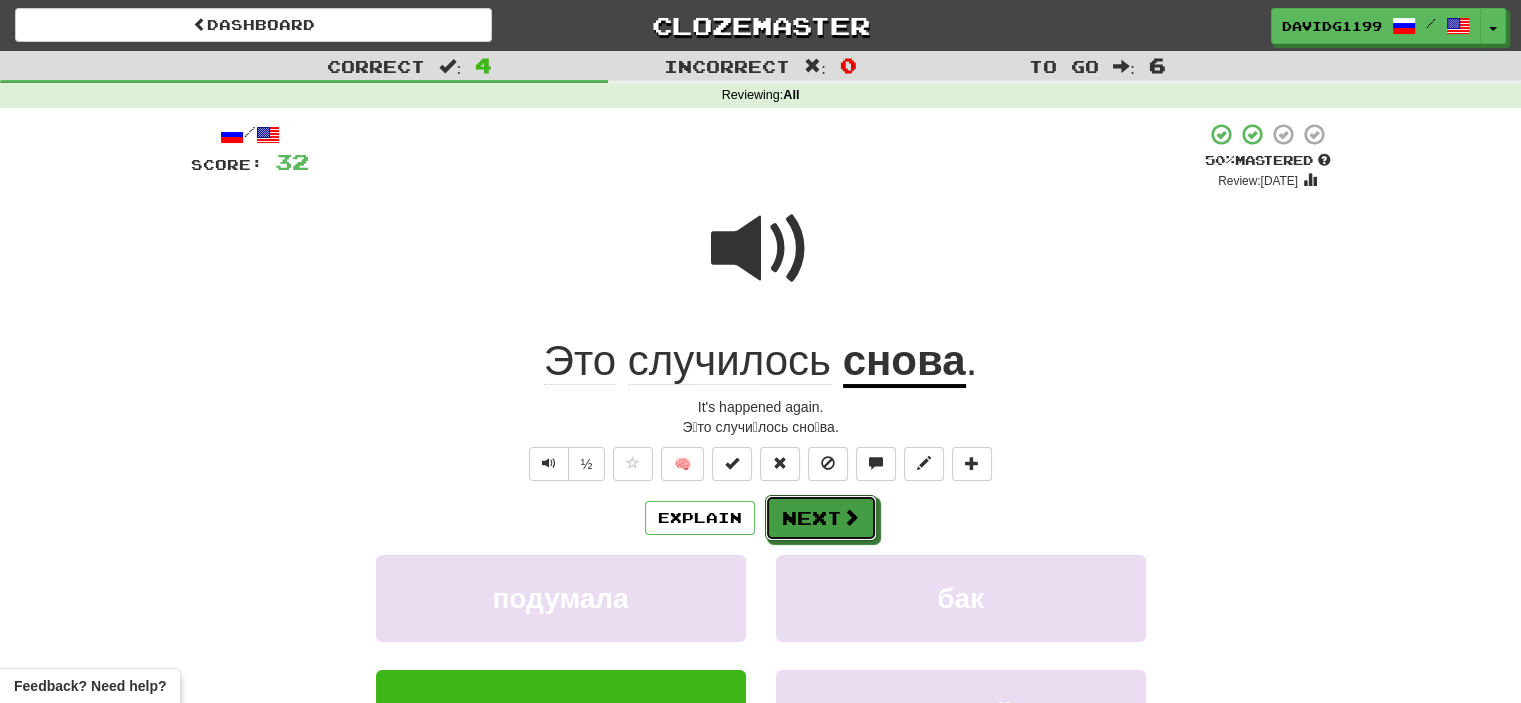 click on "Next" at bounding box center [821, 518] 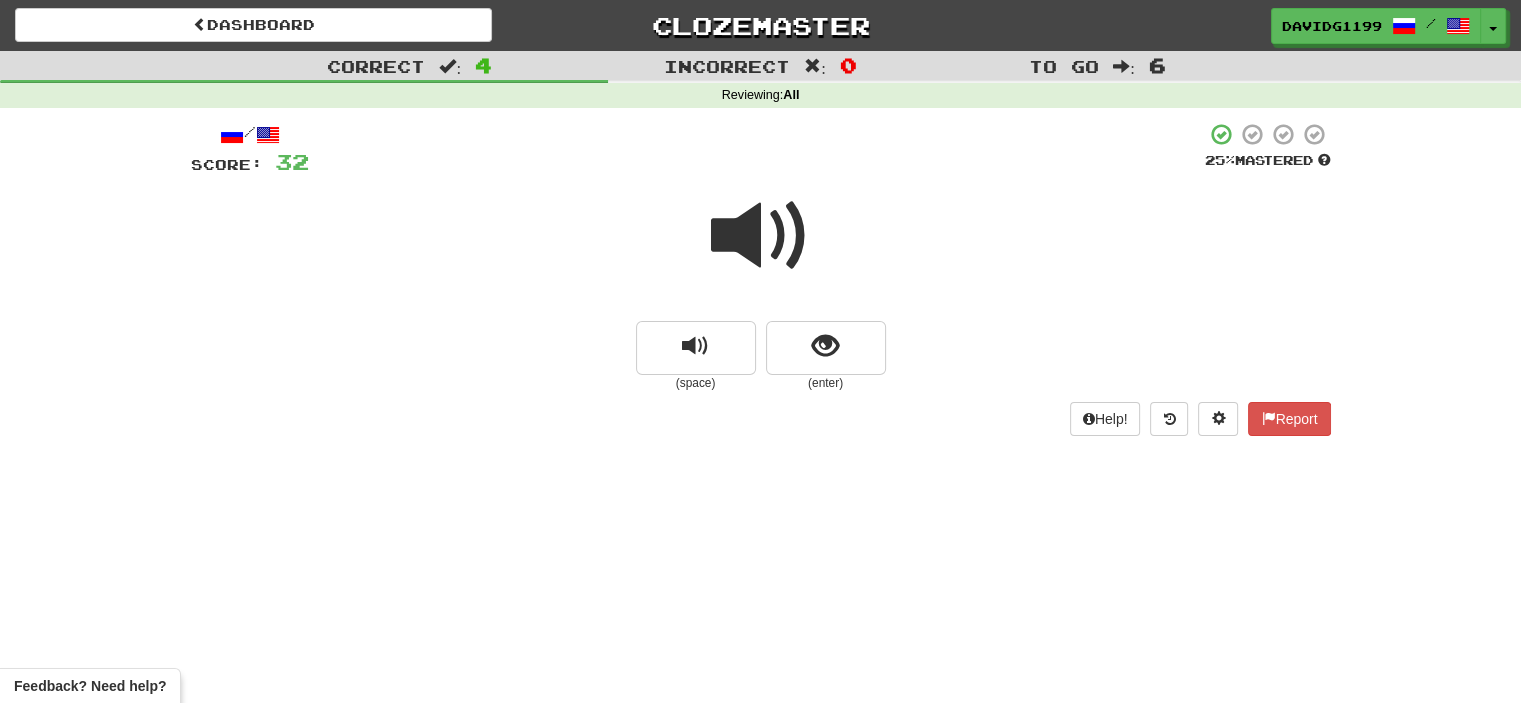 click at bounding box center (761, 236) 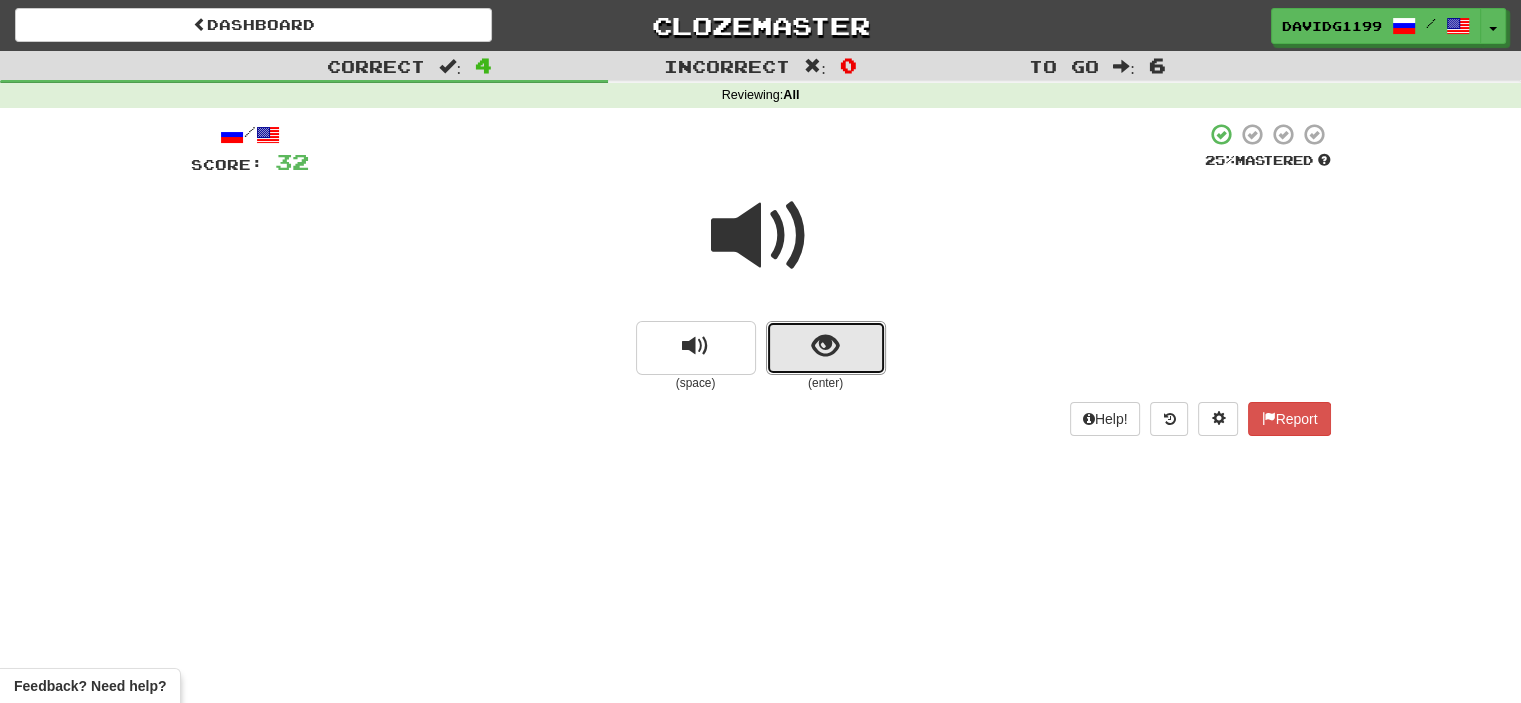 click at bounding box center (825, 346) 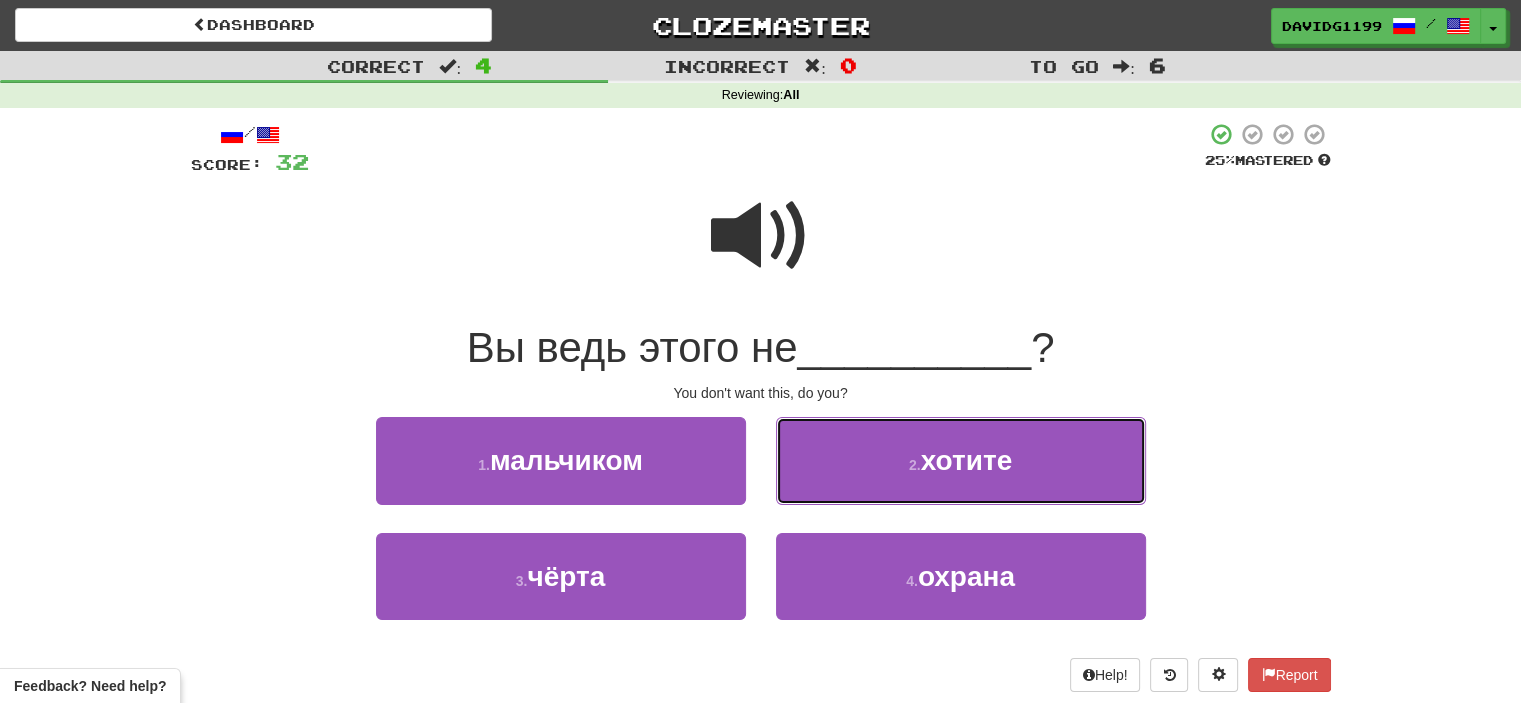 click on "2 .  хотите" at bounding box center (961, 460) 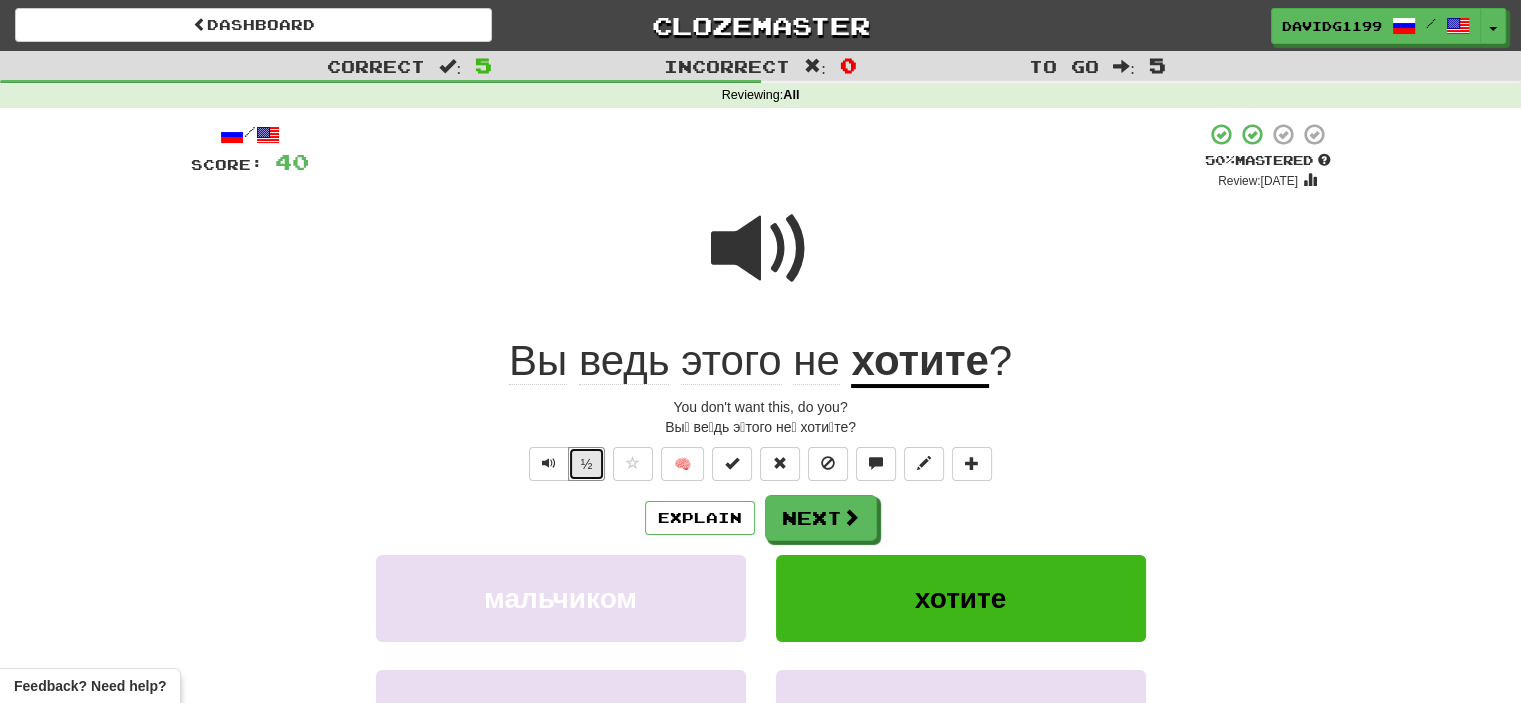 click on "½" at bounding box center [587, 464] 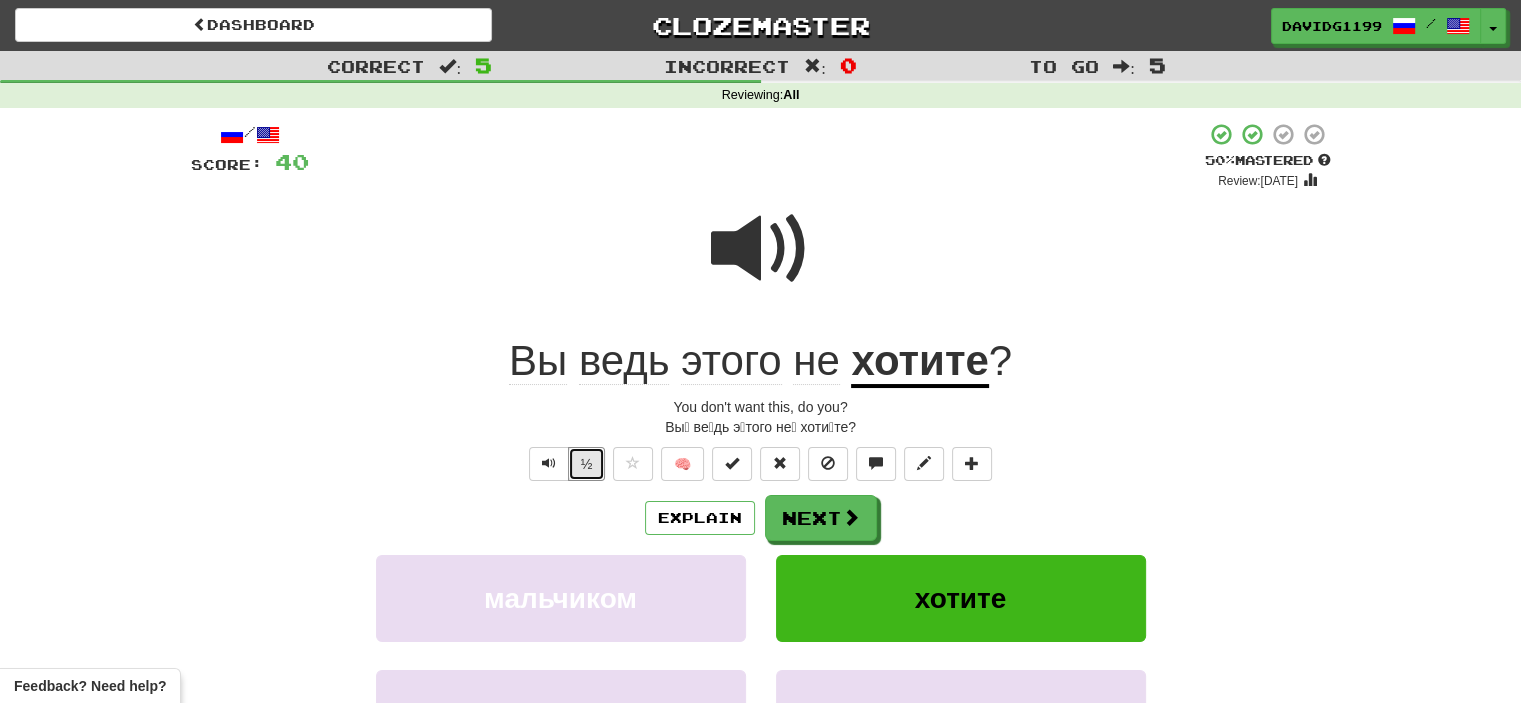click on "½" at bounding box center (587, 464) 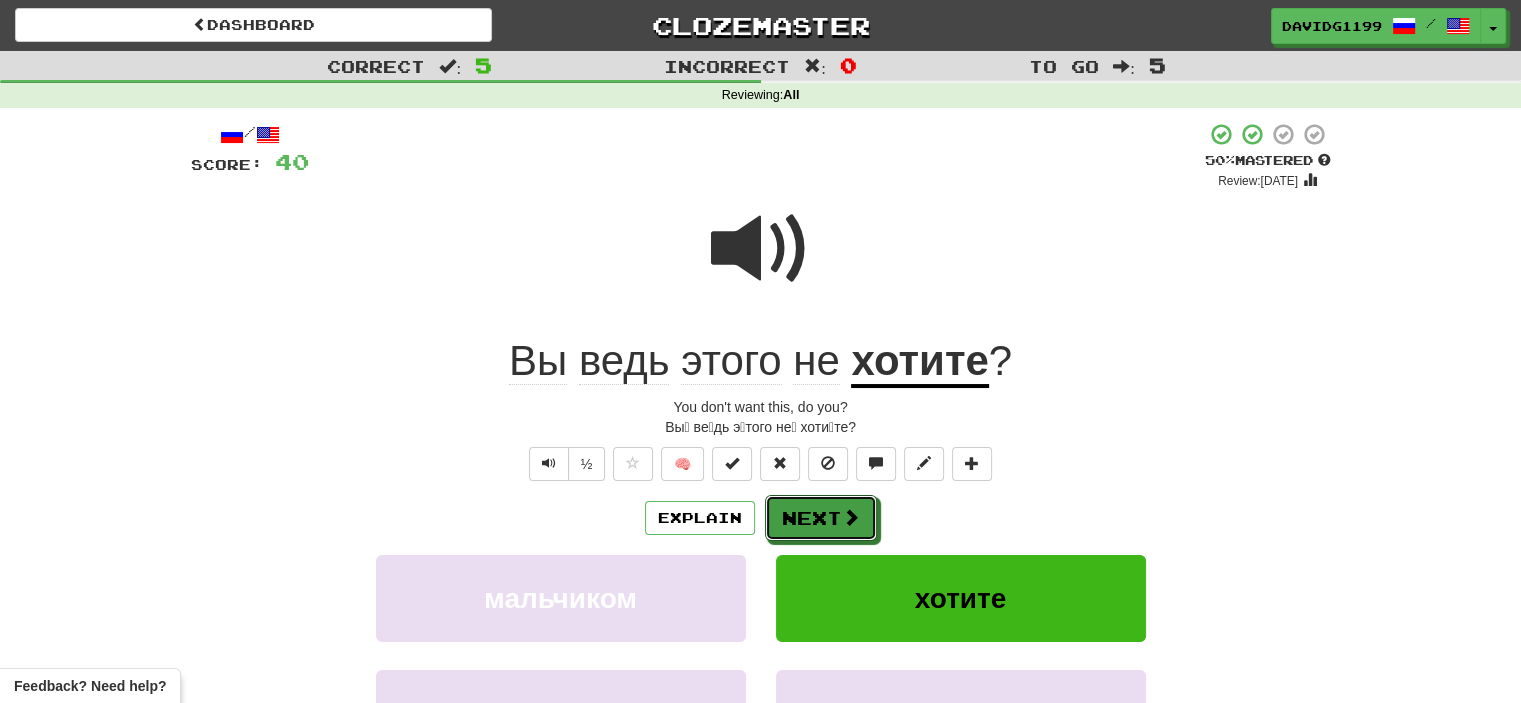 click on "Next" at bounding box center (821, 518) 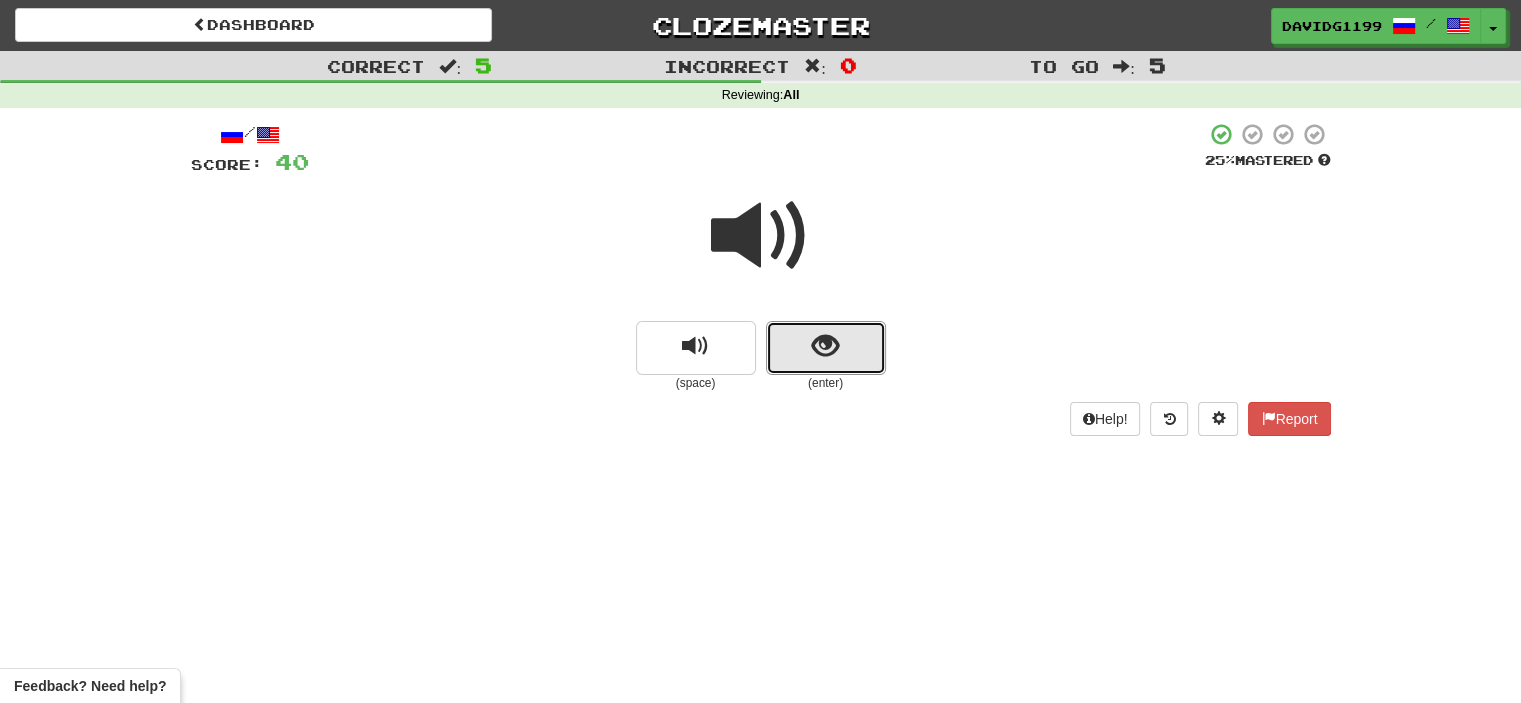 click at bounding box center [826, 348] 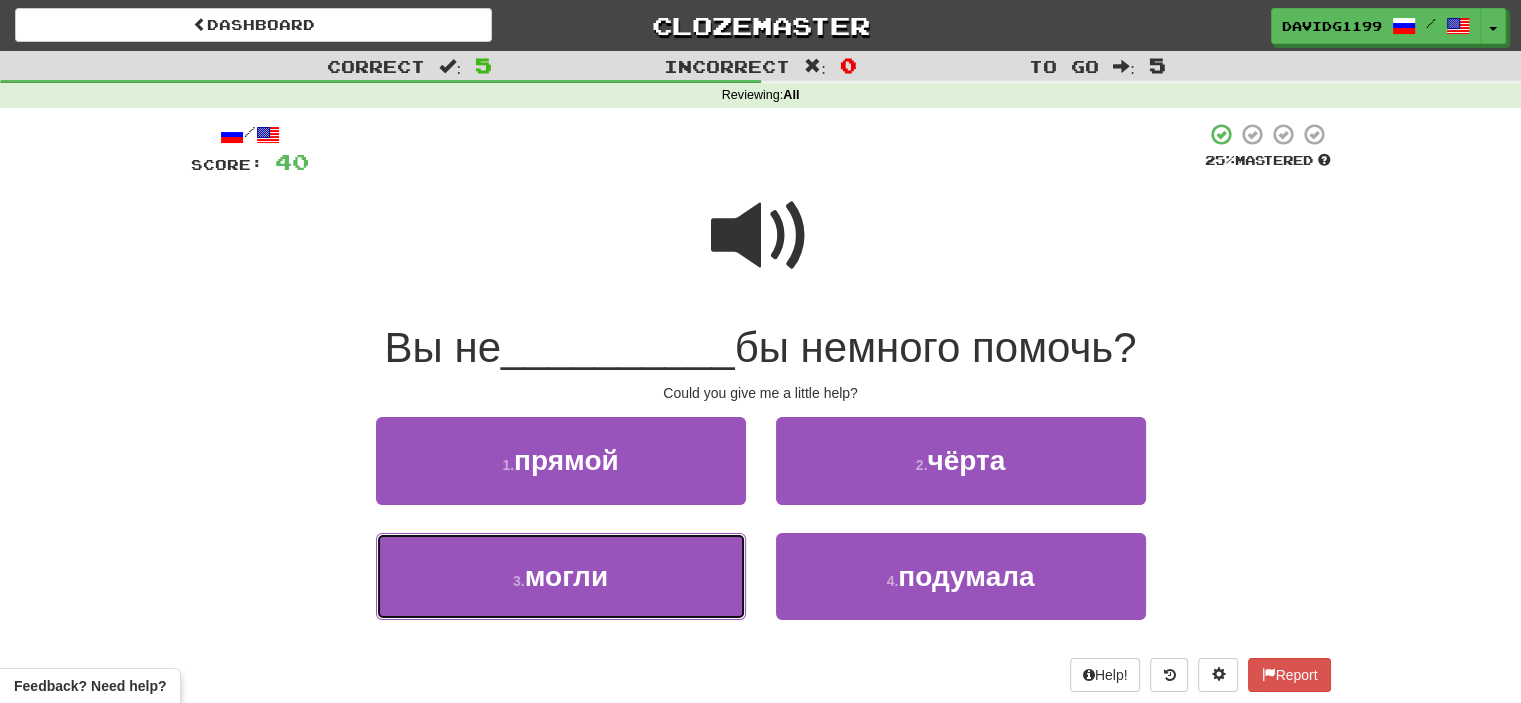 click on "3 .  могли" at bounding box center (561, 576) 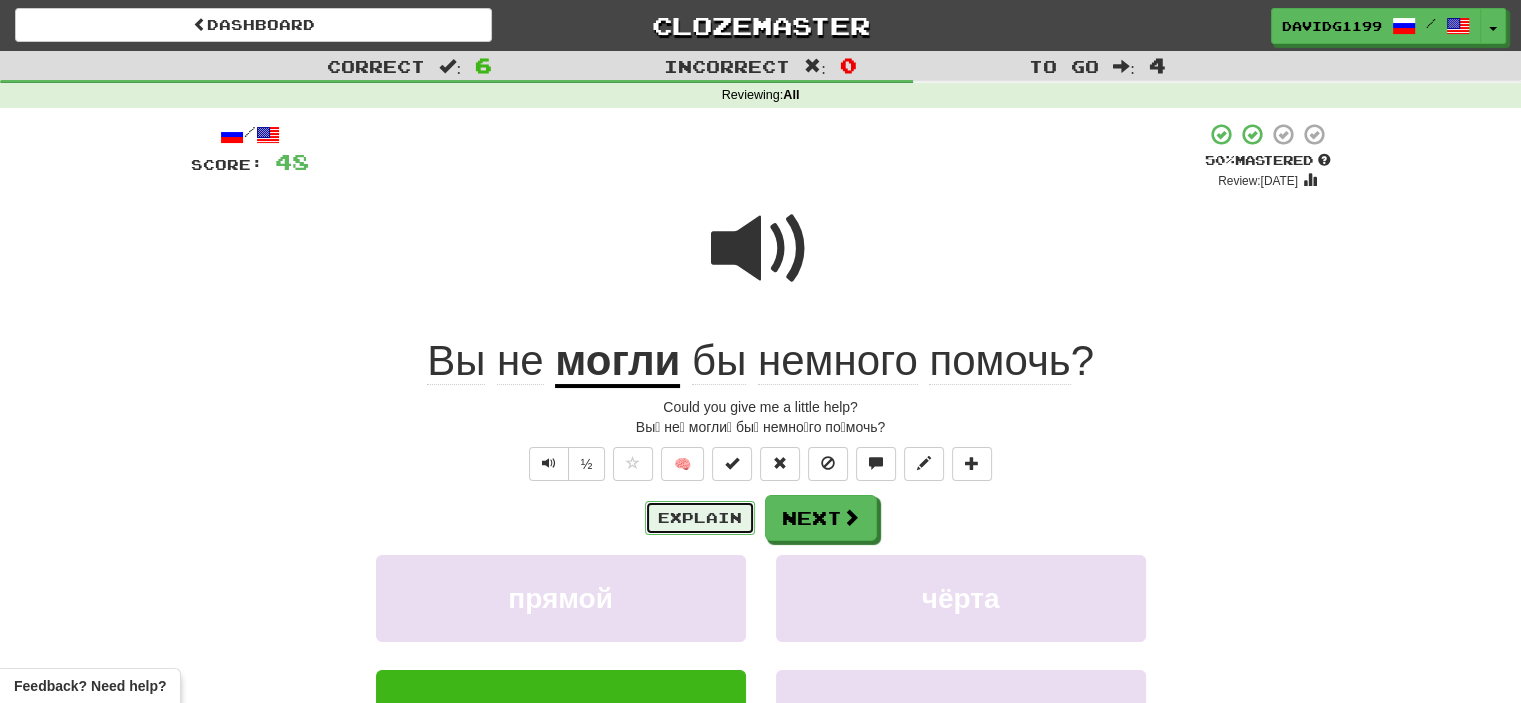 click on "Explain" at bounding box center [700, 518] 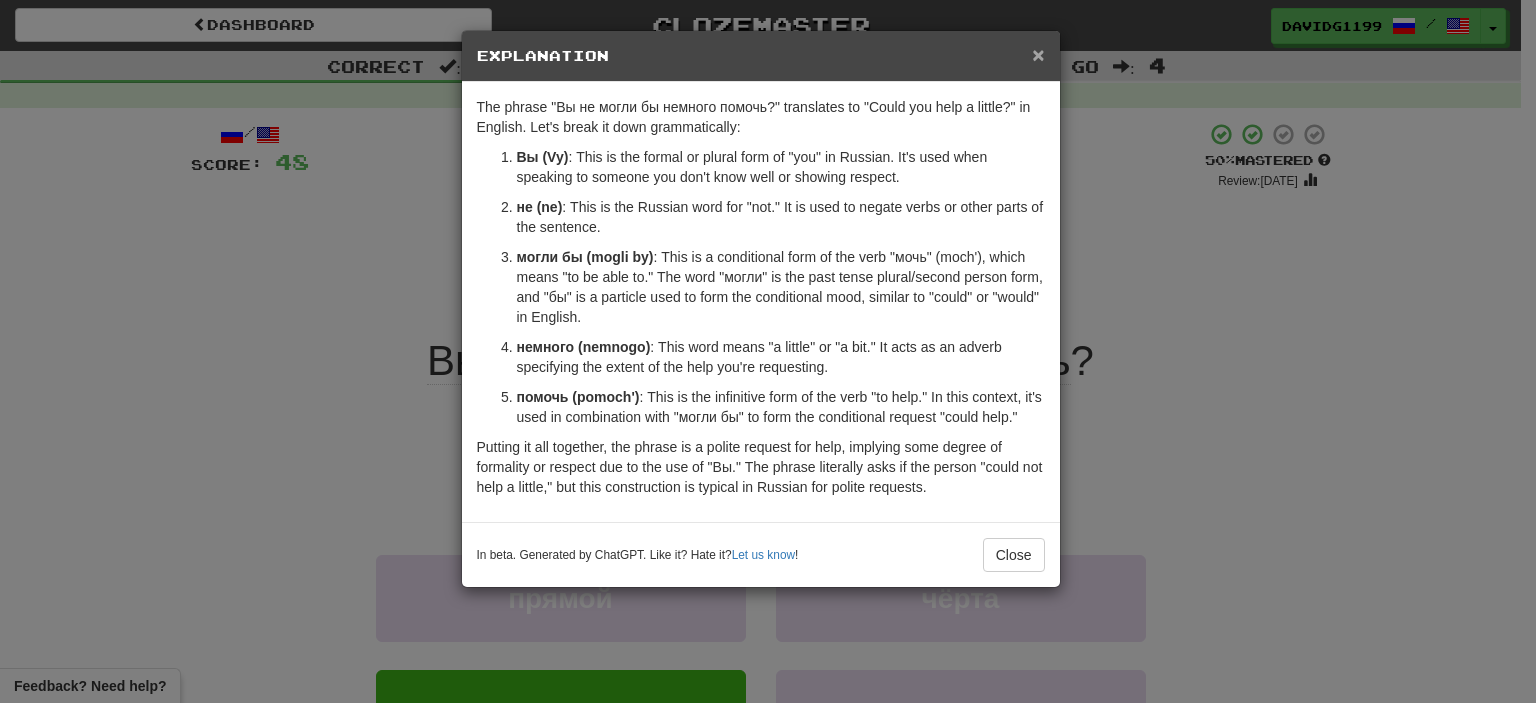 click on "×" at bounding box center [1038, 54] 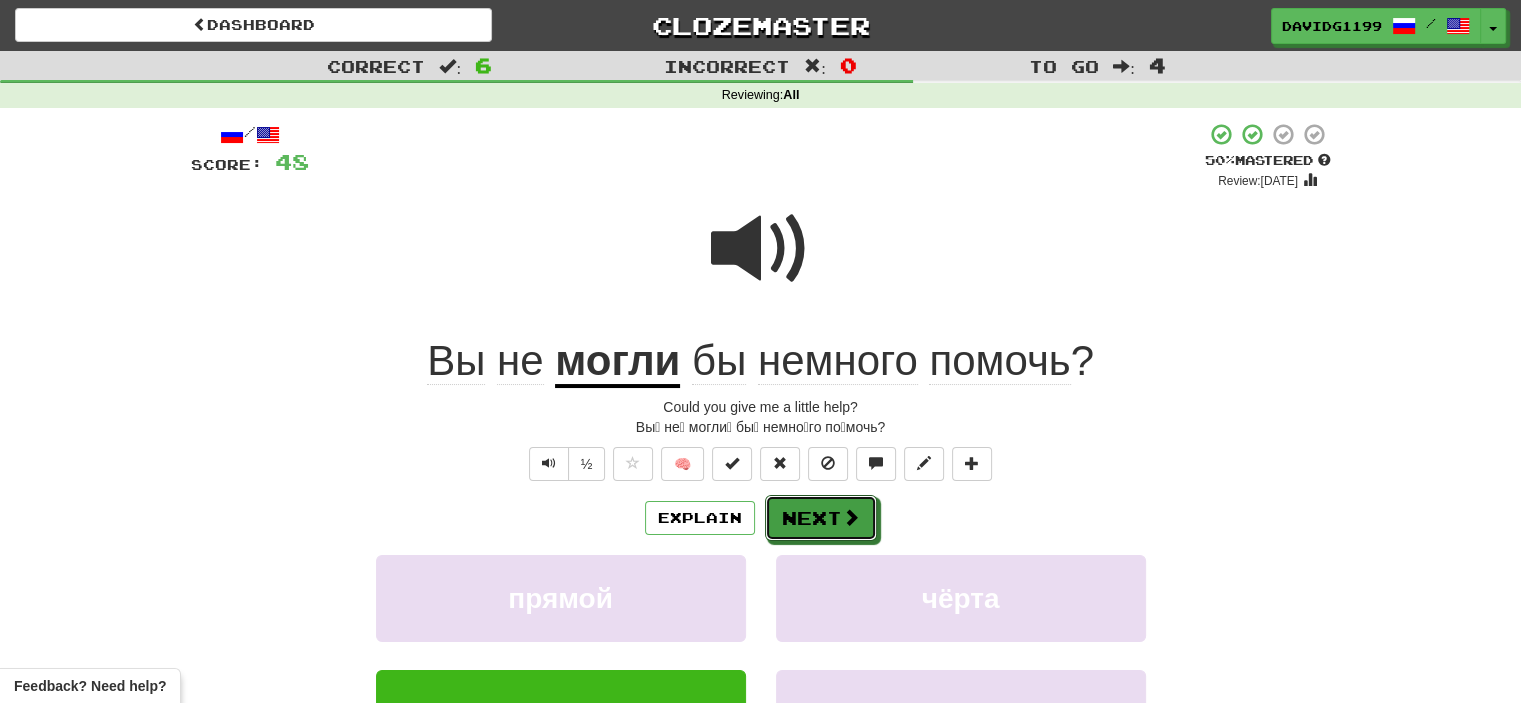 click on "Next" at bounding box center [821, 518] 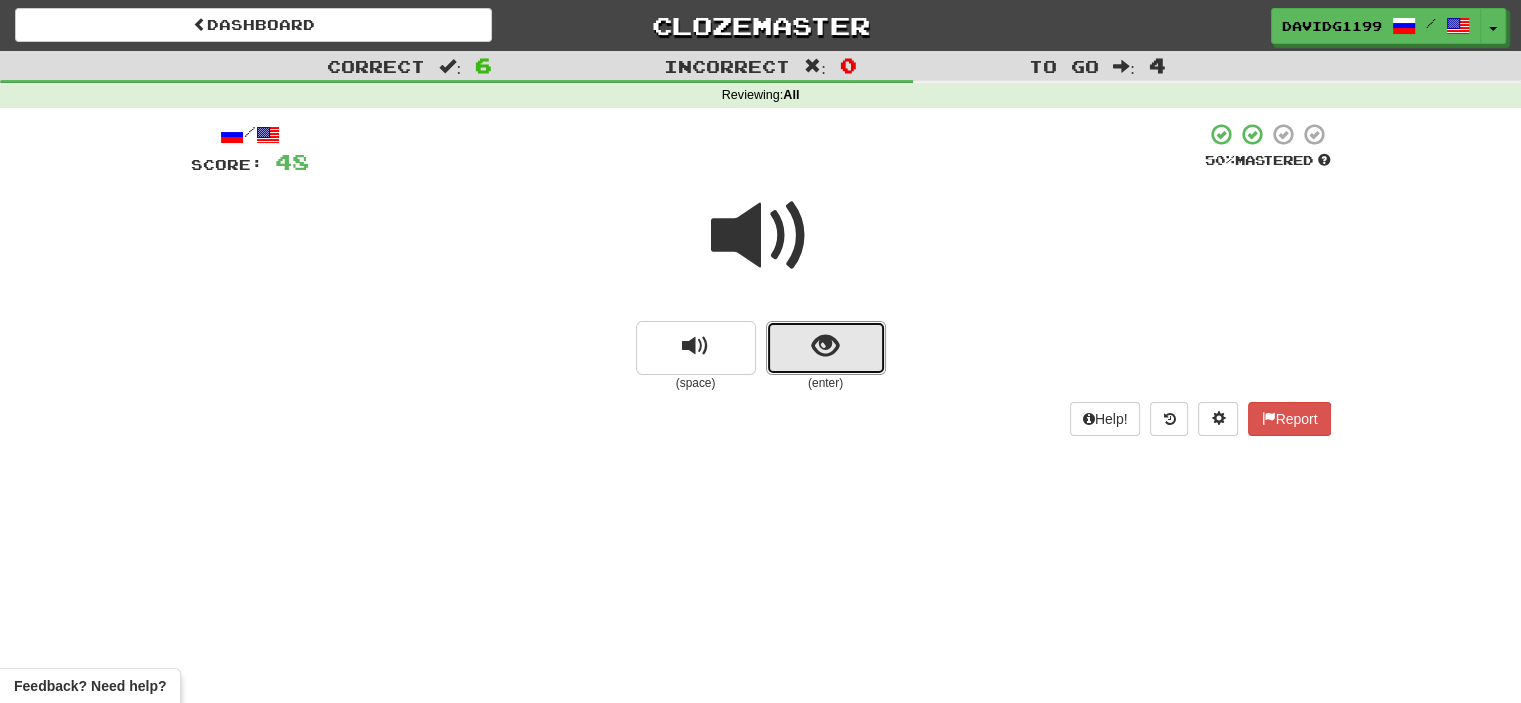 click at bounding box center (826, 348) 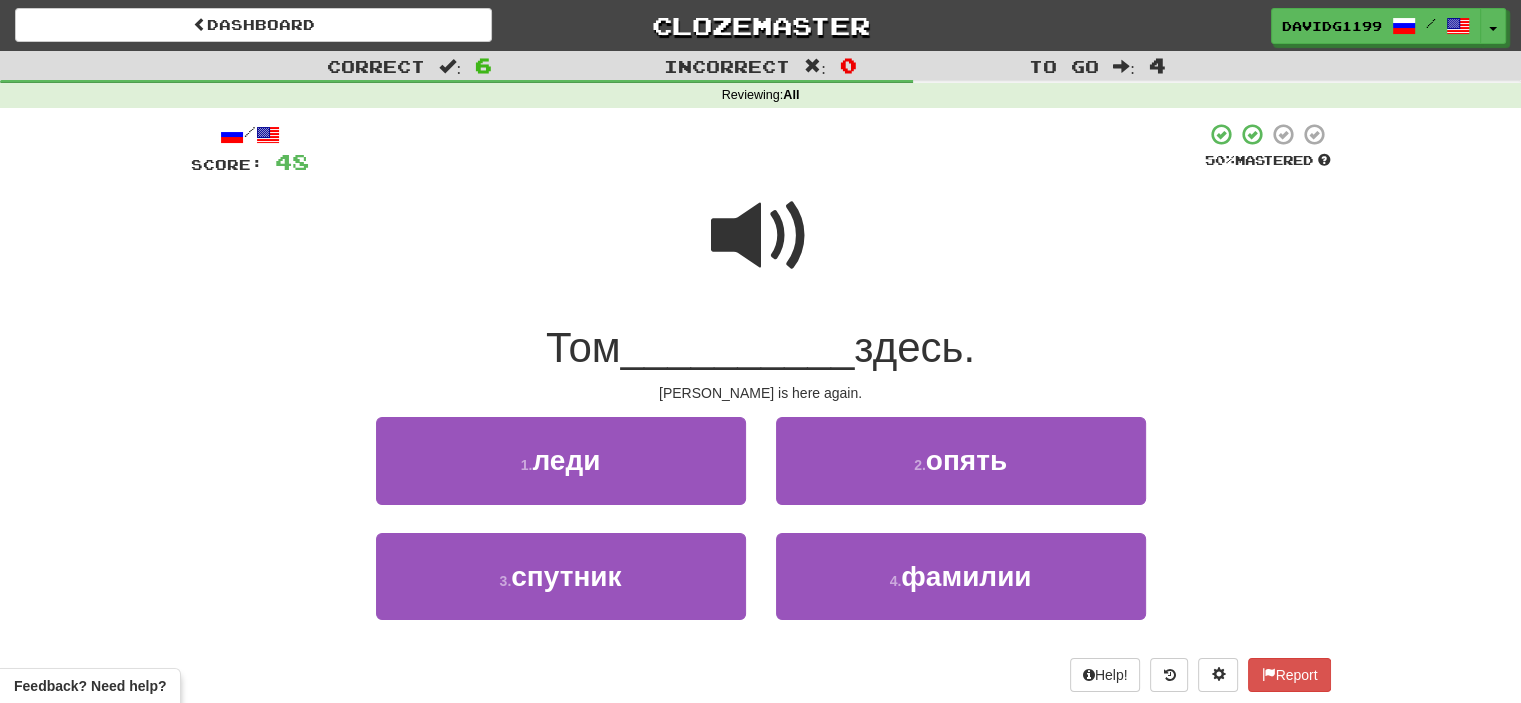 click at bounding box center [761, 236] 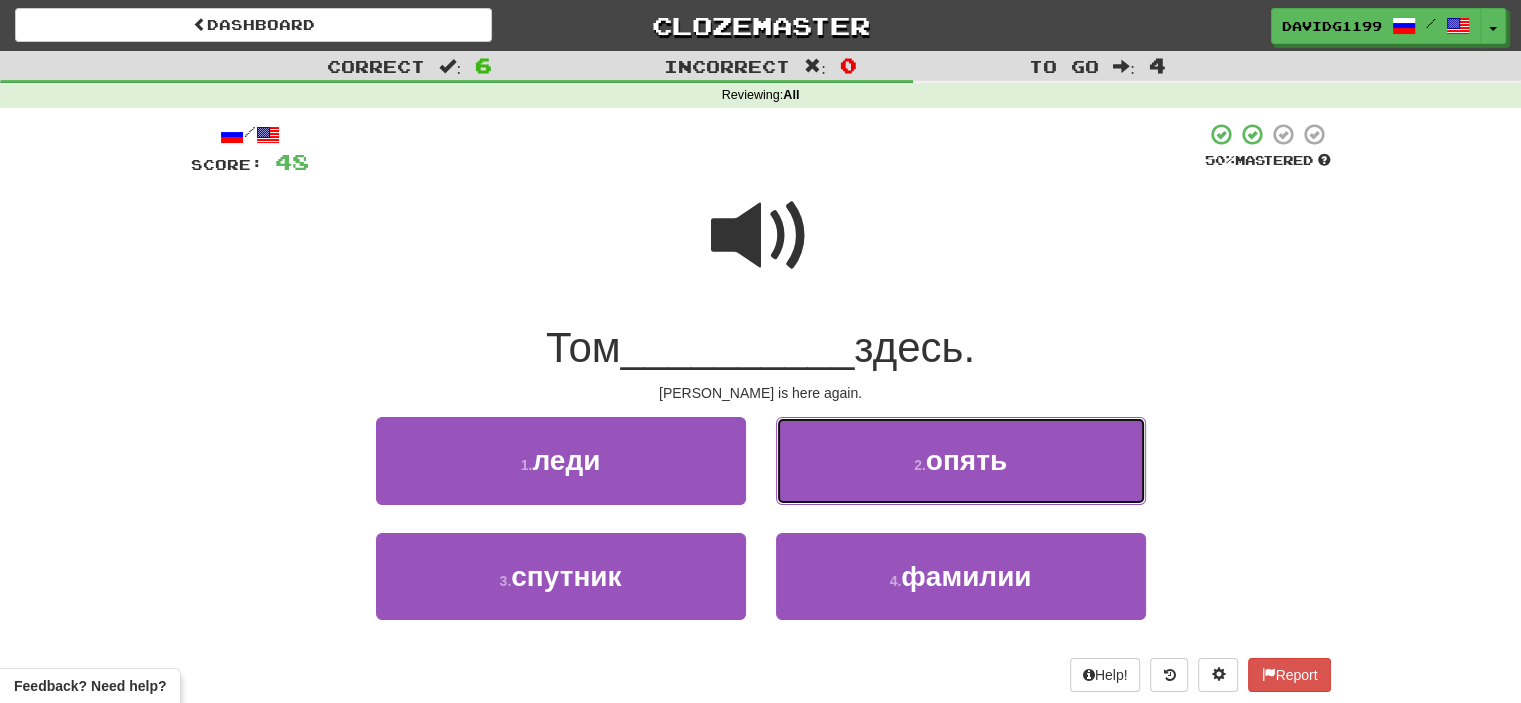click on "опять" at bounding box center [966, 460] 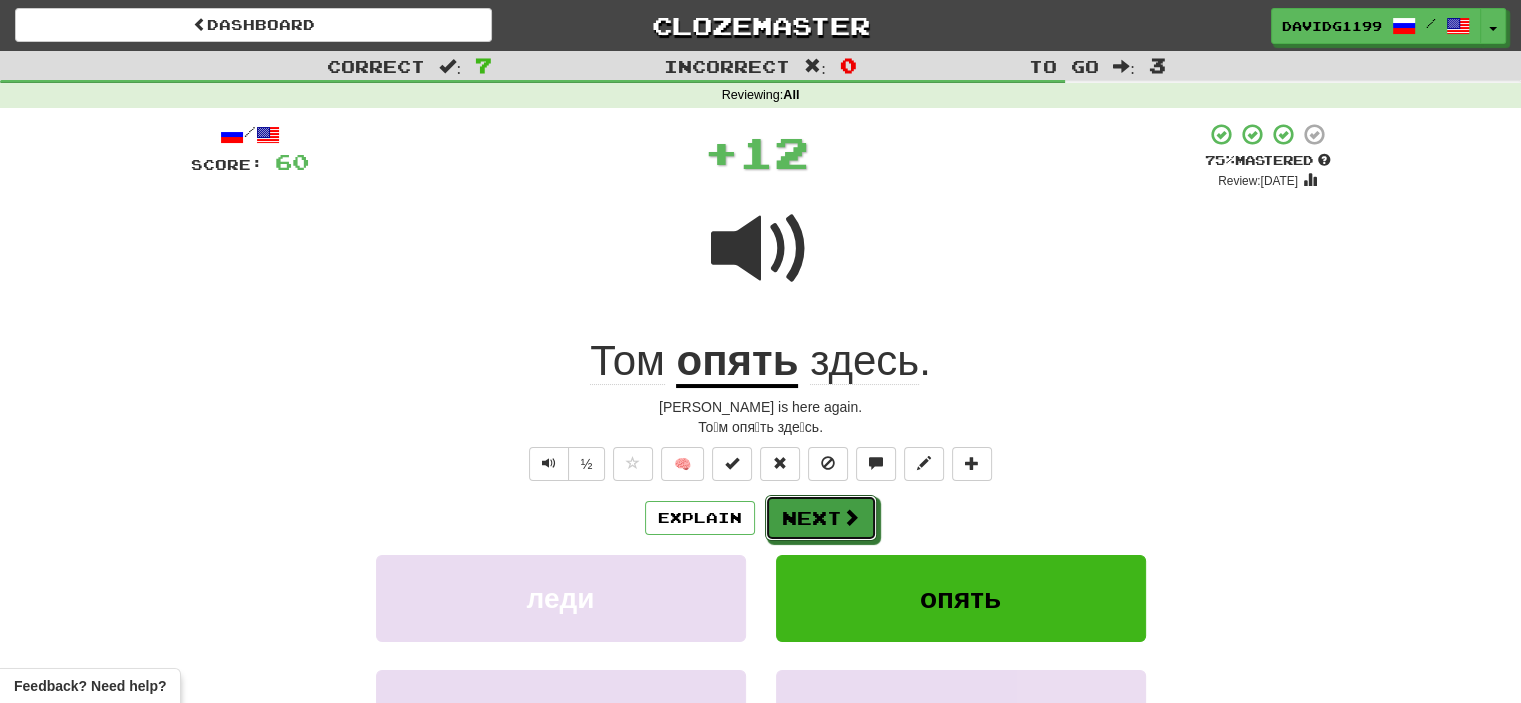click on "Next" at bounding box center [821, 518] 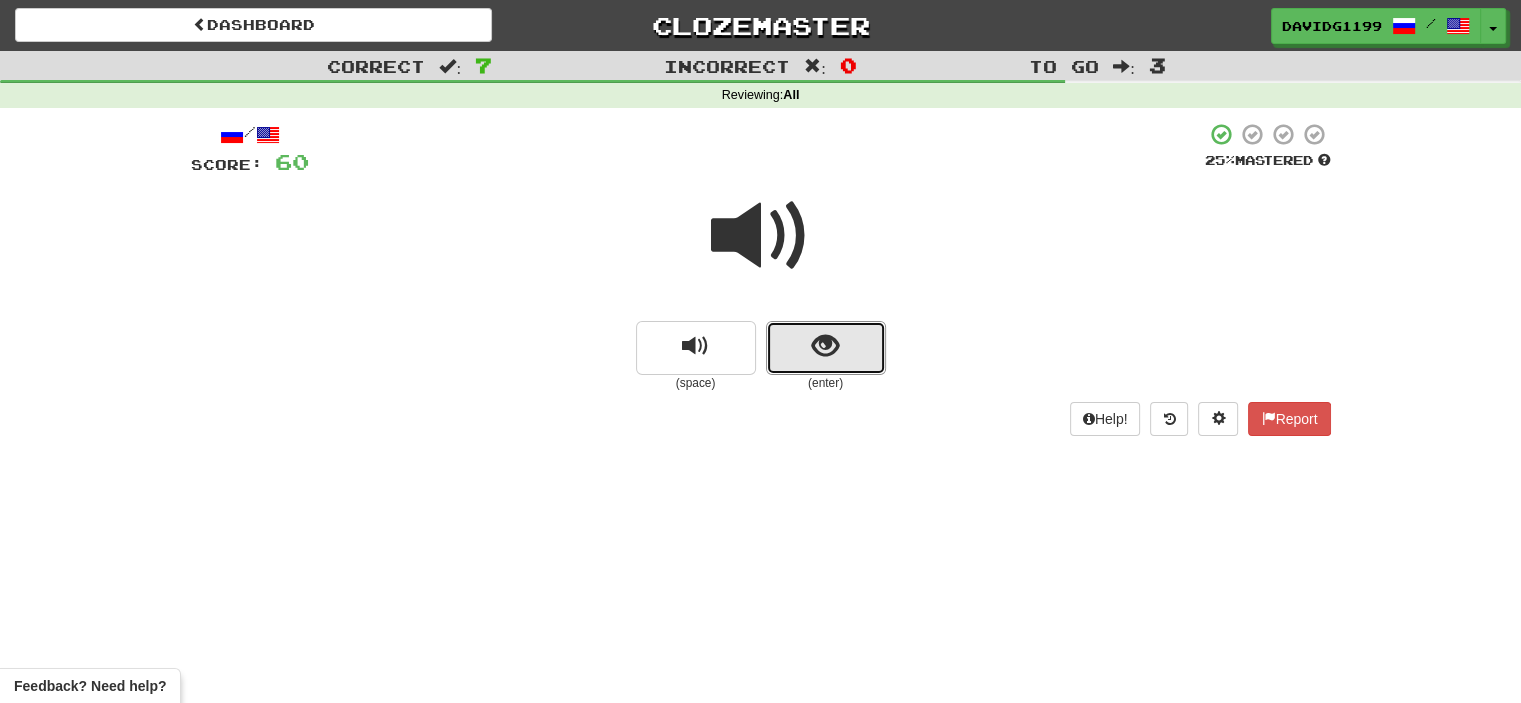 click at bounding box center [826, 348] 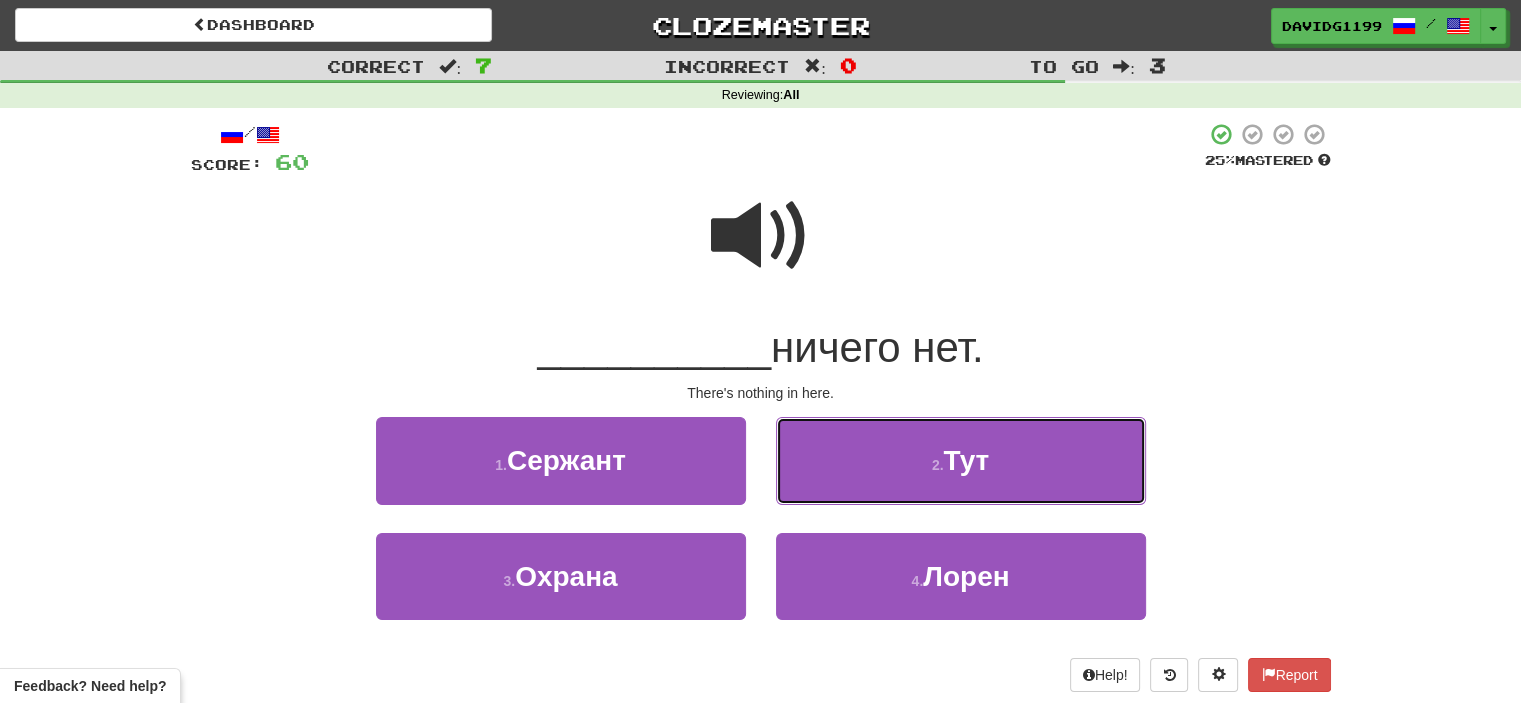 click on "2 .  Тут" at bounding box center [961, 460] 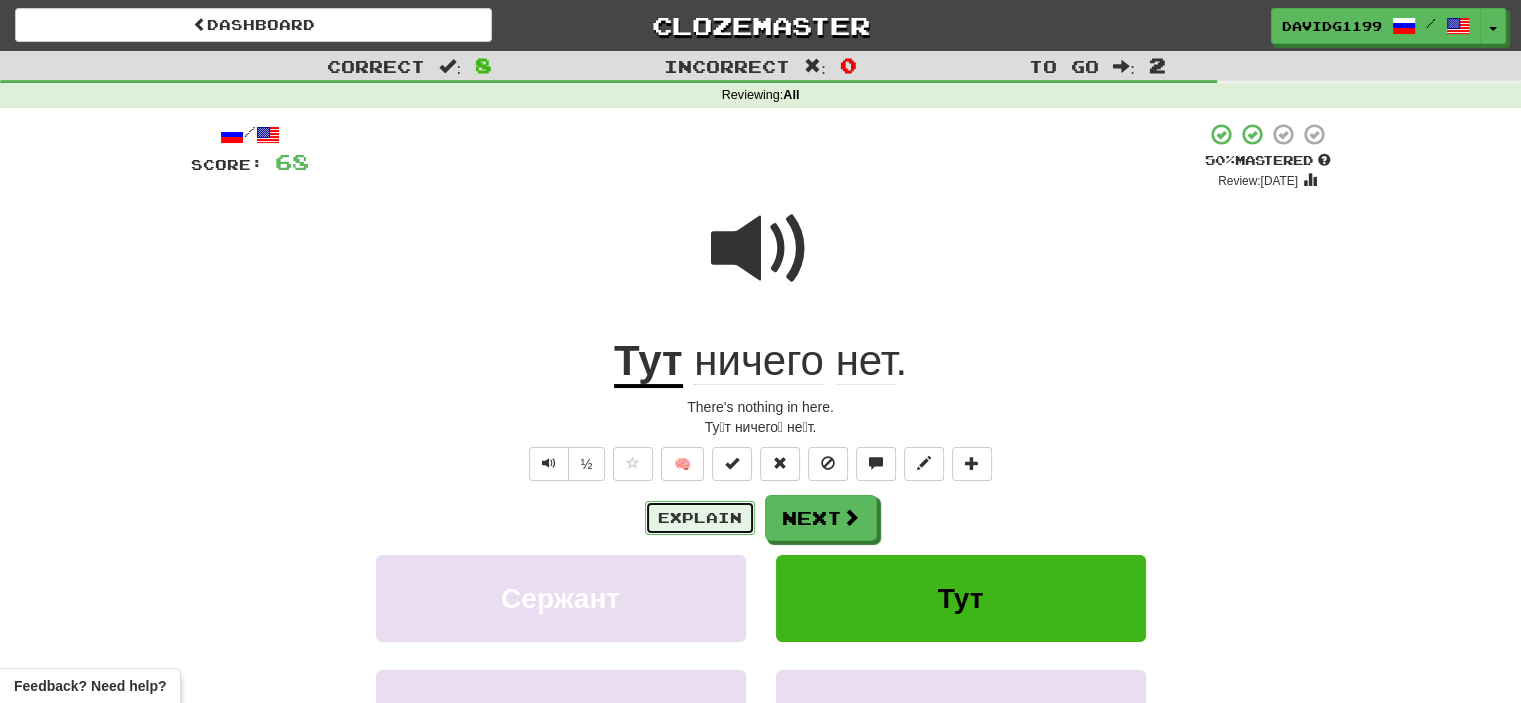 click on "Explain" at bounding box center [700, 518] 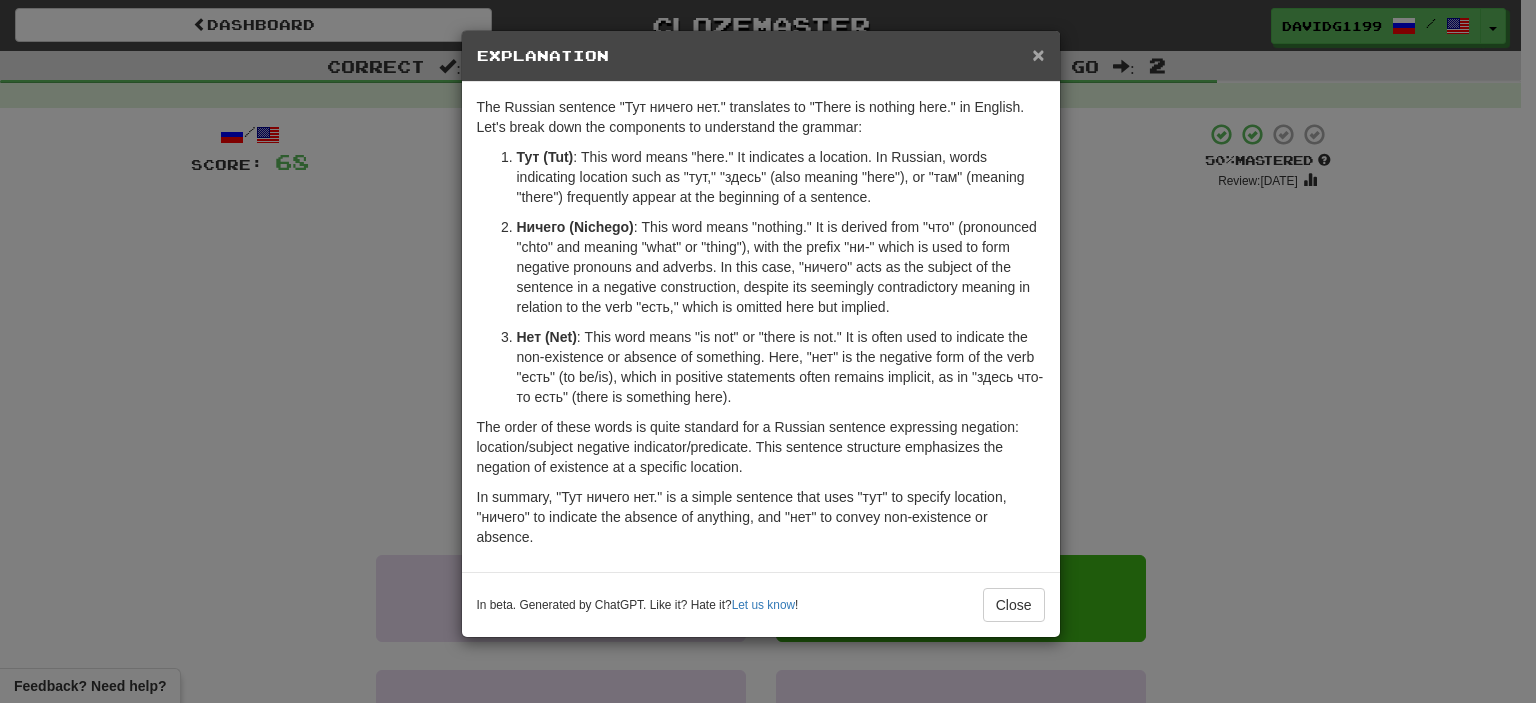 click on "×" at bounding box center [1038, 54] 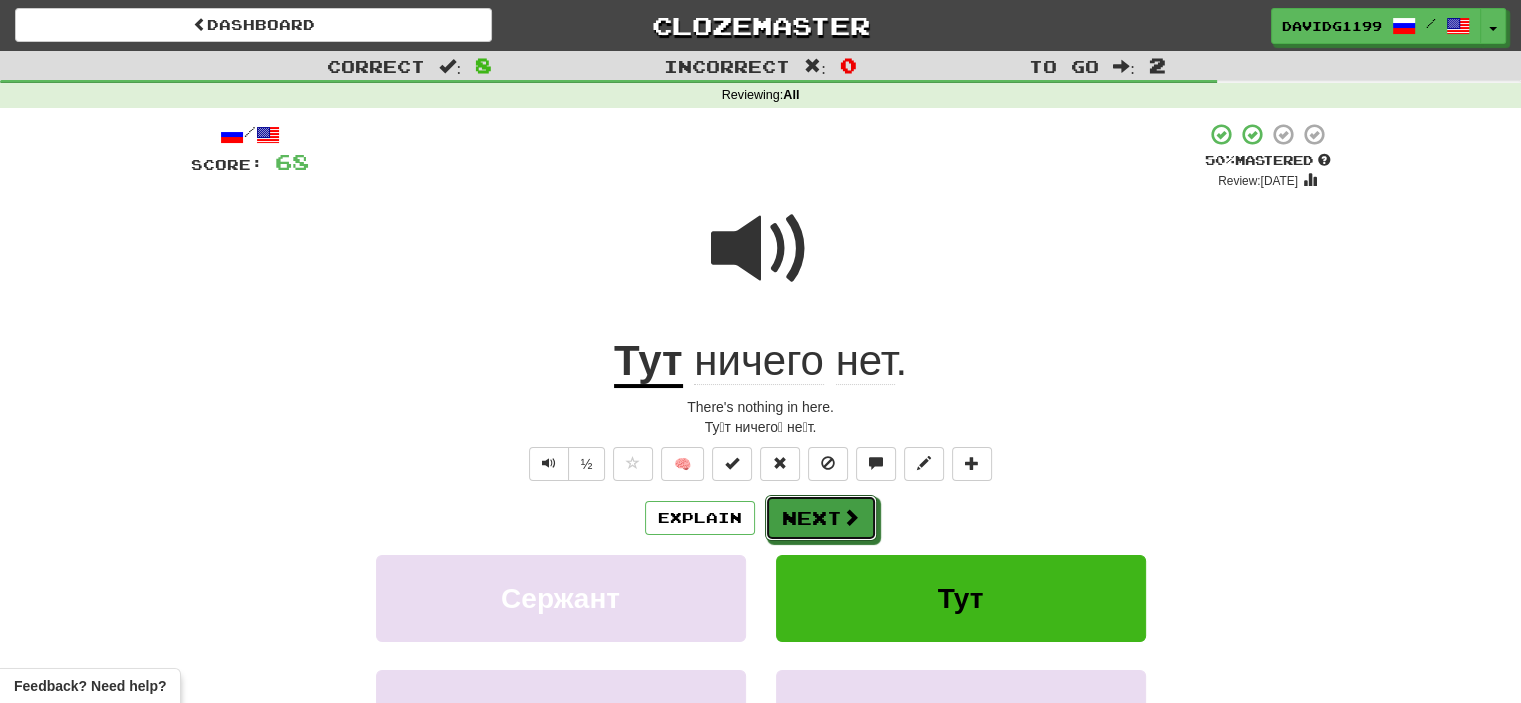 click on "Next" at bounding box center (821, 518) 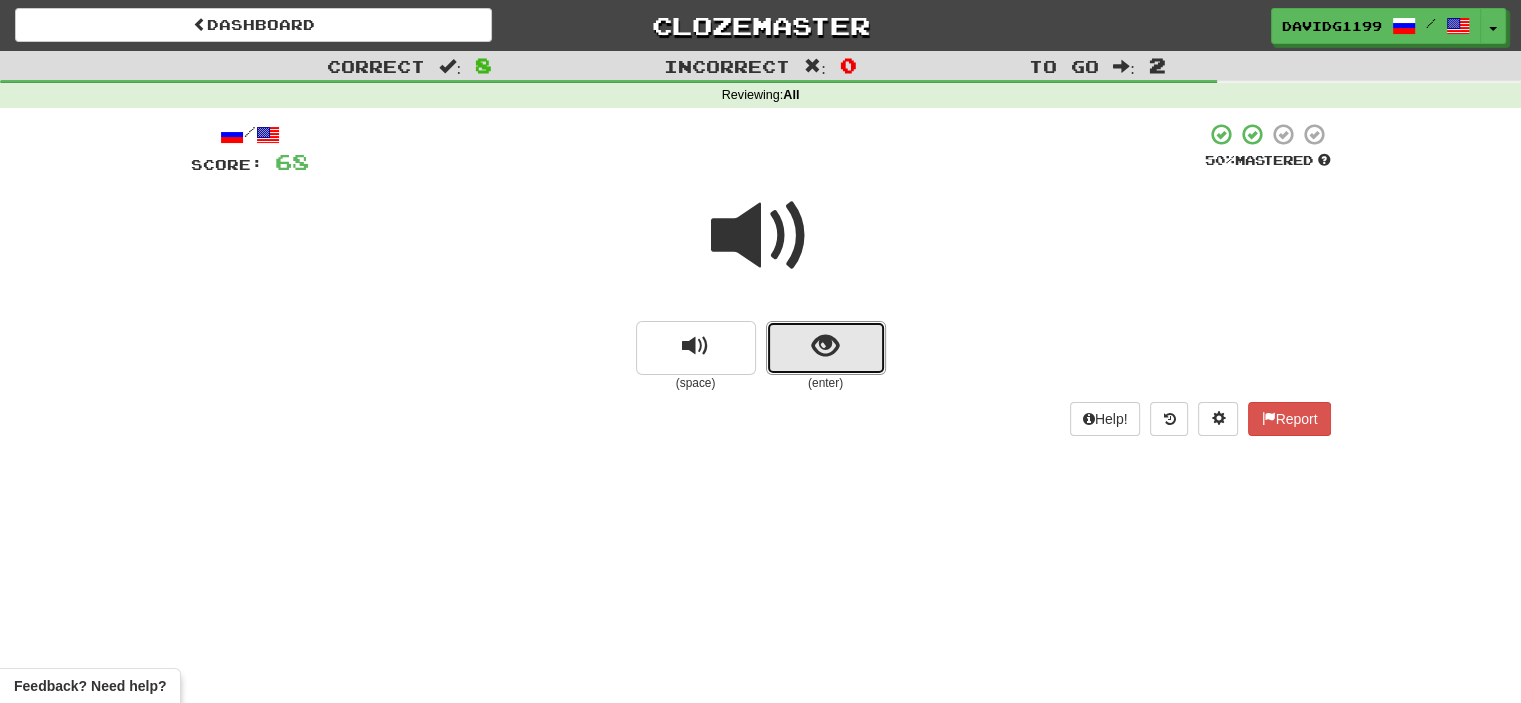 click at bounding box center [825, 346] 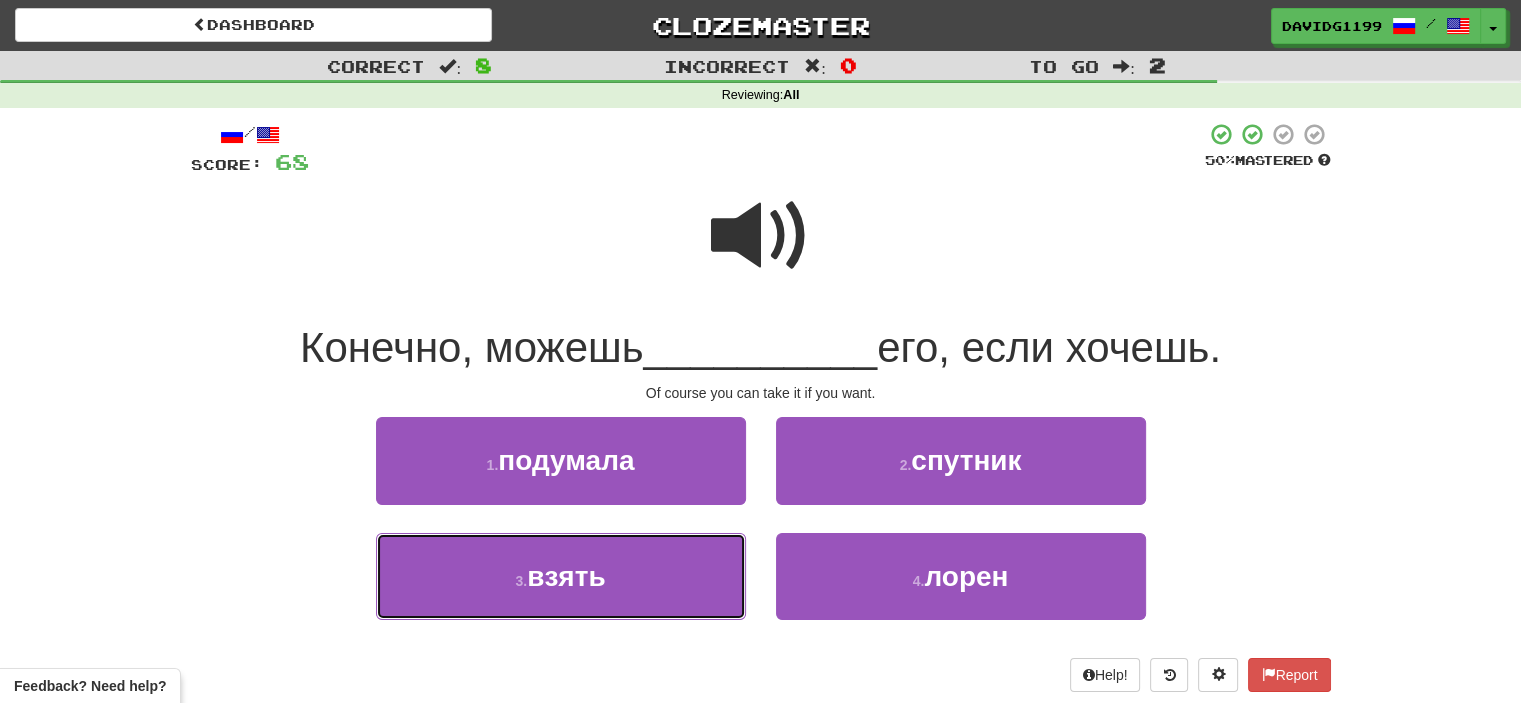 click on "3 .  взять" at bounding box center (561, 576) 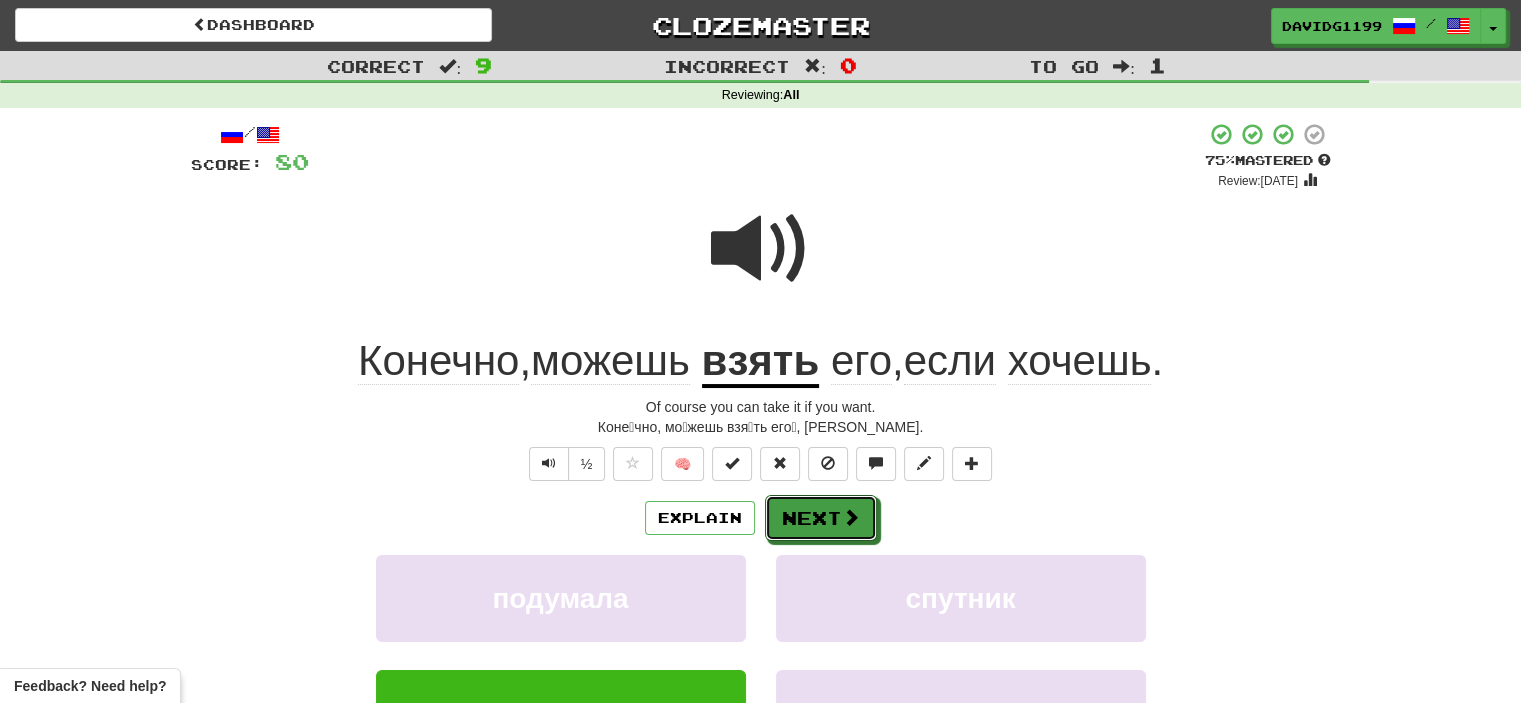 click at bounding box center (851, 517) 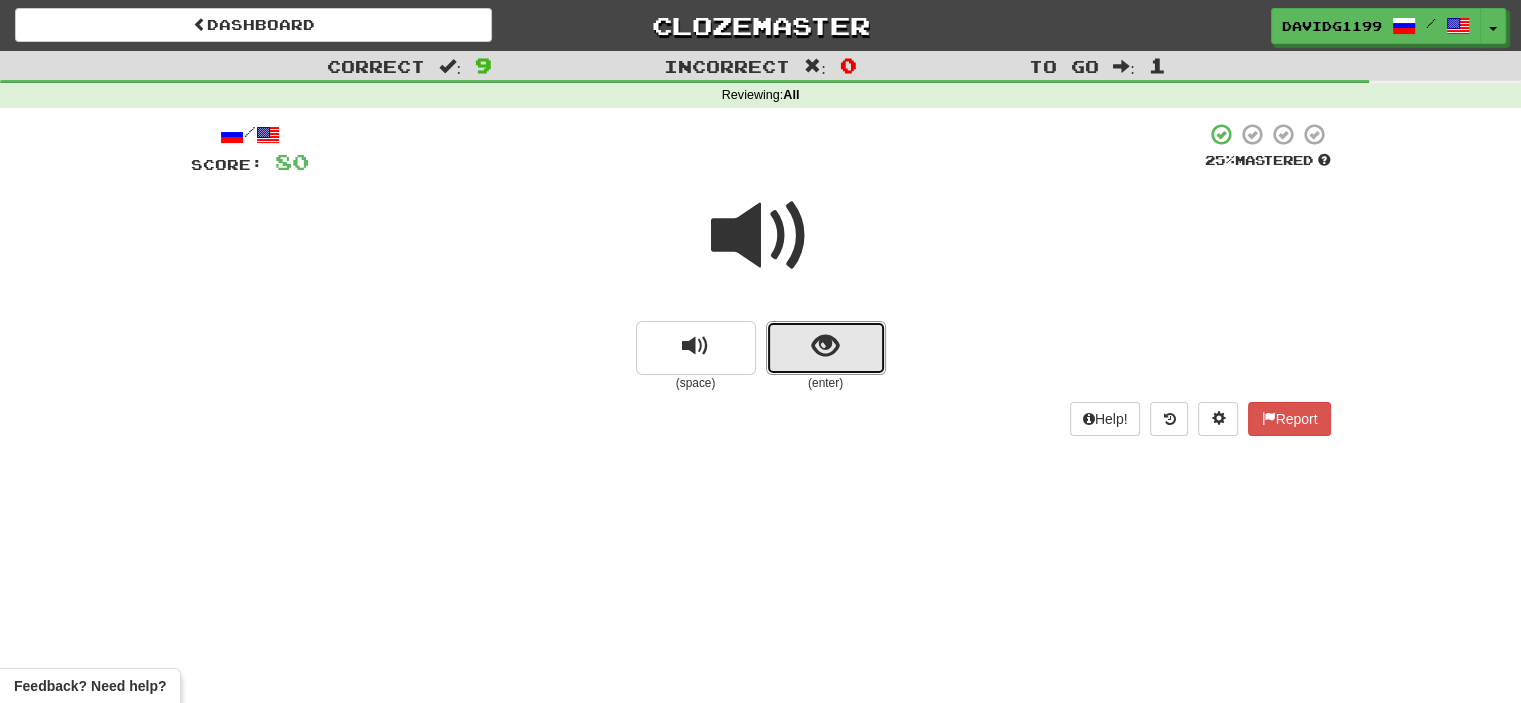 click at bounding box center [826, 348] 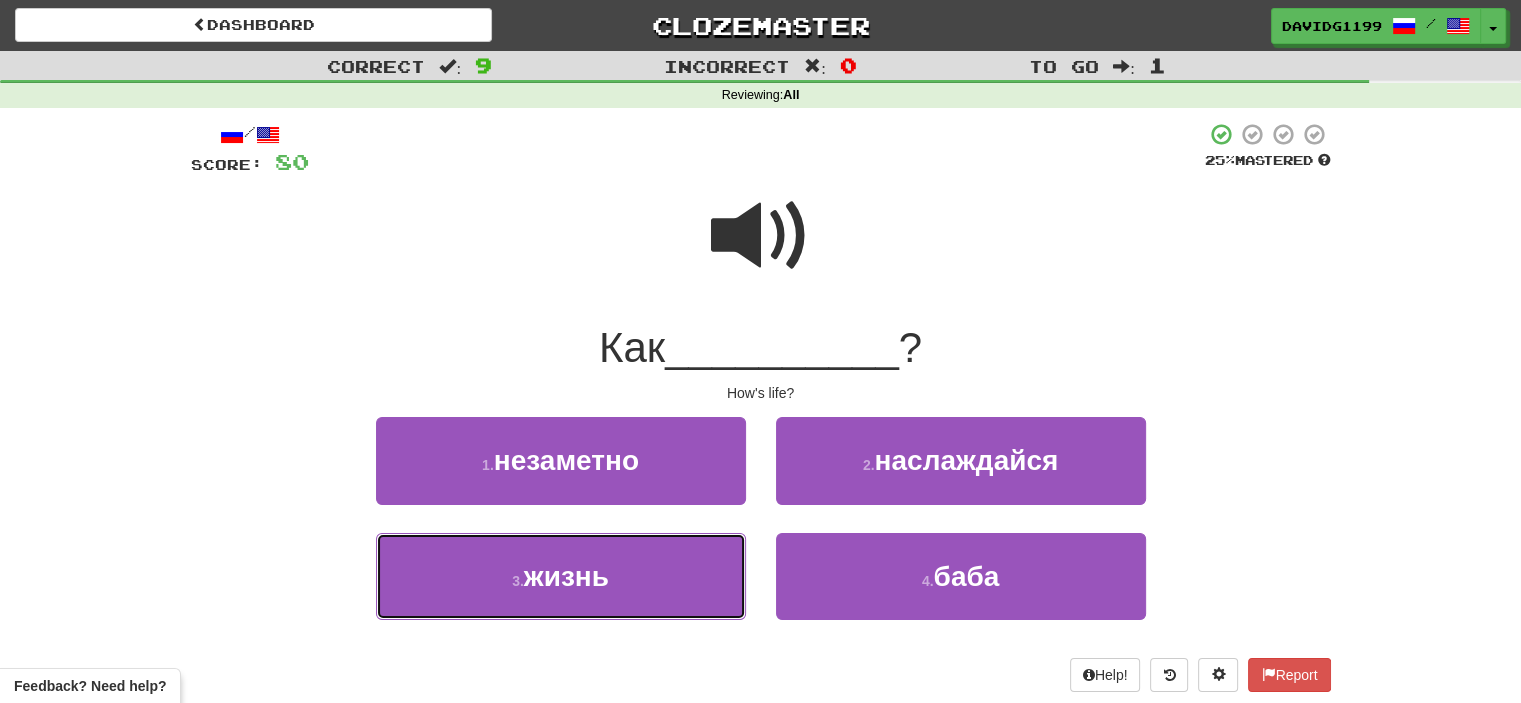 click on "3 .  жизнь" at bounding box center (561, 576) 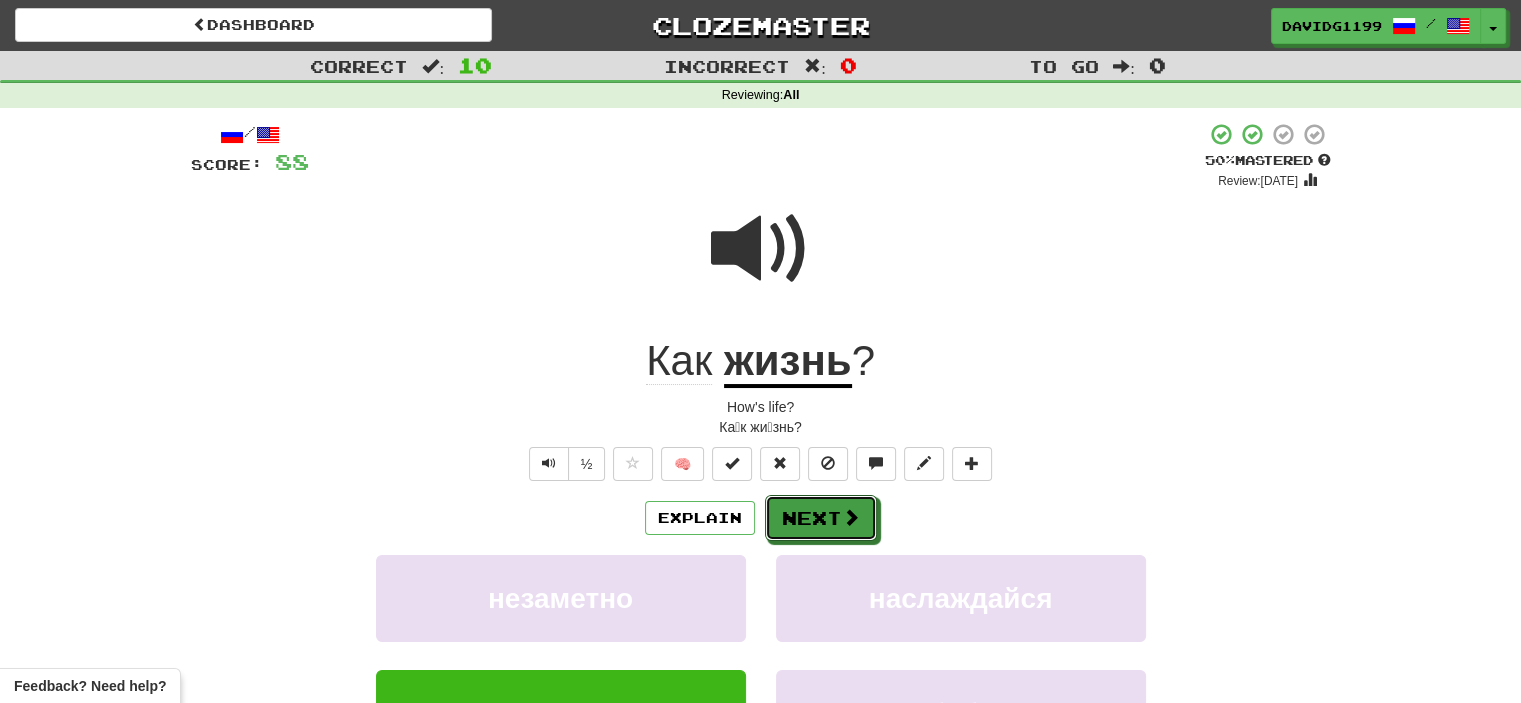 click on "Next" at bounding box center [821, 518] 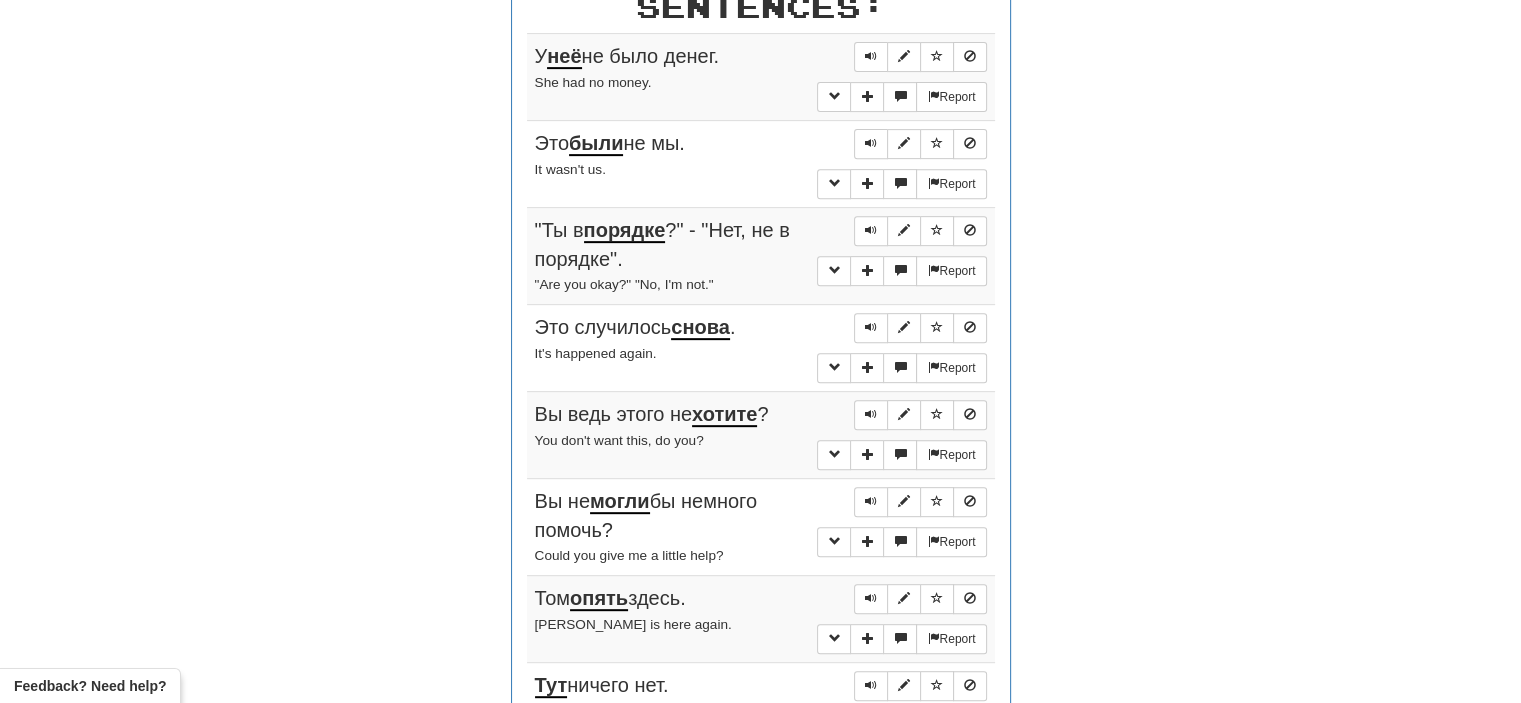 scroll, scrollTop: 791, scrollLeft: 0, axis: vertical 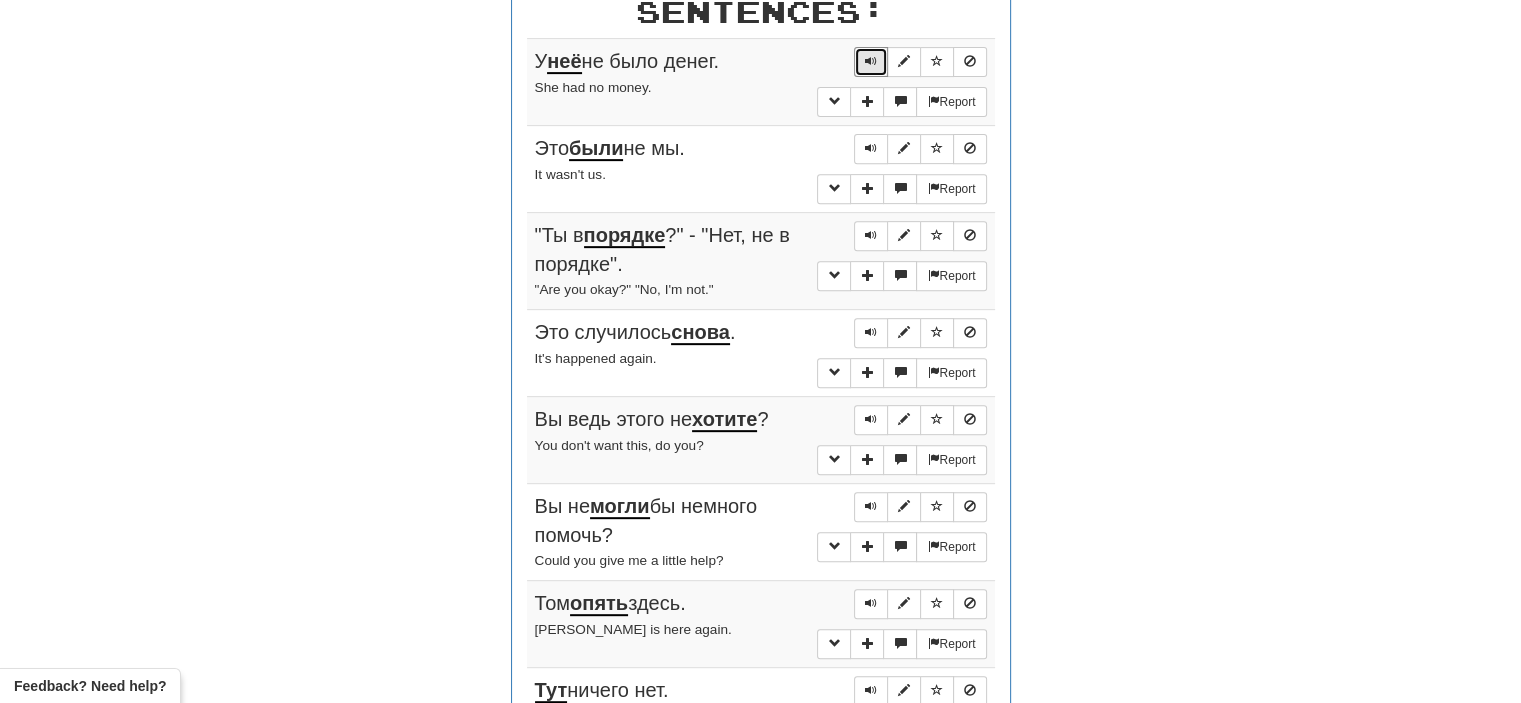 click at bounding box center [871, 61] 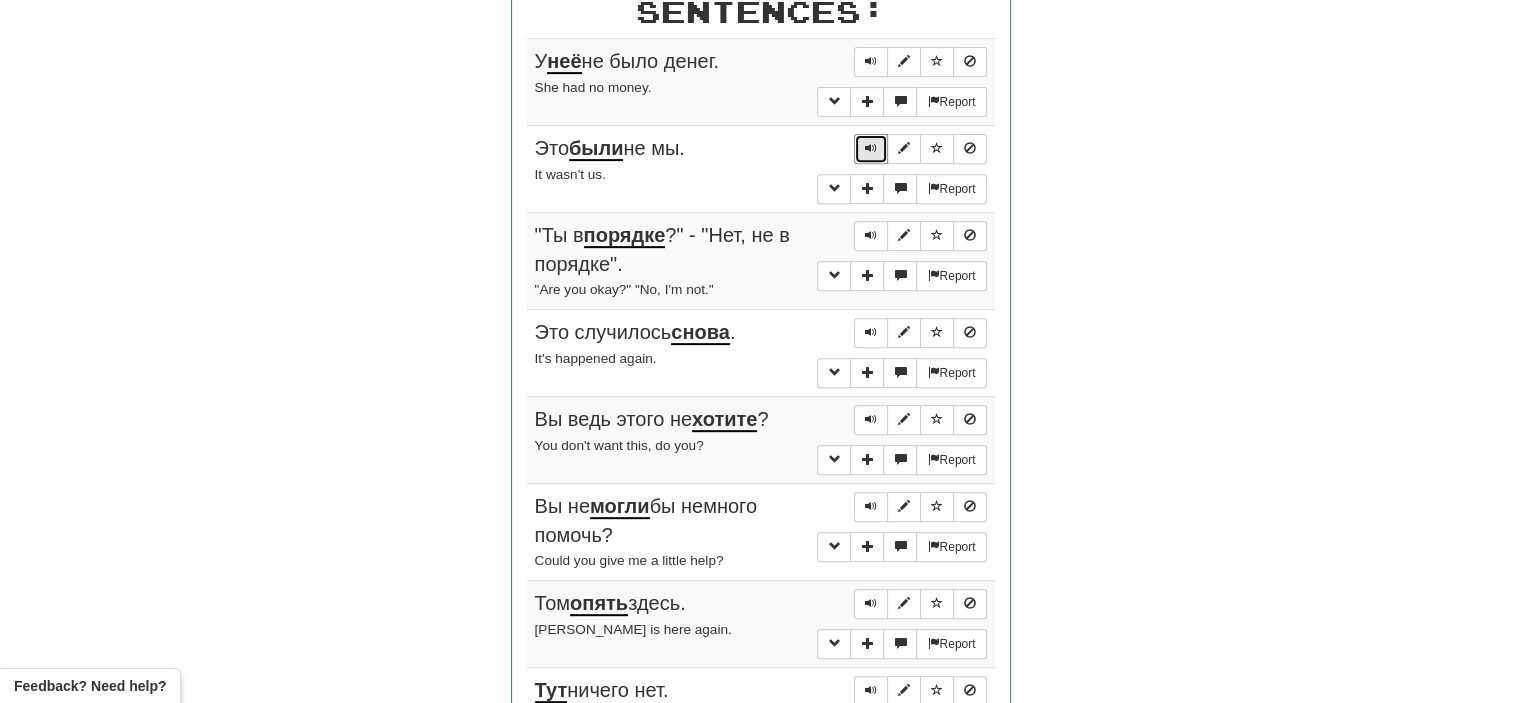 click at bounding box center (871, 148) 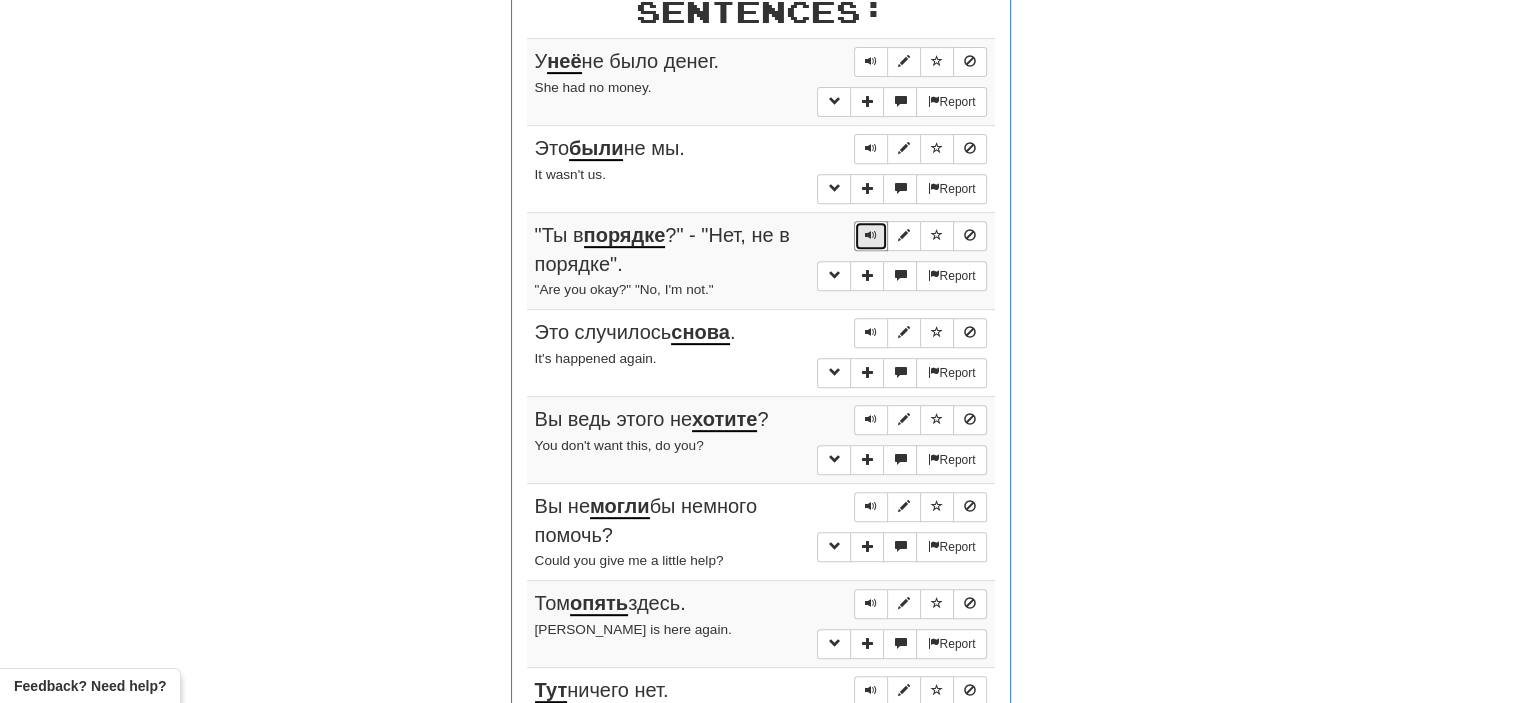 click at bounding box center (871, 235) 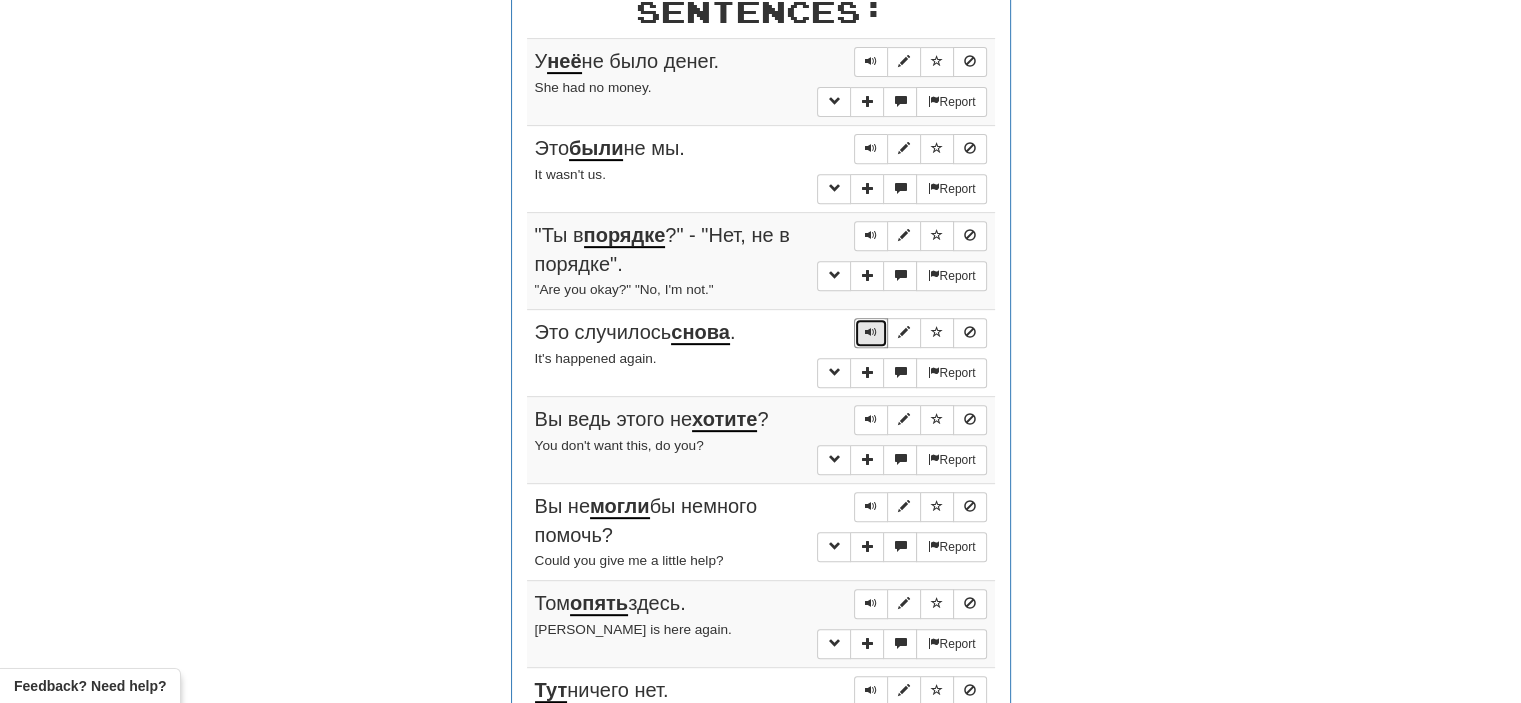 click at bounding box center [871, 332] 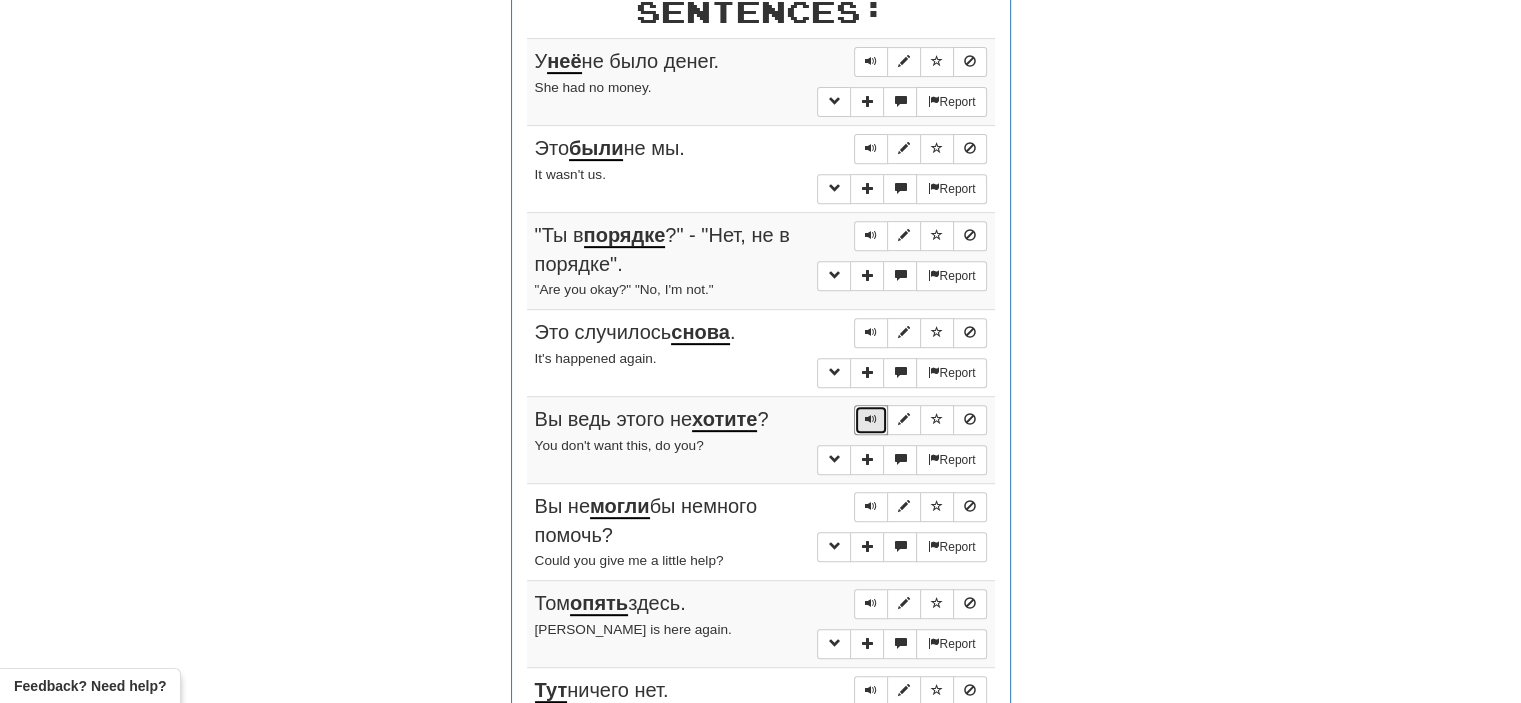 click at bounding box center [871, 419] 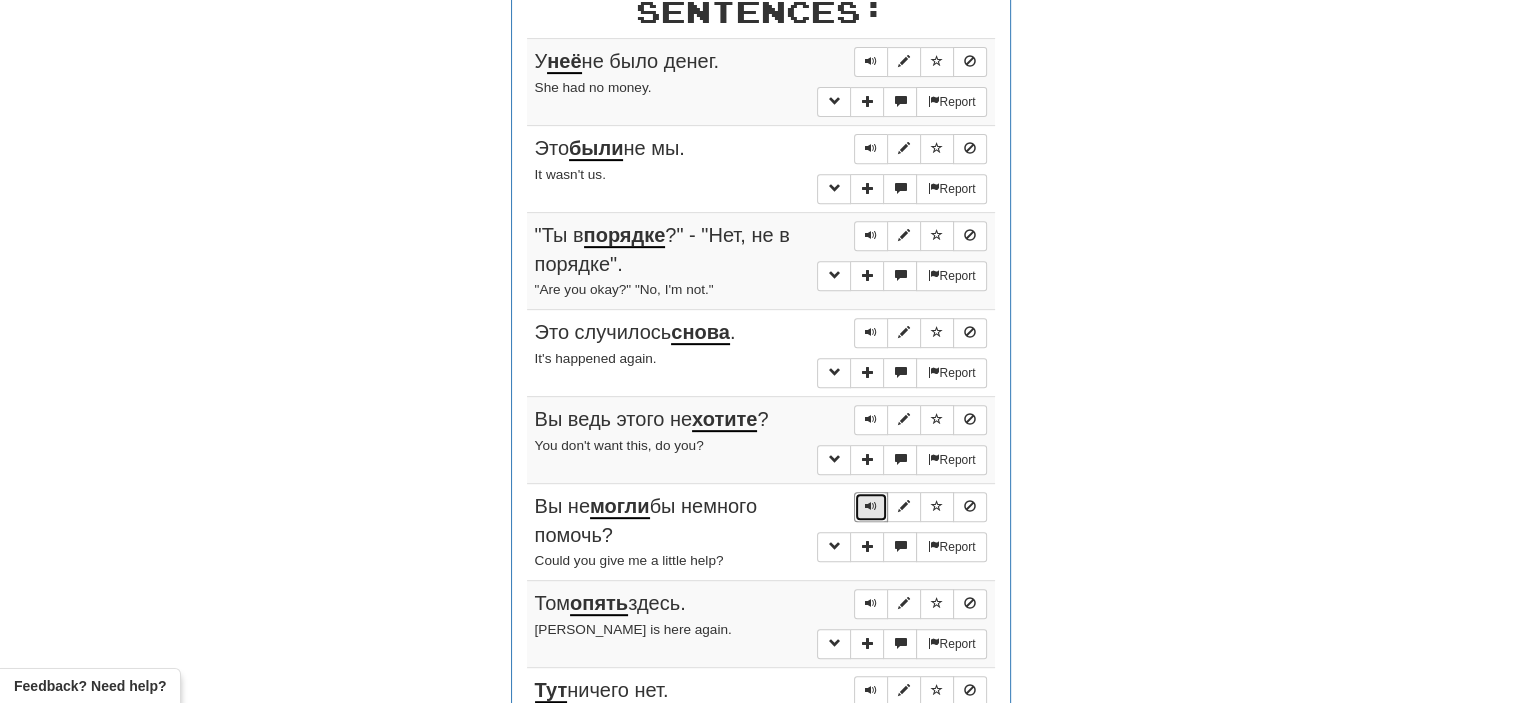 click at bounding box center [871, 506] 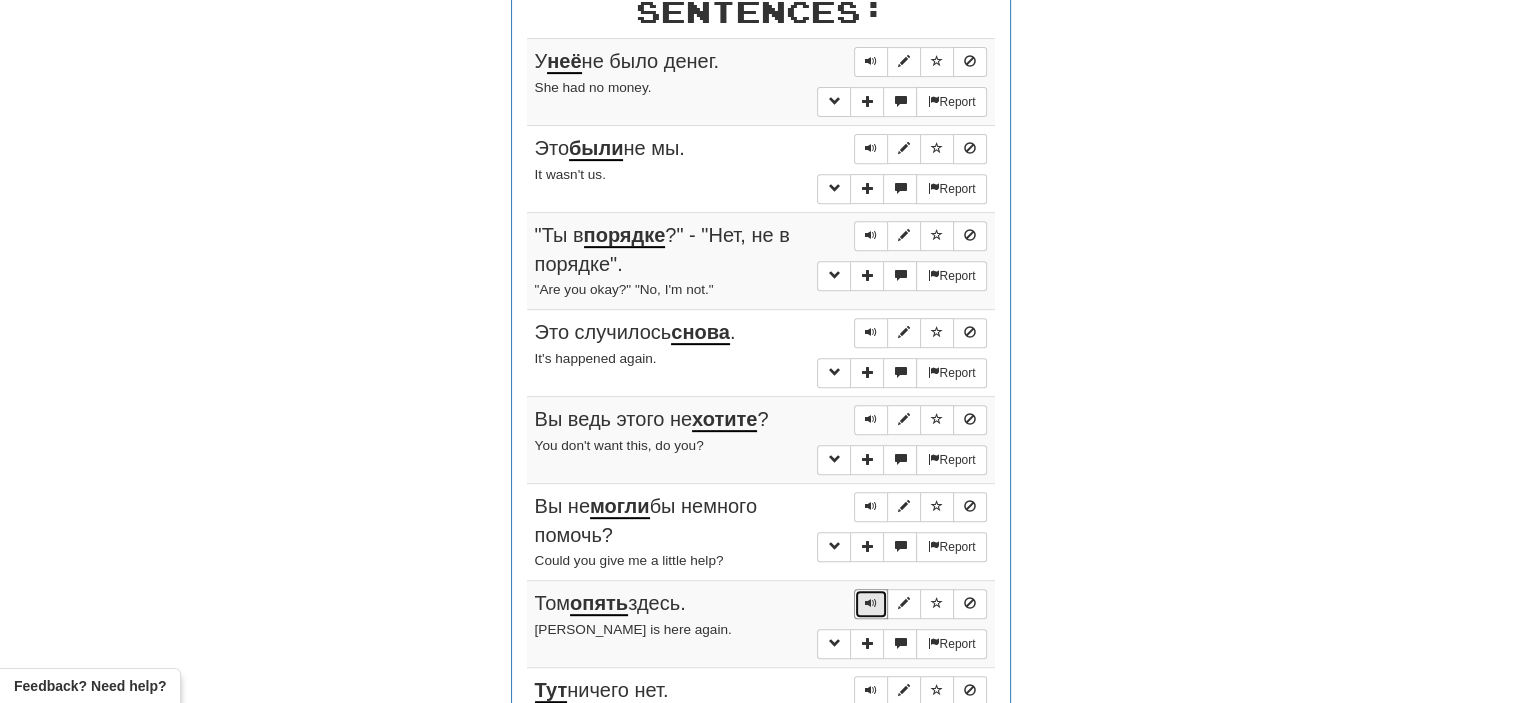 drag, startPoint x: 874, startPoint y: 602, endPoint x: 860, endPoint y: 599, distance: 14.3178215 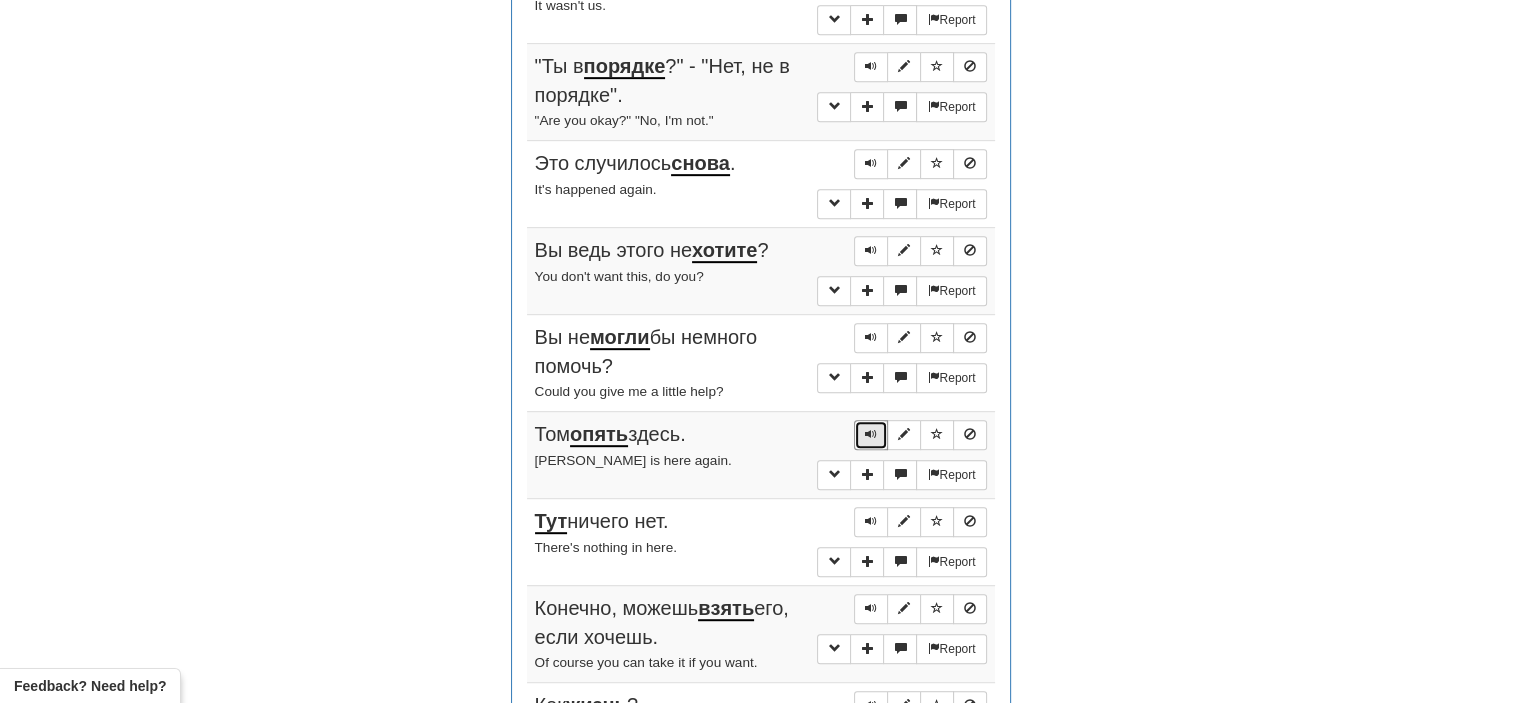 scroll, scrollTop: 960, scrollLeft: 0, axis: vertical 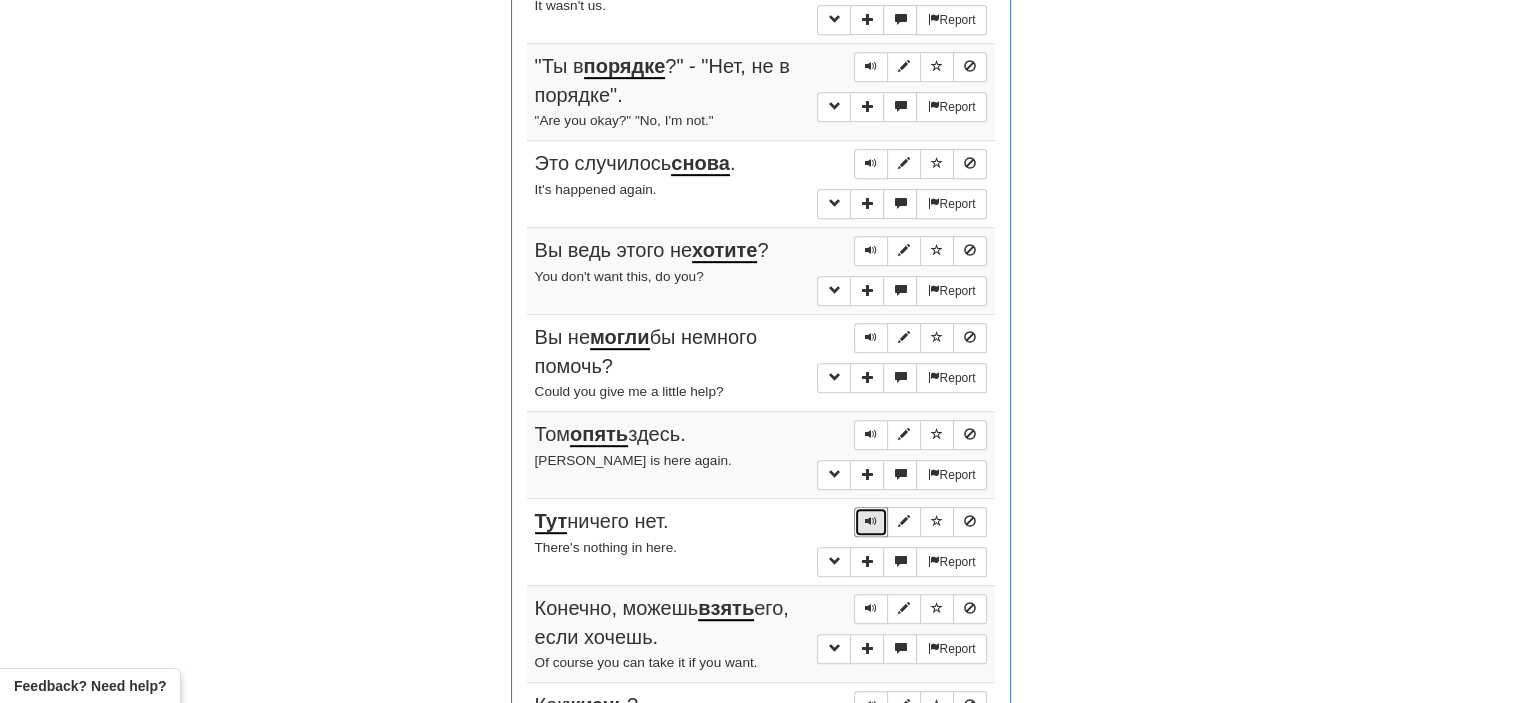 click at bounding box center [871, 521] 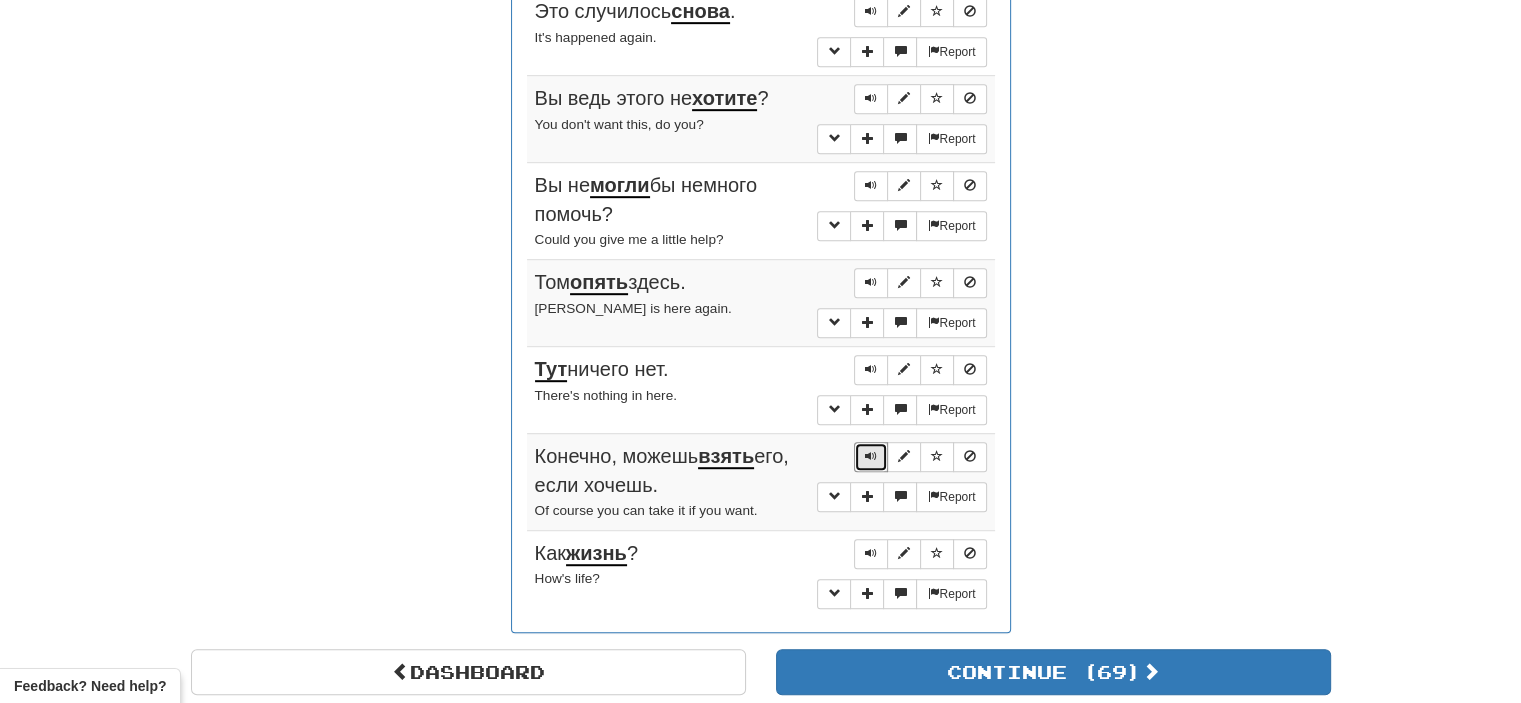 click at bounding box center (871, 456) 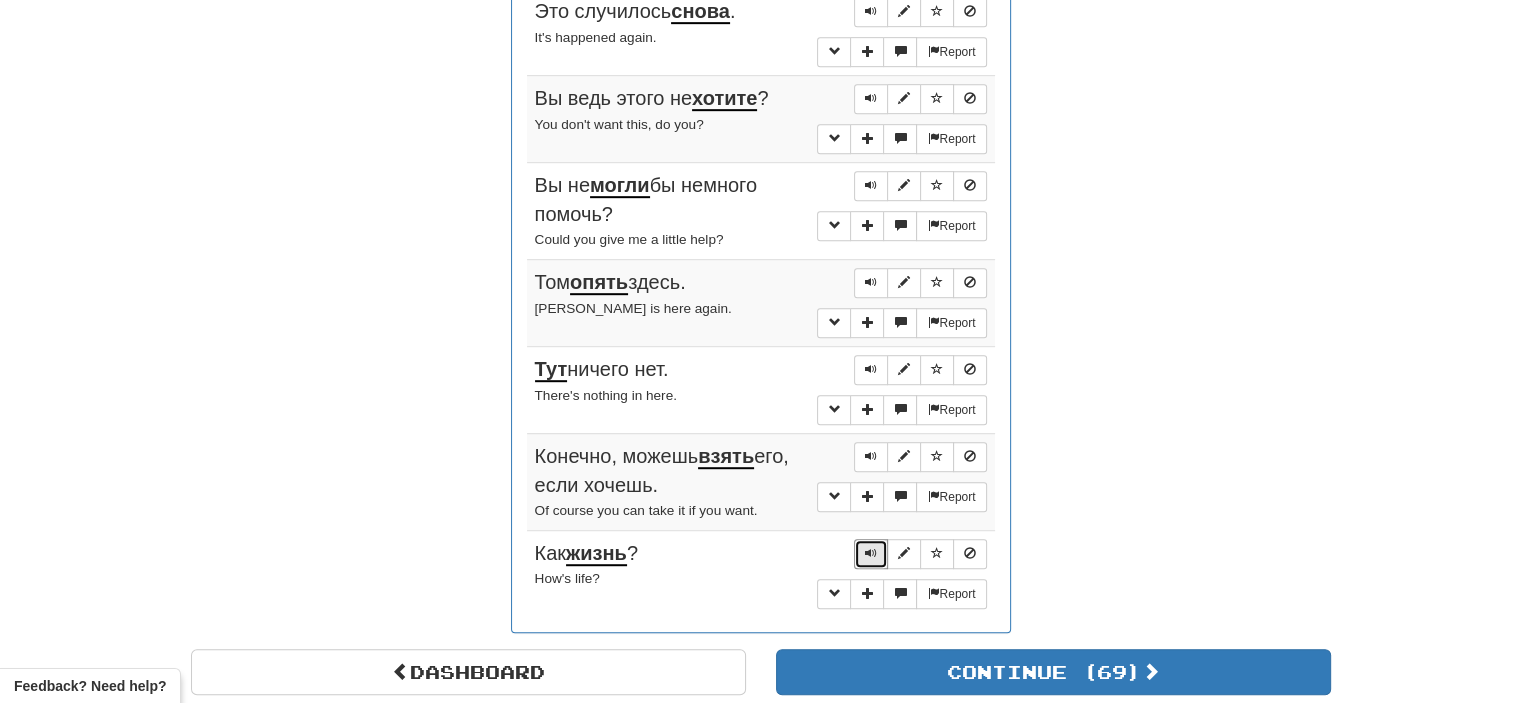 click at bounding box center [871, 553] 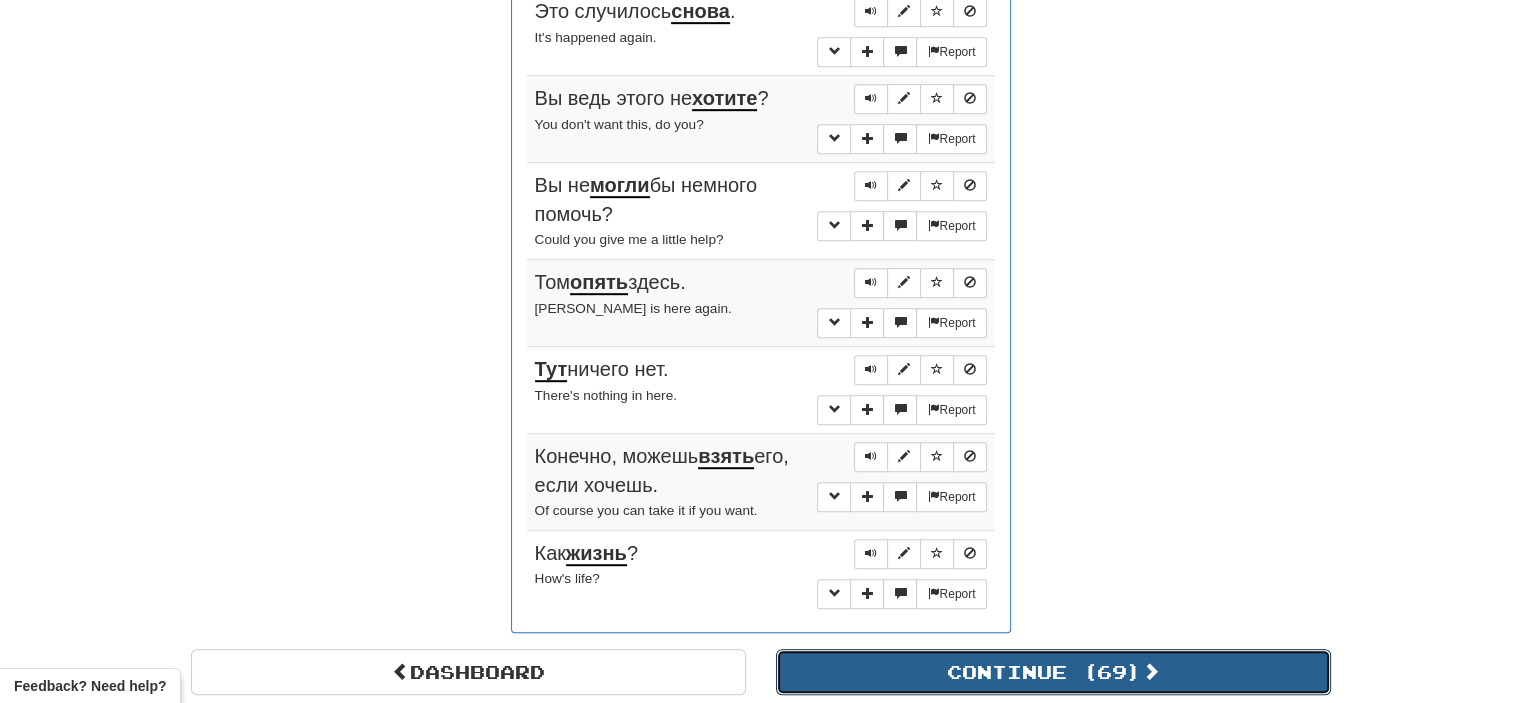 click on "Continue ( 69 )" at bounding box center (1053, 672) 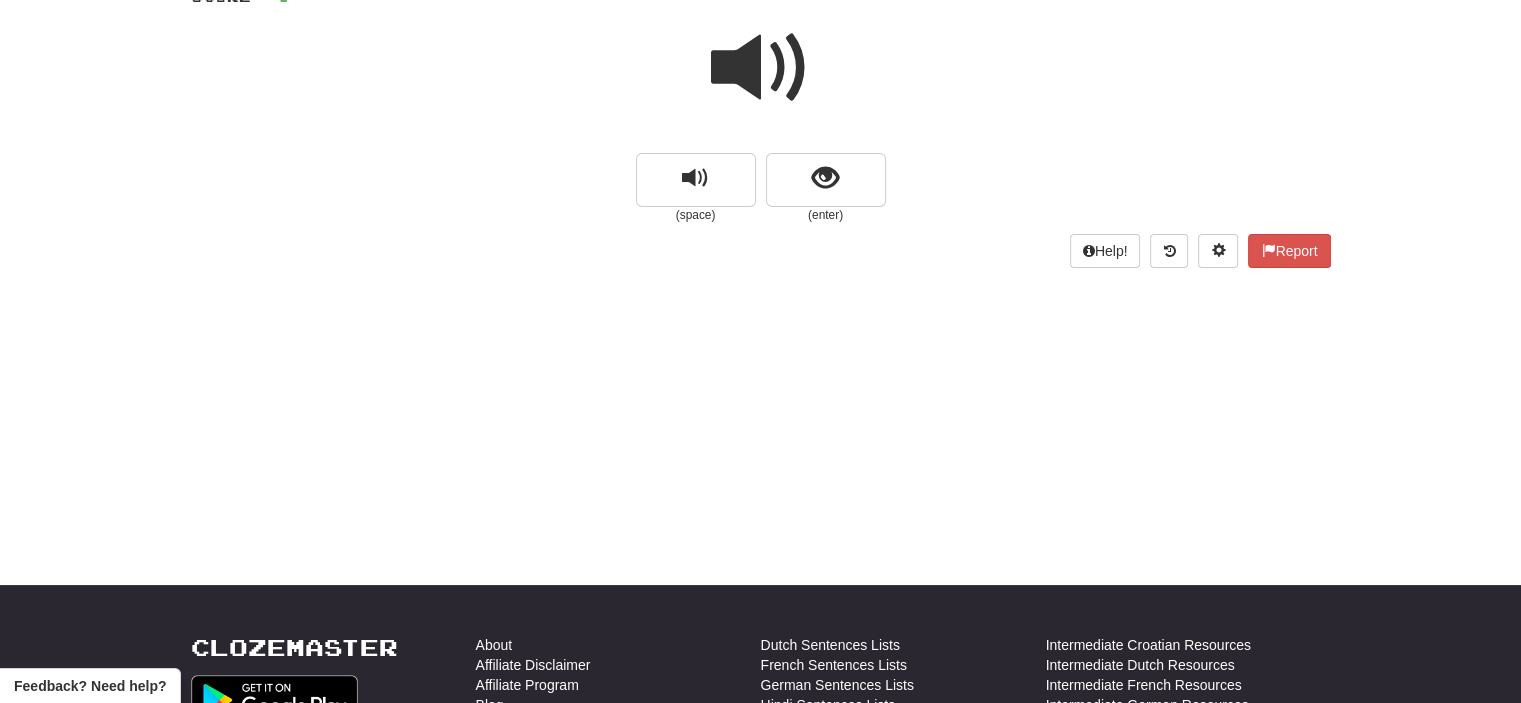 scroll, scrollTop: 0, scrollLeft: 0, axis: both 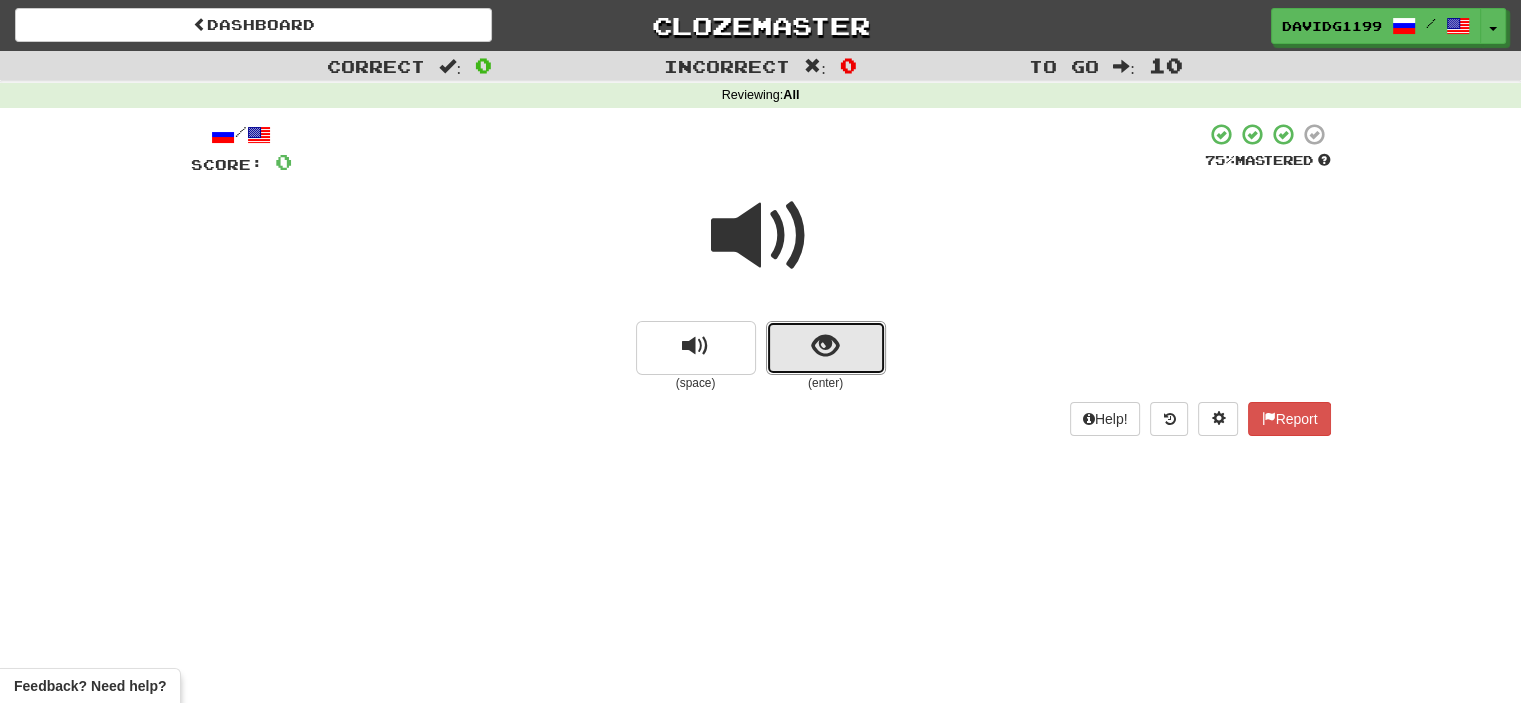 click at bounding box center (826, 348) 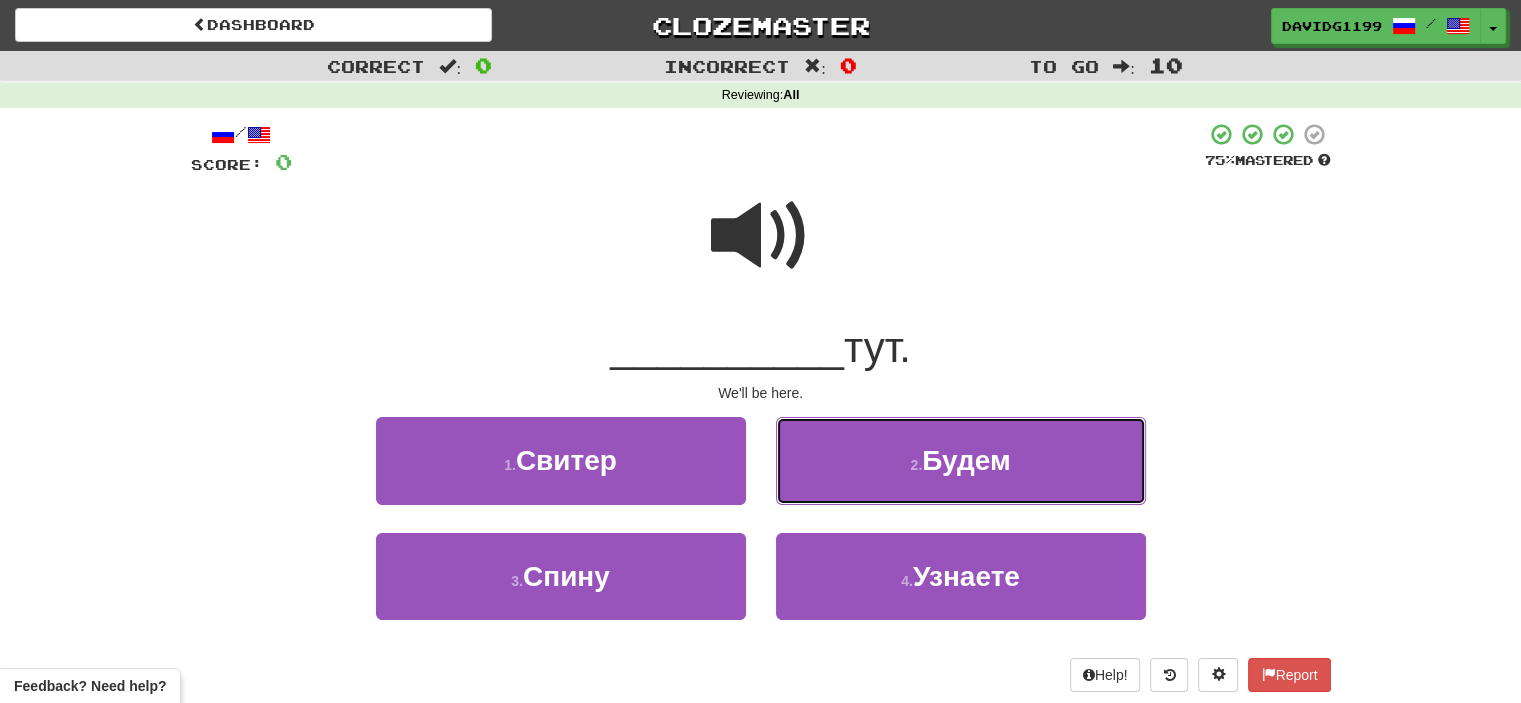 click on "2 .  Будем" at bounding box center (961, 460) 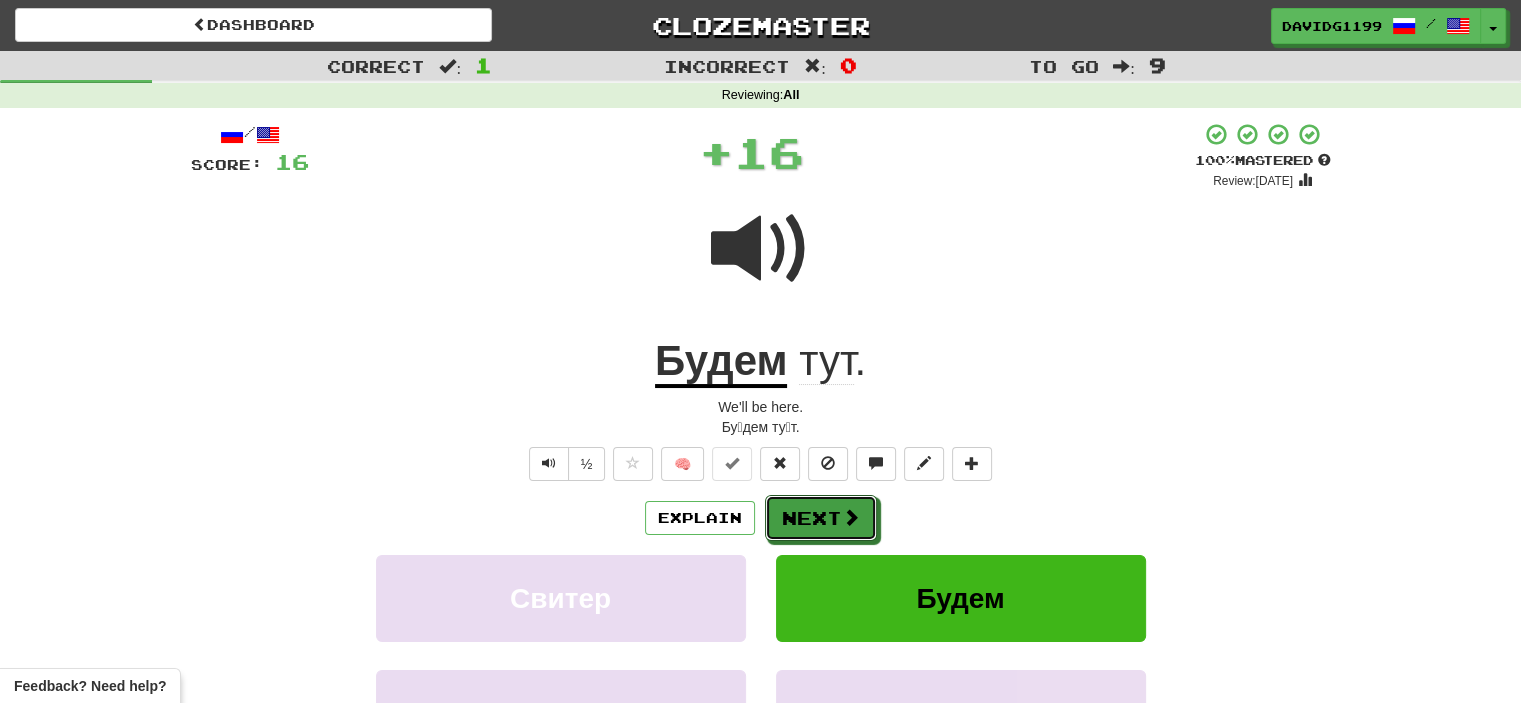 click on "Next" at bounding box center (821, 518) 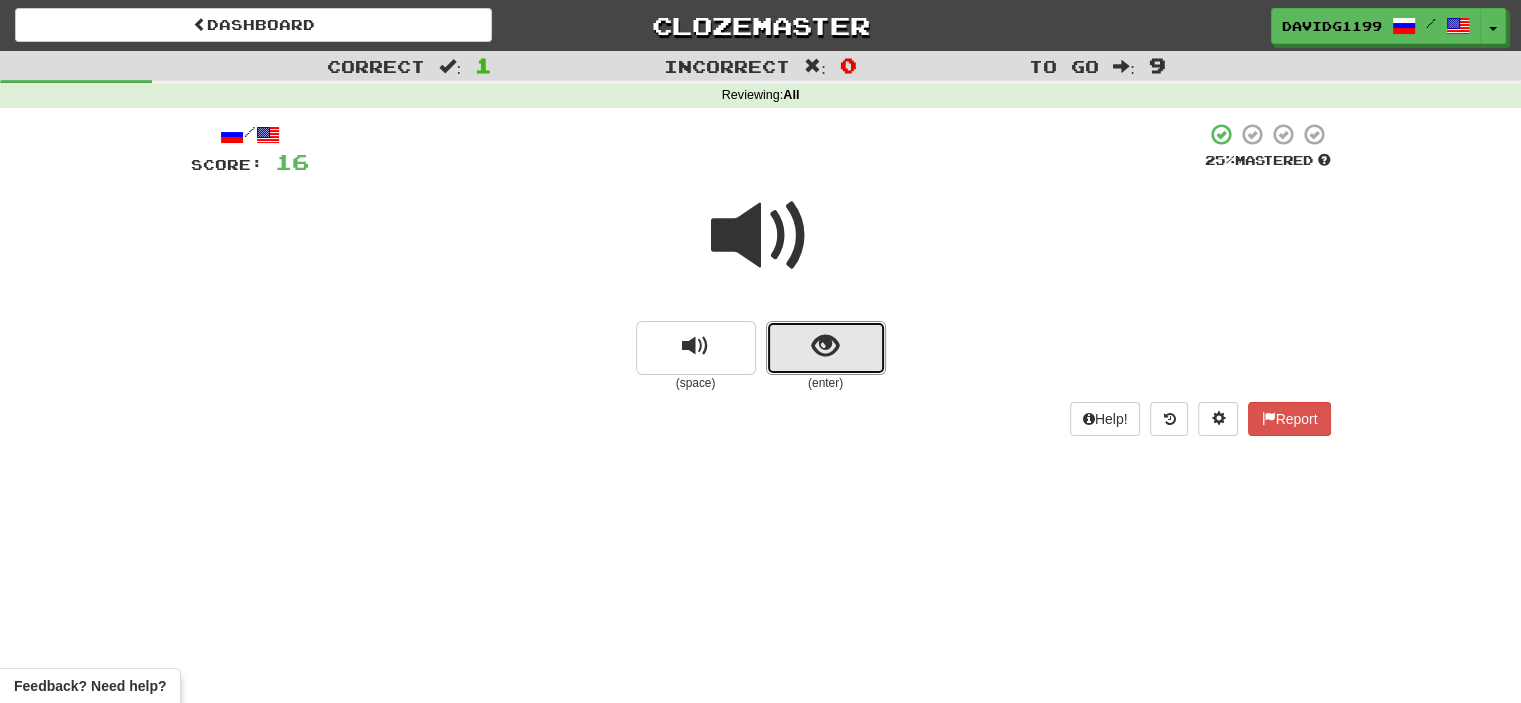 click at bounding box center (826, 348) 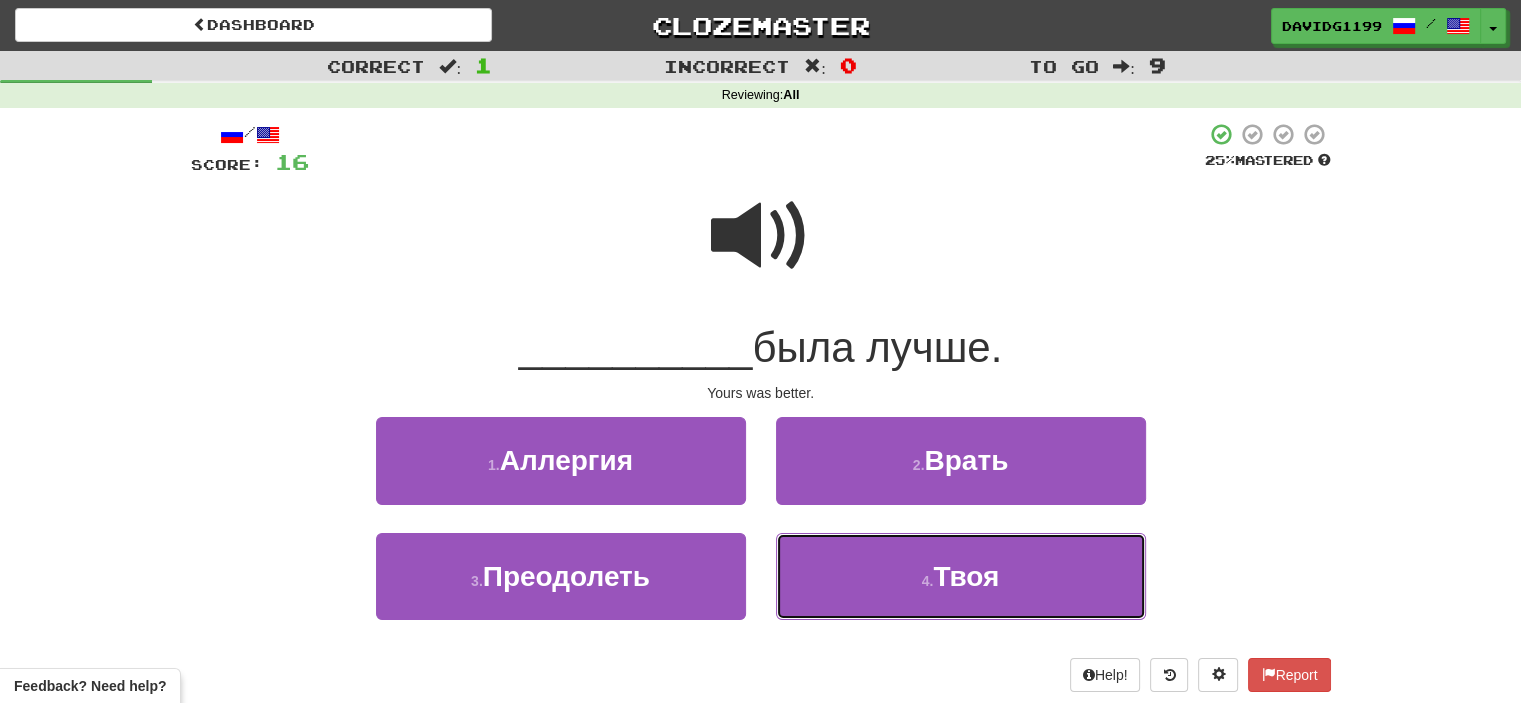 click on "4 .  [GEOGRAPHIC_DATA]" at bounding box center [961, 576] 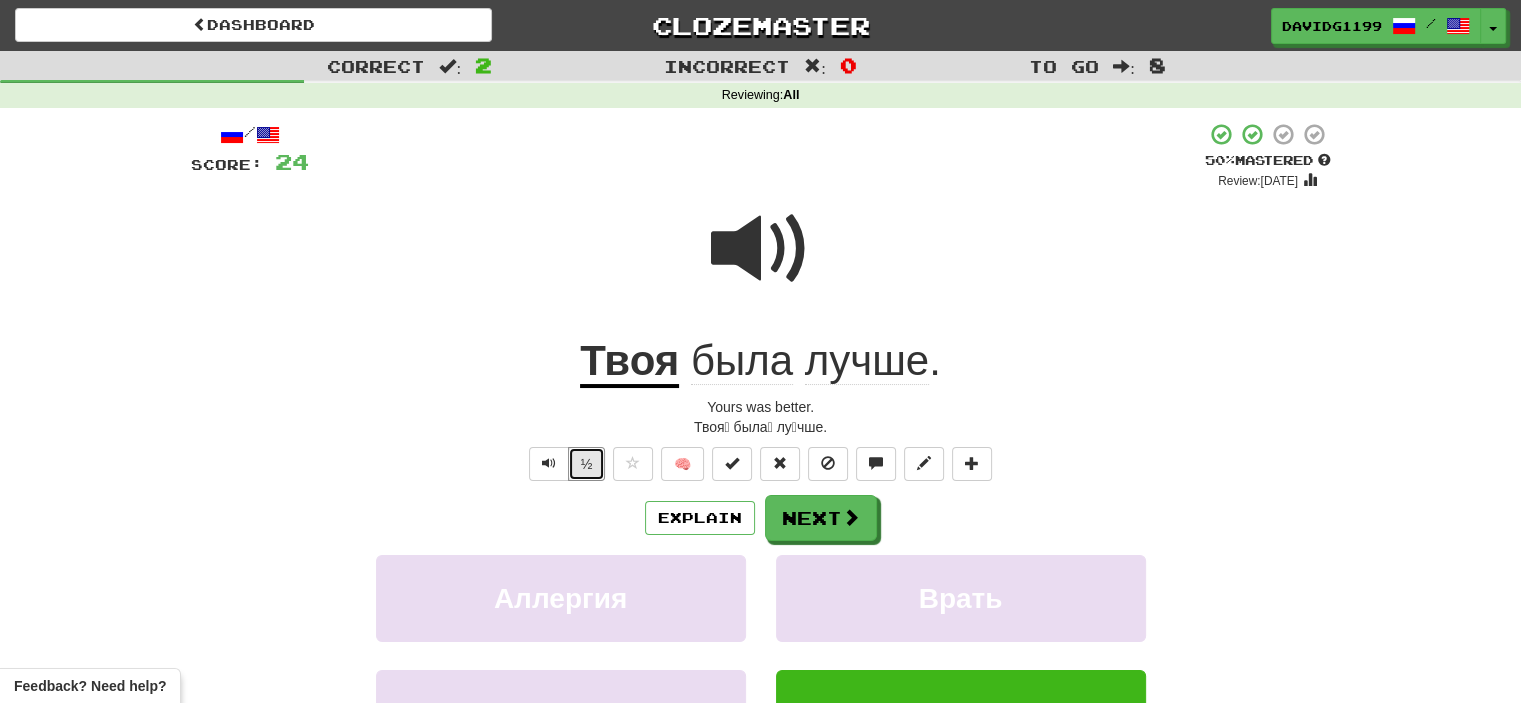 click on "½" at bounding box center [587, 464] 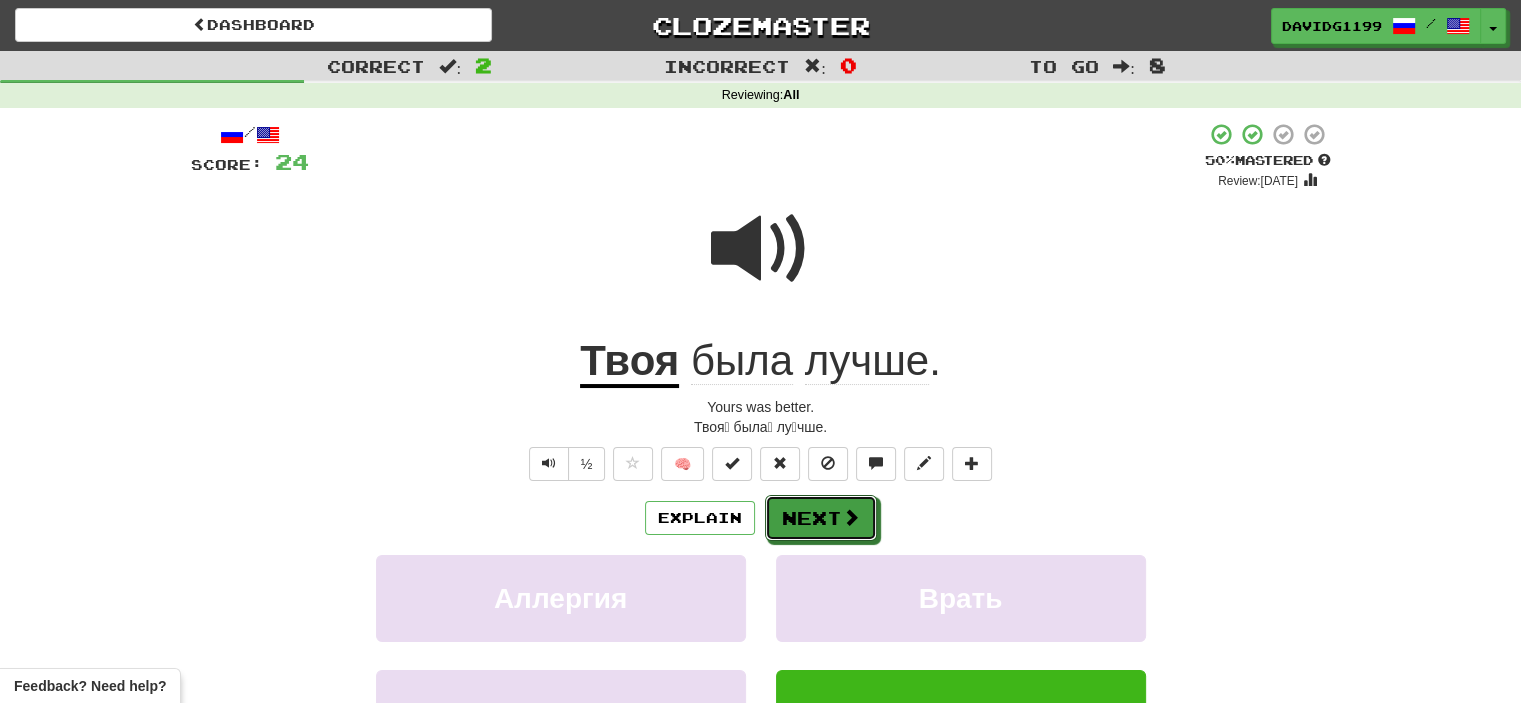 click on "Next" at bounding box center (821, 518) 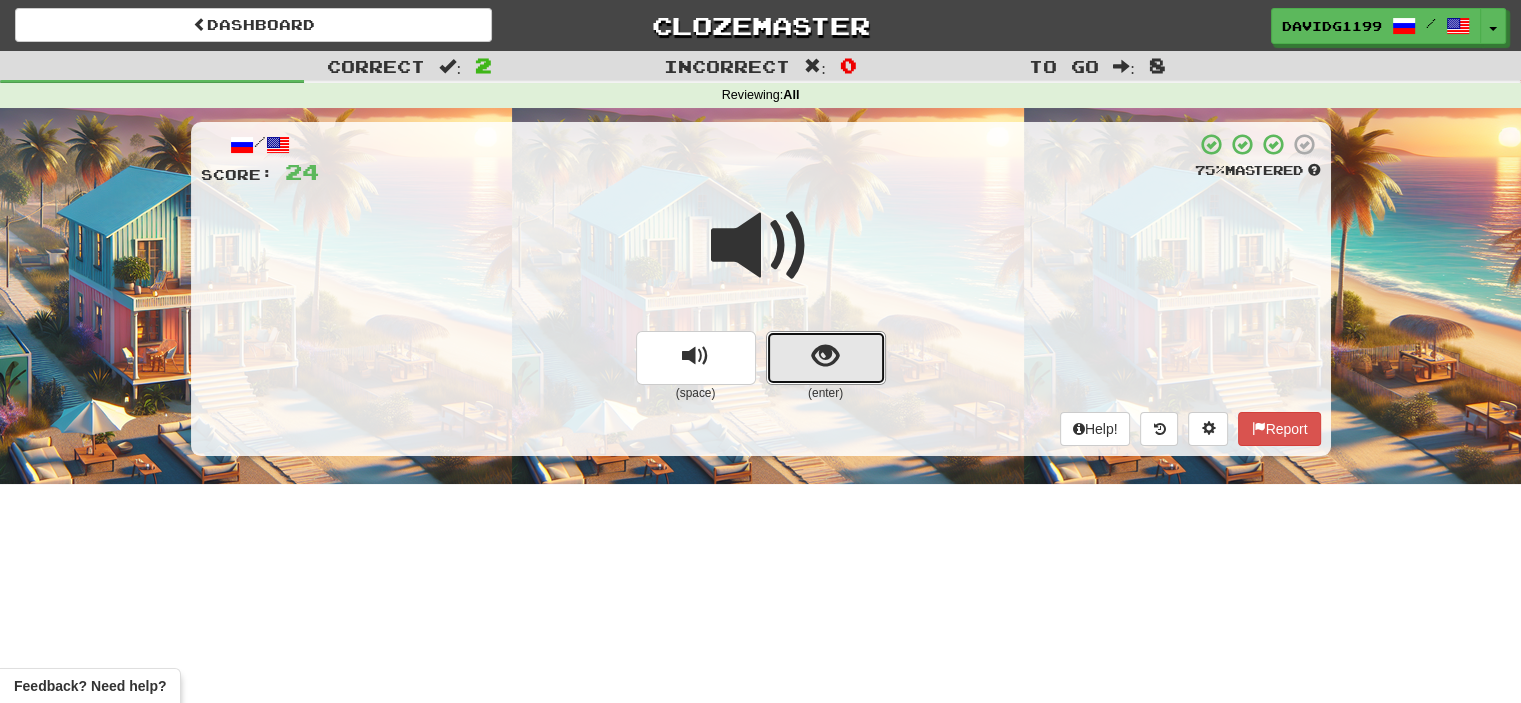 click at bounding box center [826, 358] 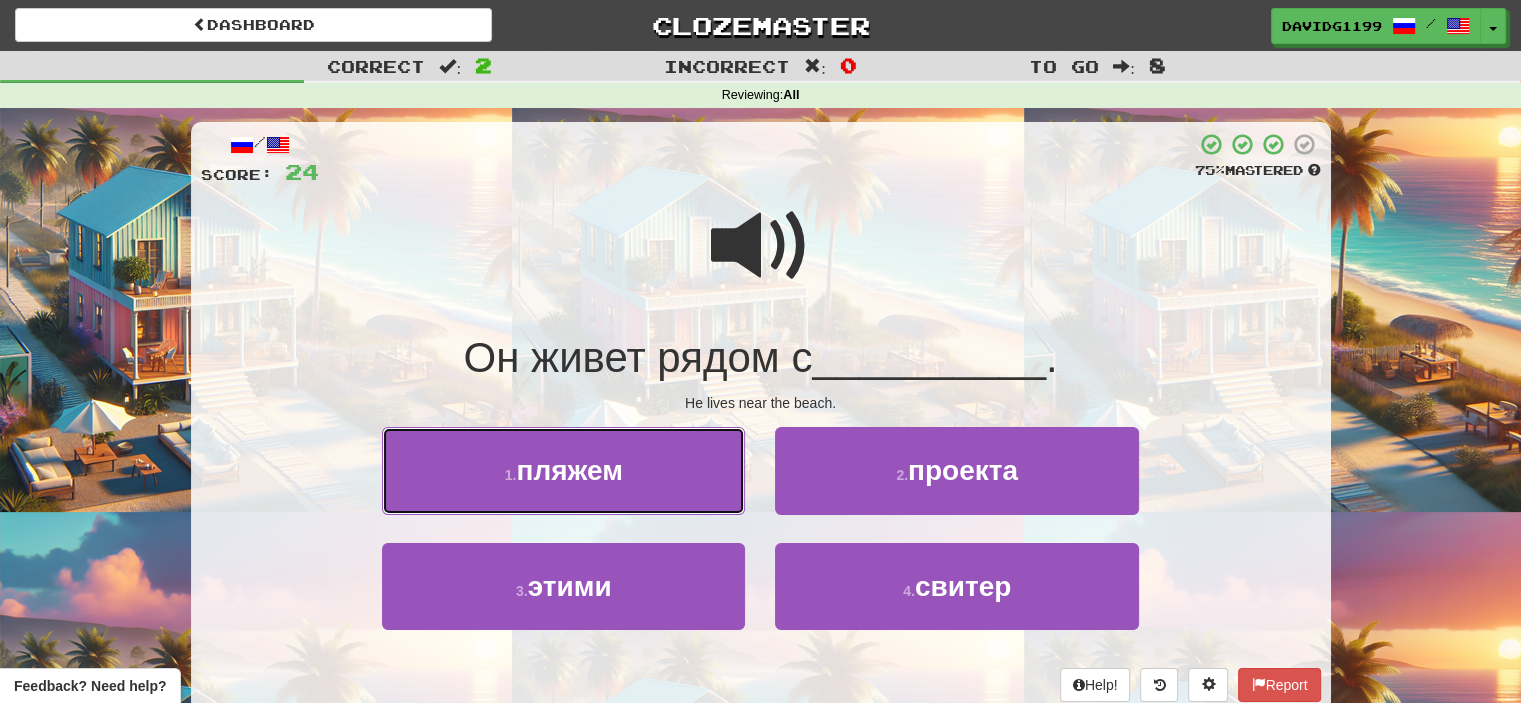 click on "1 .  пляжем" at bounding box center [563, 470] 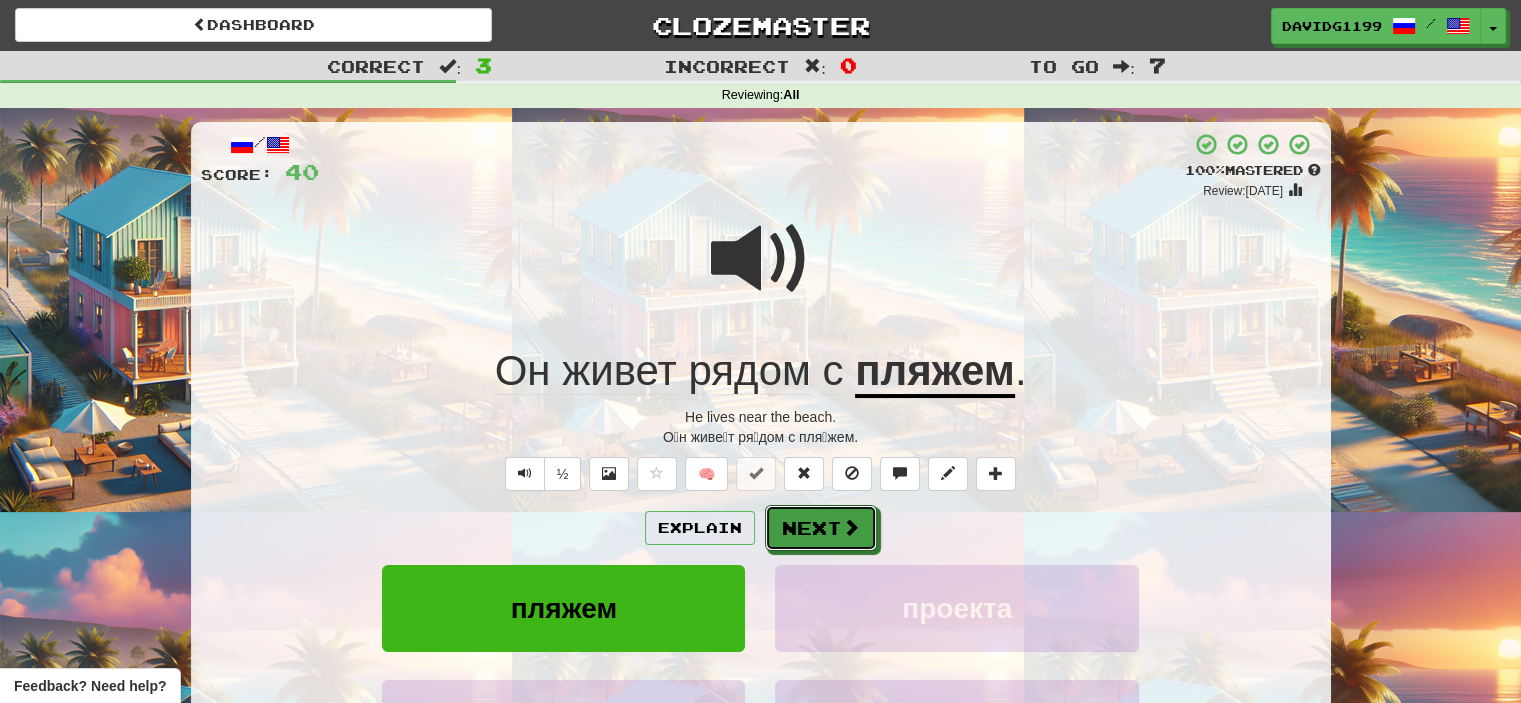 click on "Next" at bounding box center [821, 528] 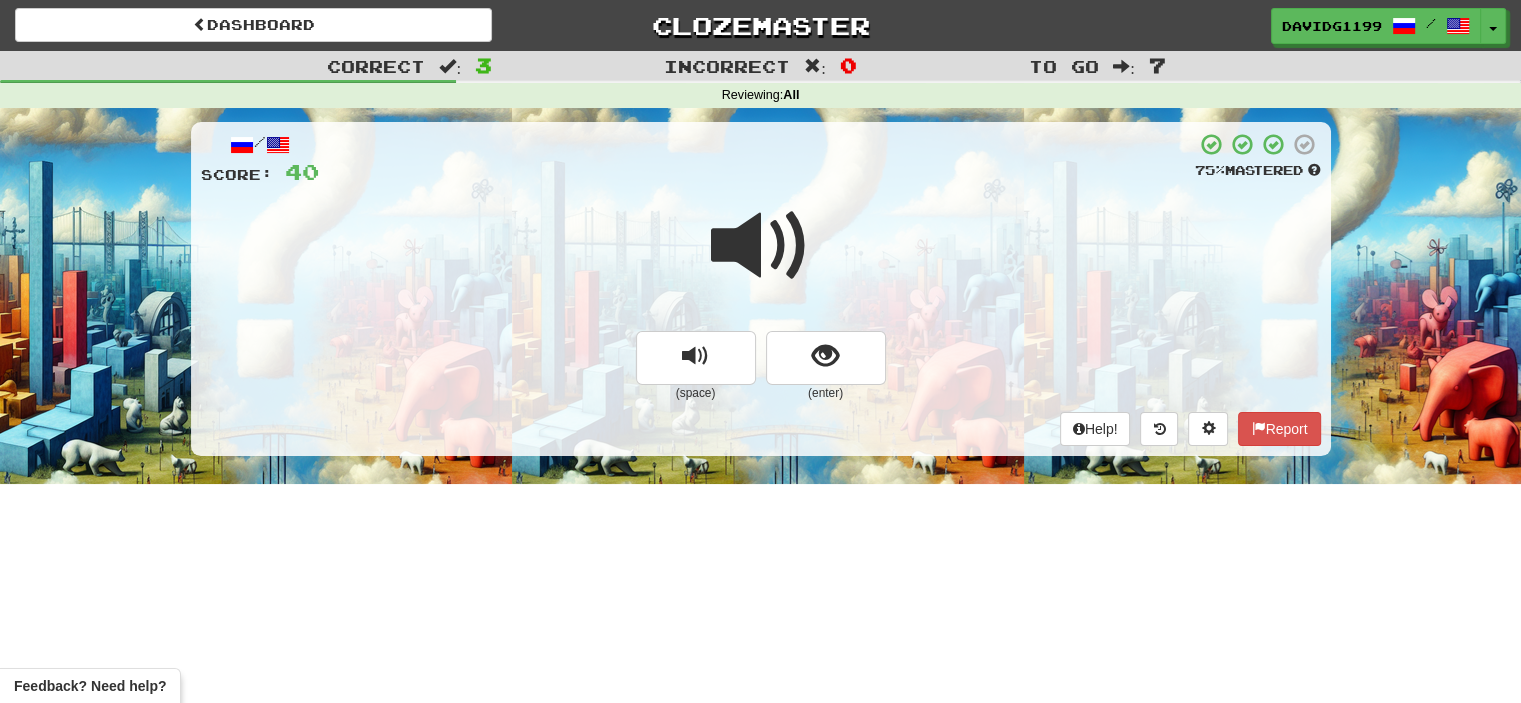 click on "Dashboard
Clozemaster
davidg1199
/
Toggle Dropdown
Dashboard
Leaderboard
Activity Feed
Notifications
Profile
Discussions
Русский
/
English
Streak:
22
Review:
79
Points [DATE]: 0
Languages
Account
Logout
davidg1199
/
Toggle Dropdown
Dashboard
Leaderboard
Activity Feed
Notifications
Profile
Discussions
Русский
/
English
Streak:
22
Review:
79
Points [DATE]: 0
Languages
Account
Logout
clozemaster
Correct   :   3 Incorrect   :   0 To go   :   7 Reviewing :  All  /  Score:   40 75 %  Mastered (space) (enter)  Help!  Report
Feedback? Need help?" at bounding box center (760, 351) 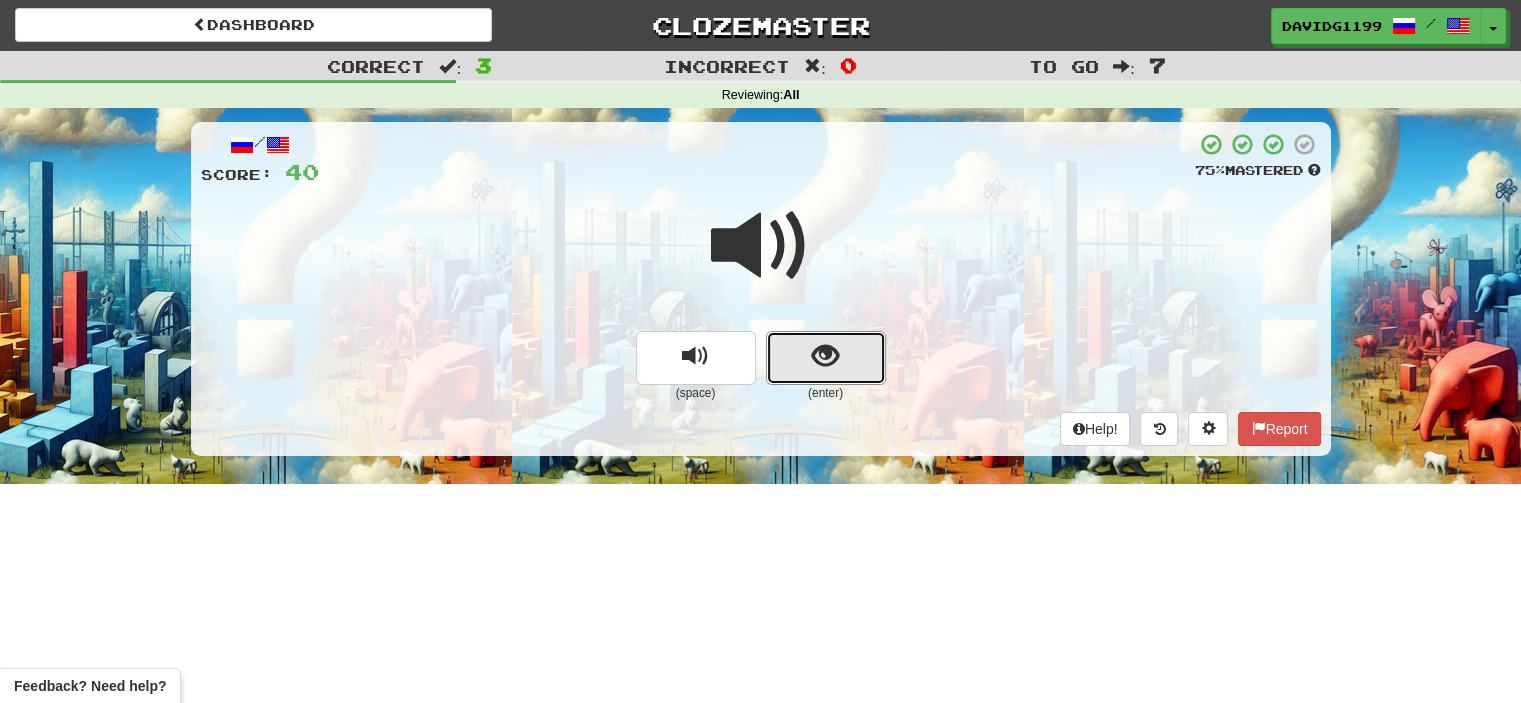 click at bounding box center (826, 358) 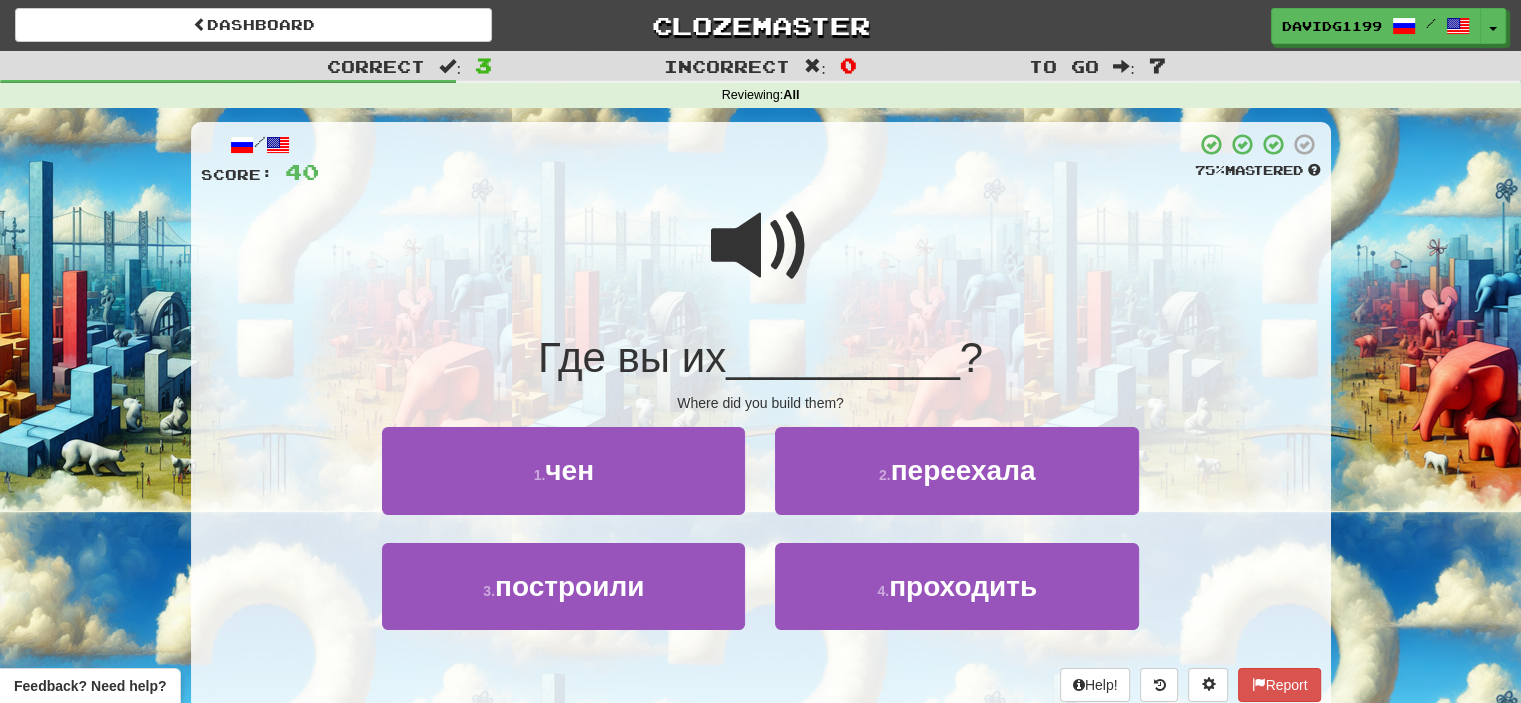 click at bounding box center [761, 246] 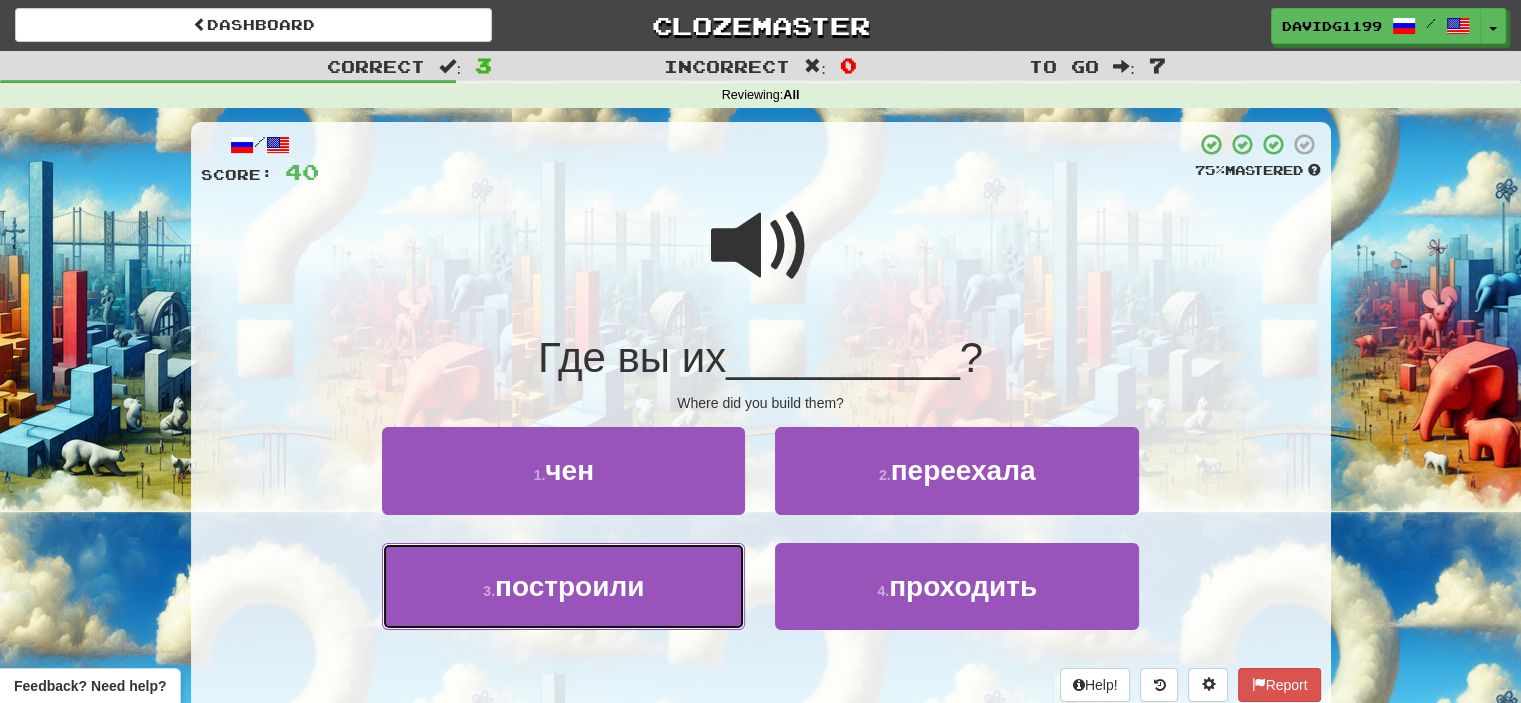 click on "3 .  построили" at bounding box center (563, 586) 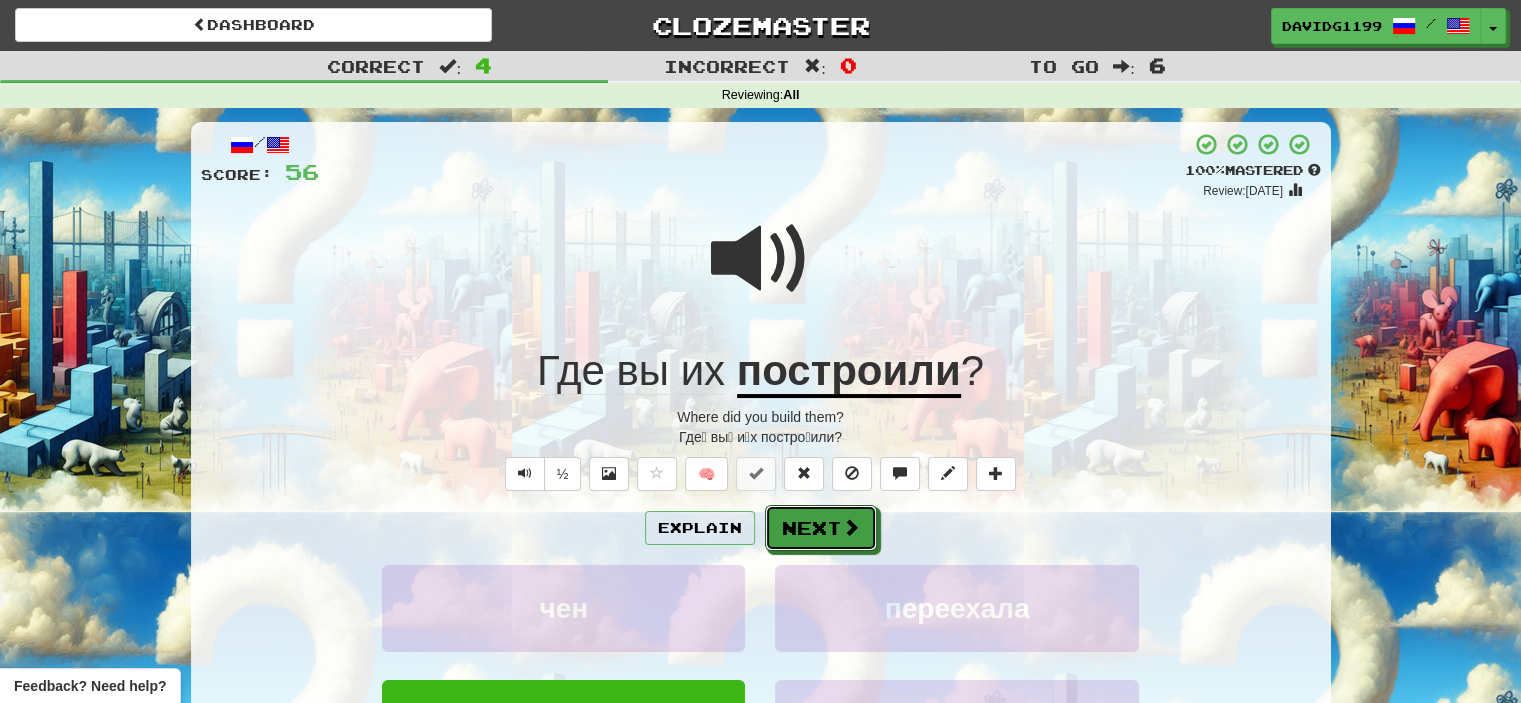 click on "Next" at bounding box center (821, 528) 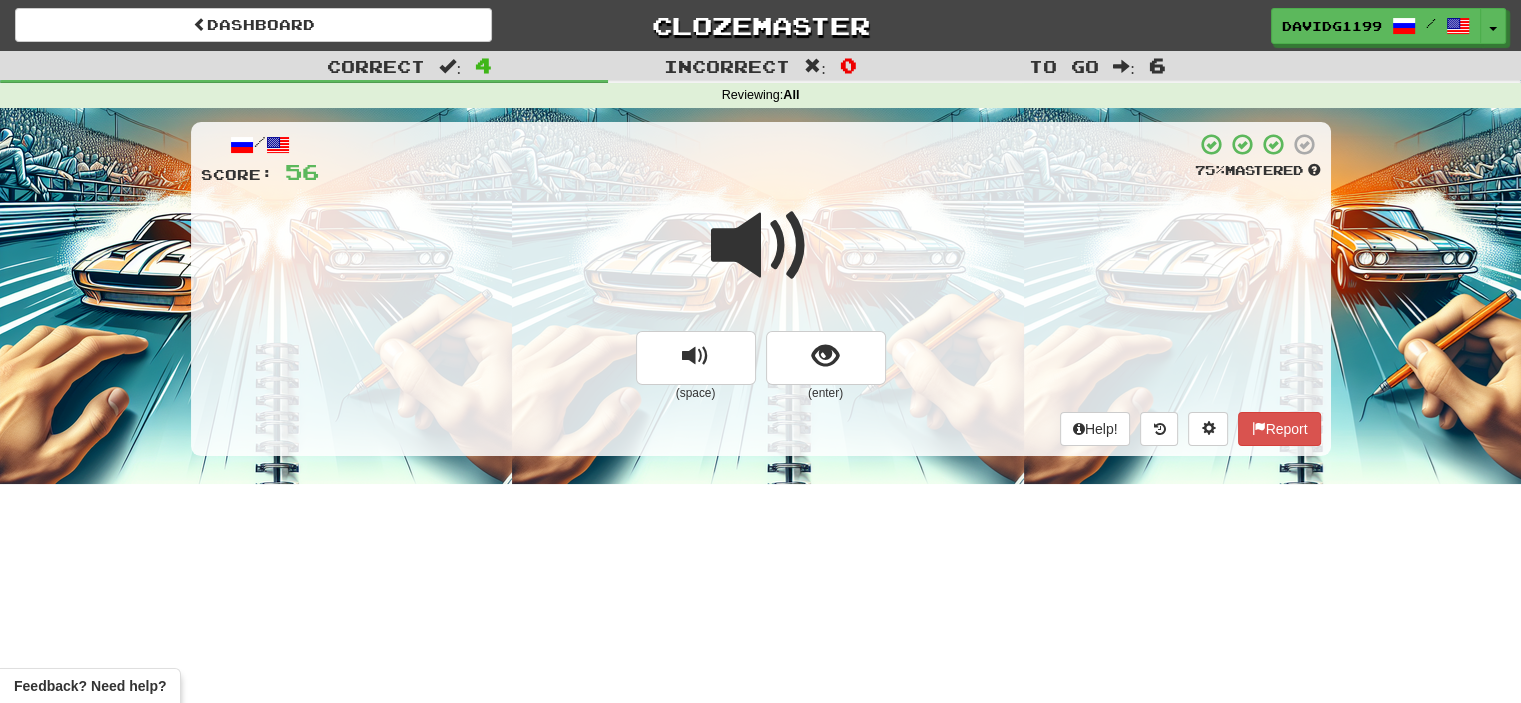 click at bounding box center (761, 246) 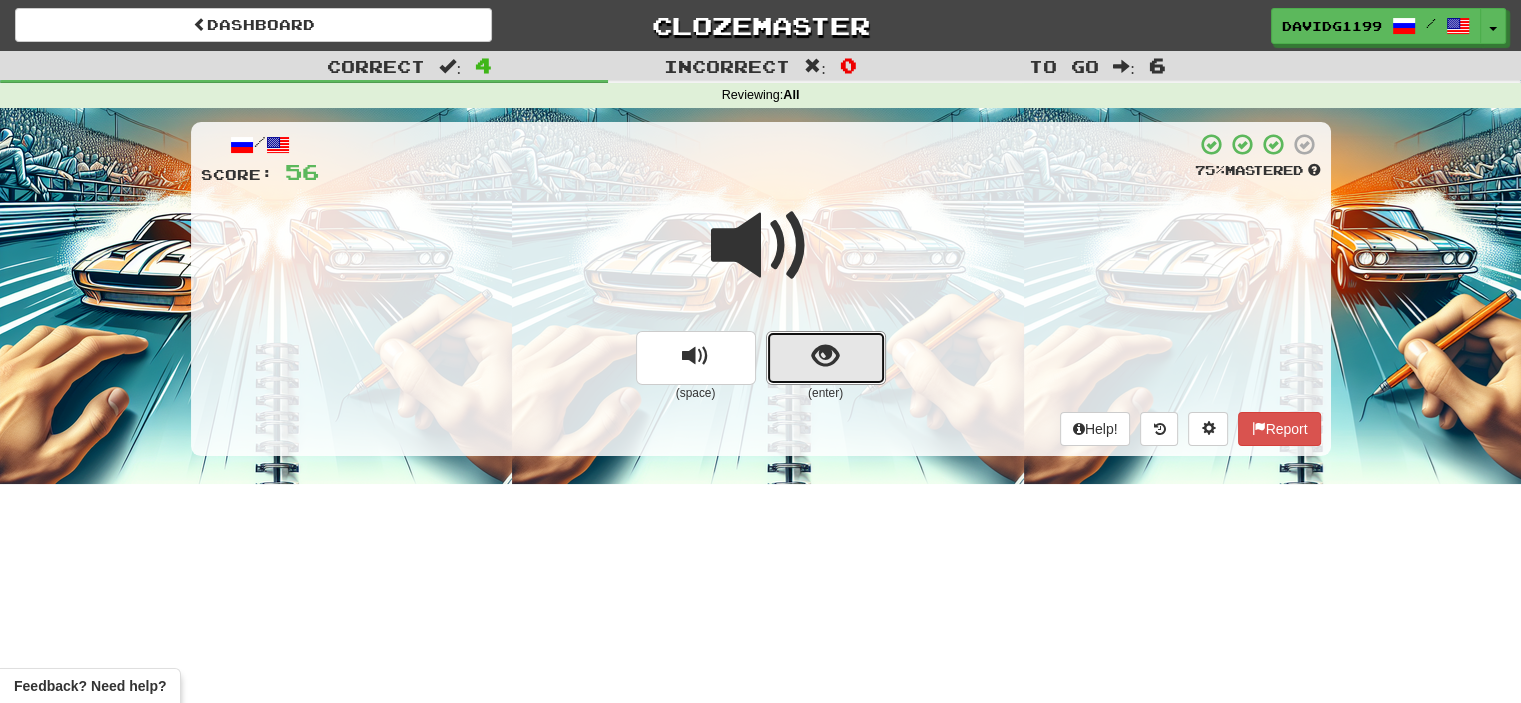 click at bounding box center [826, 358] 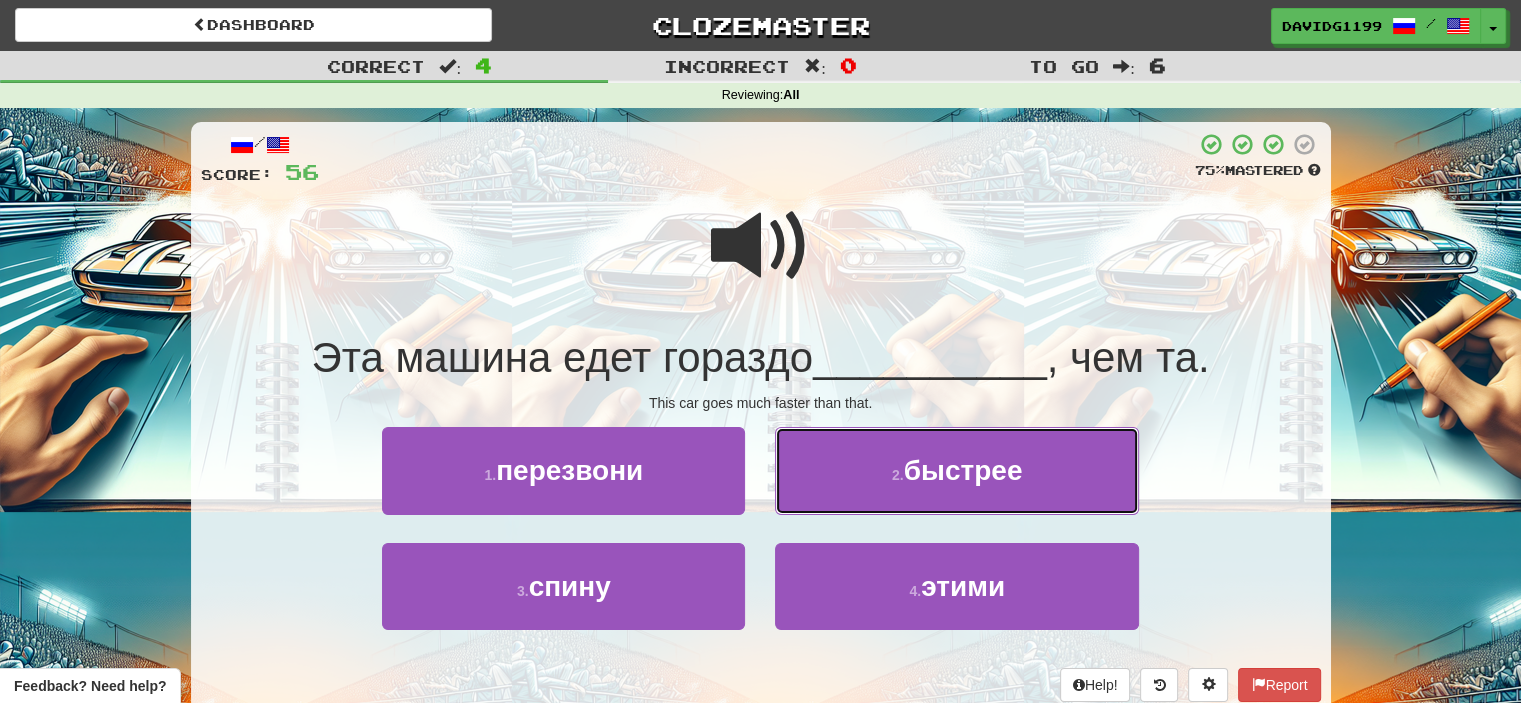 click on "2 .  быстрее" at bounding box center (956, 470) 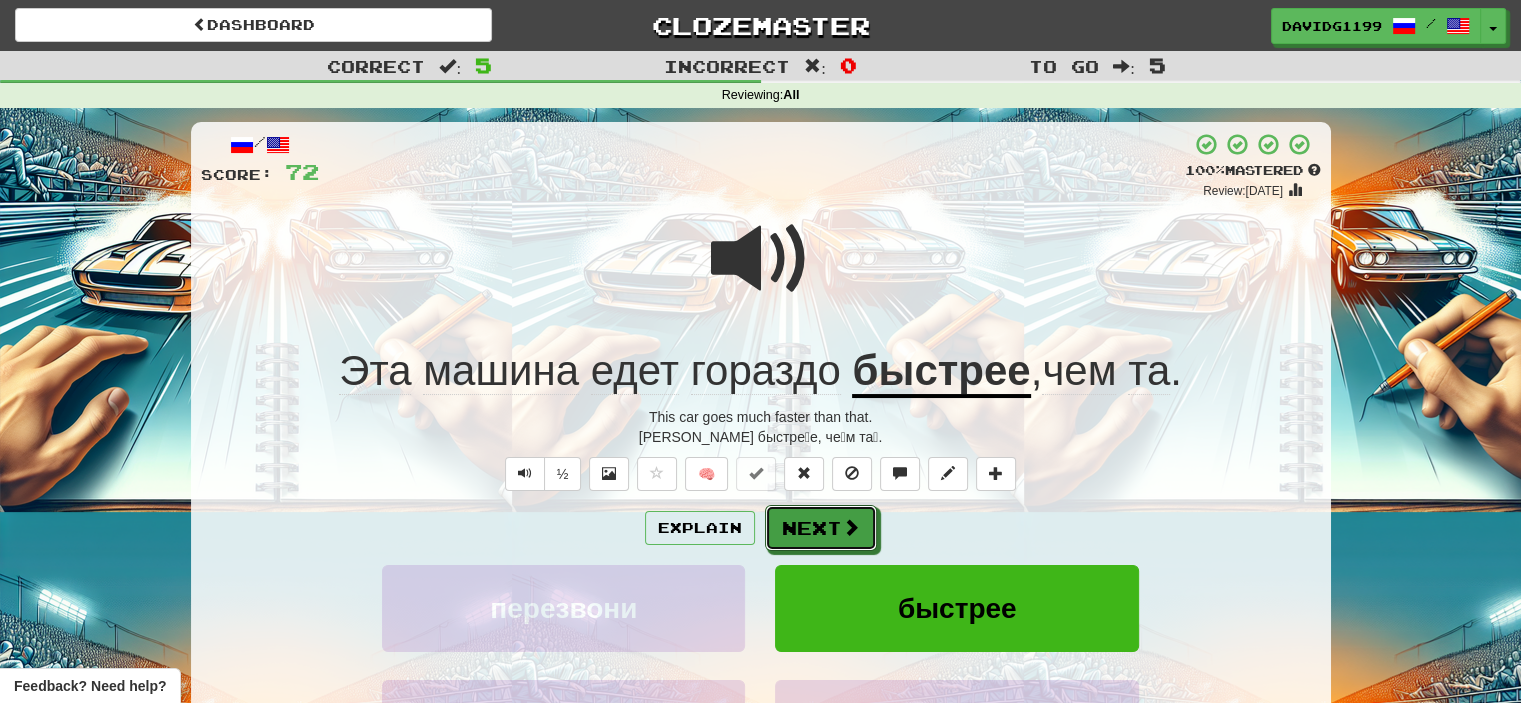 click on "Next" at bounding box center [821, 528] 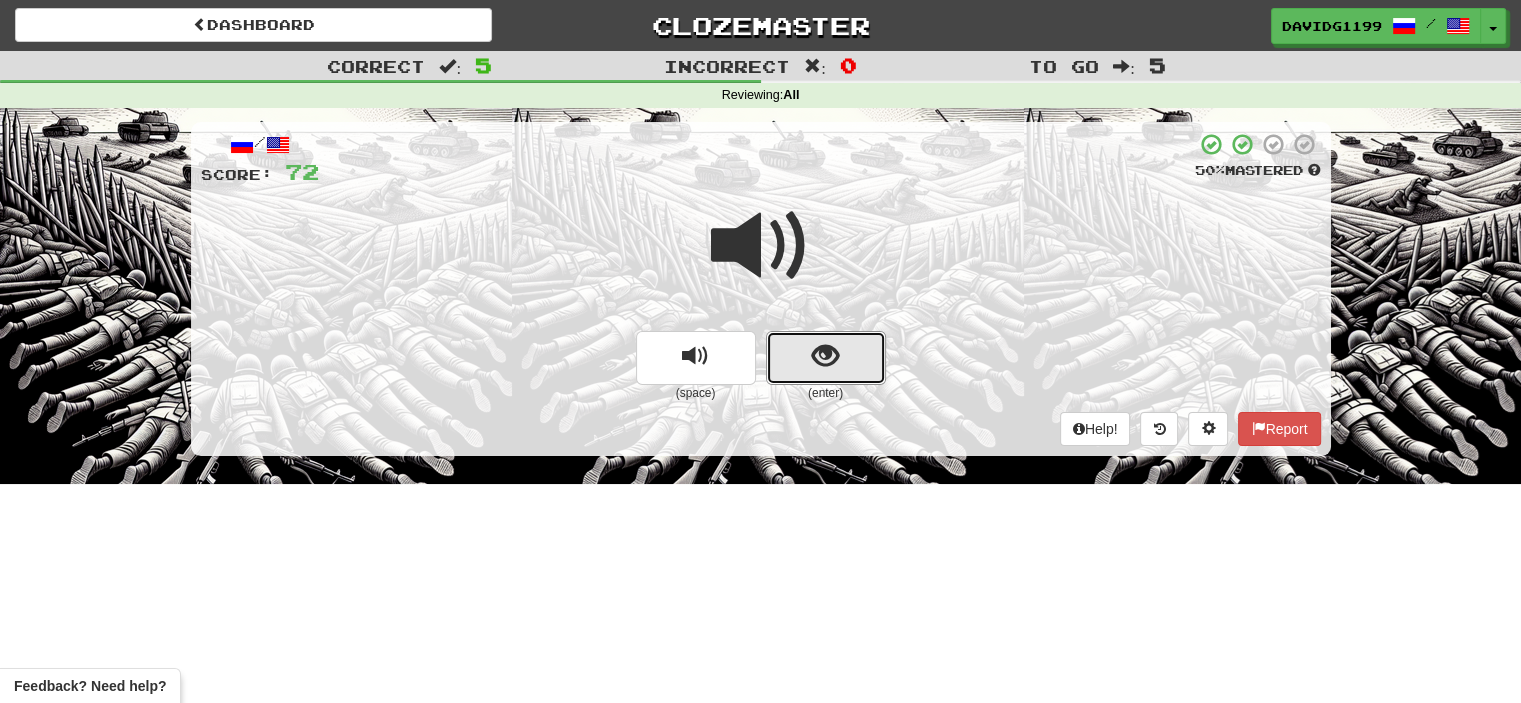 click at bounding box center (825, 356) 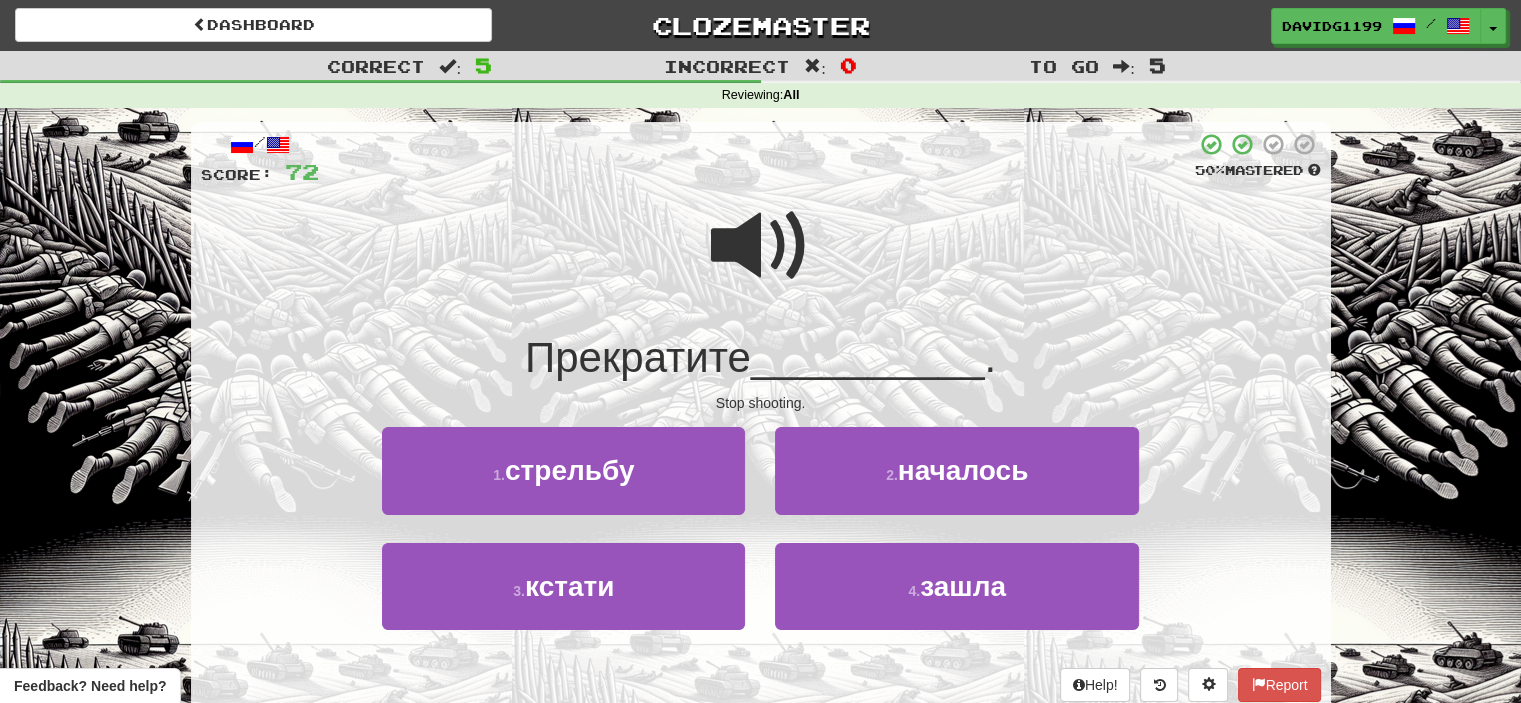 click at bounding box center [761, 246] 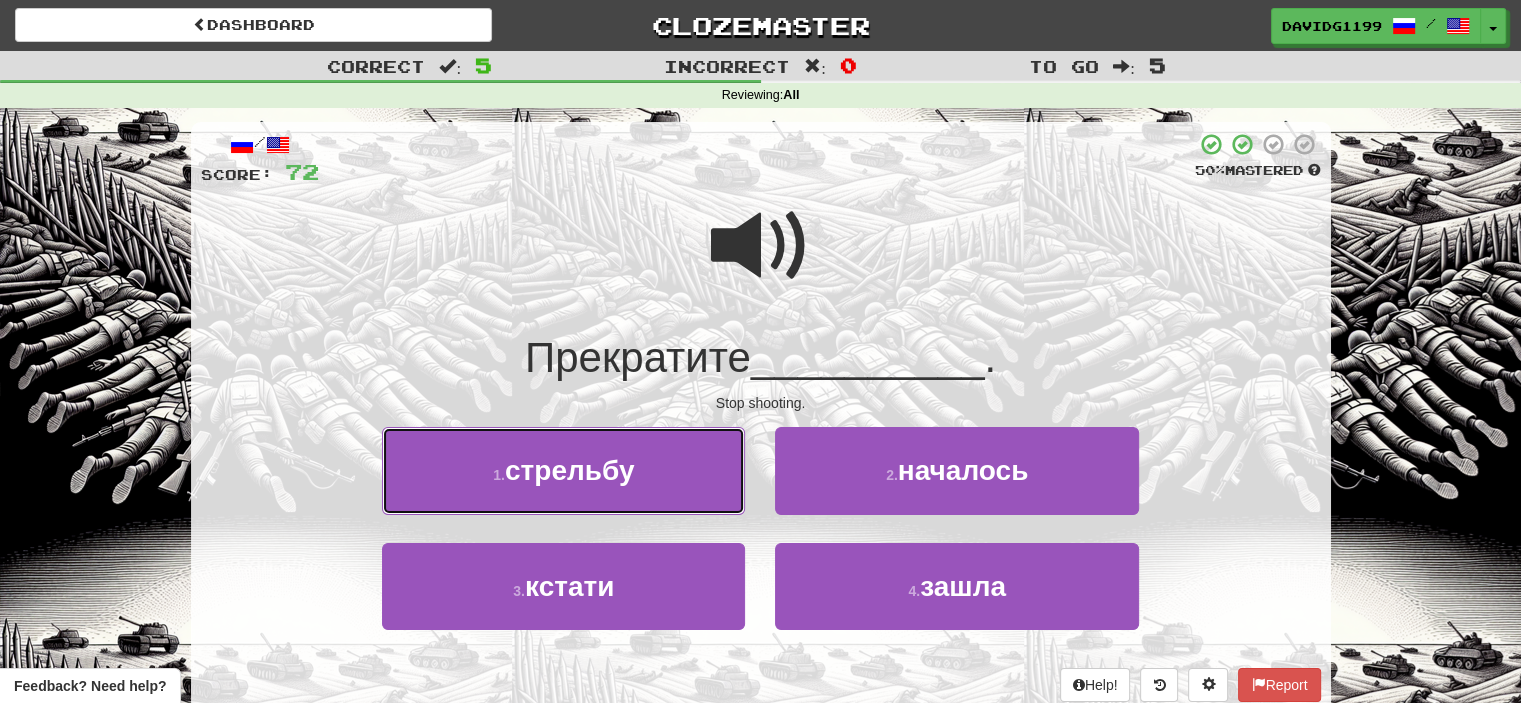 click on "1 .  стрельбу" at bounding box center (563, 470) 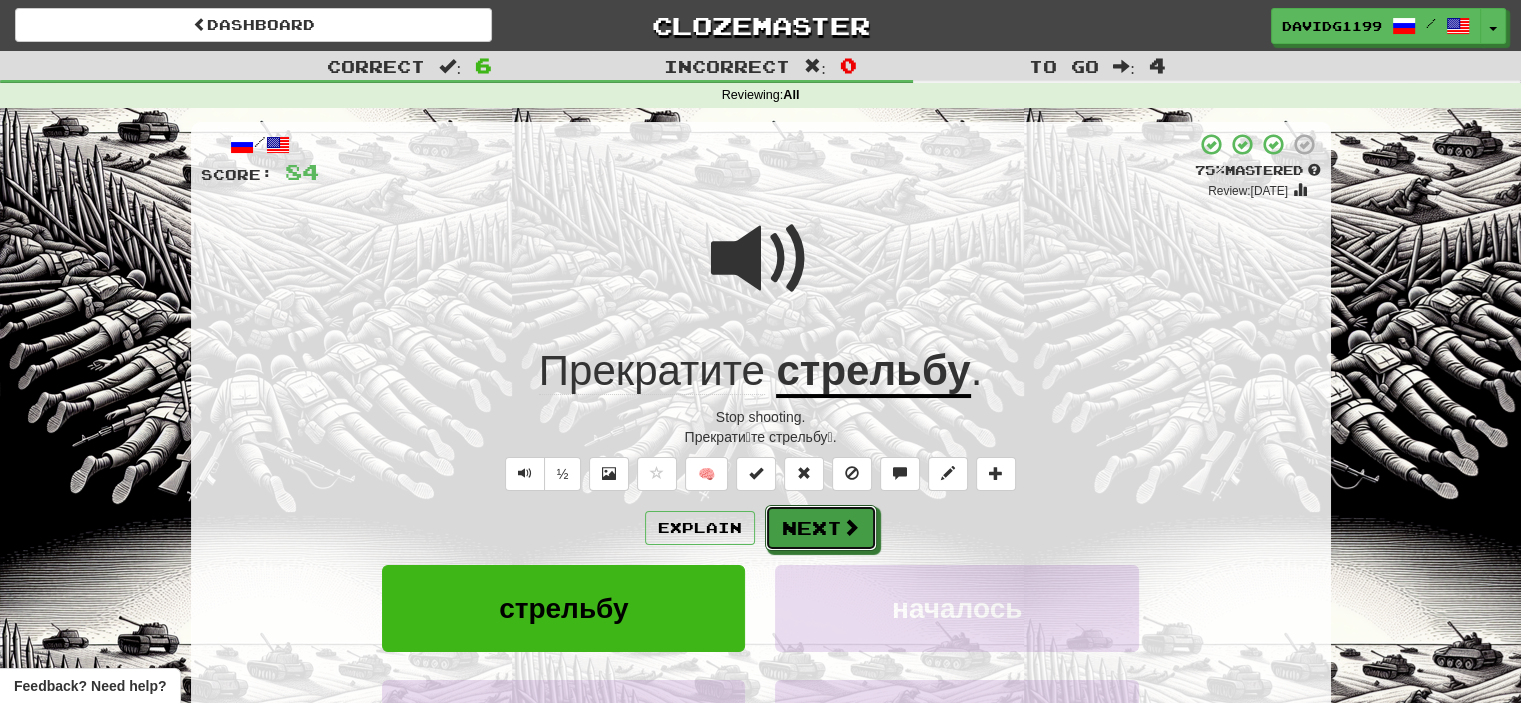click on "Next" at bounding box center [821, 528] 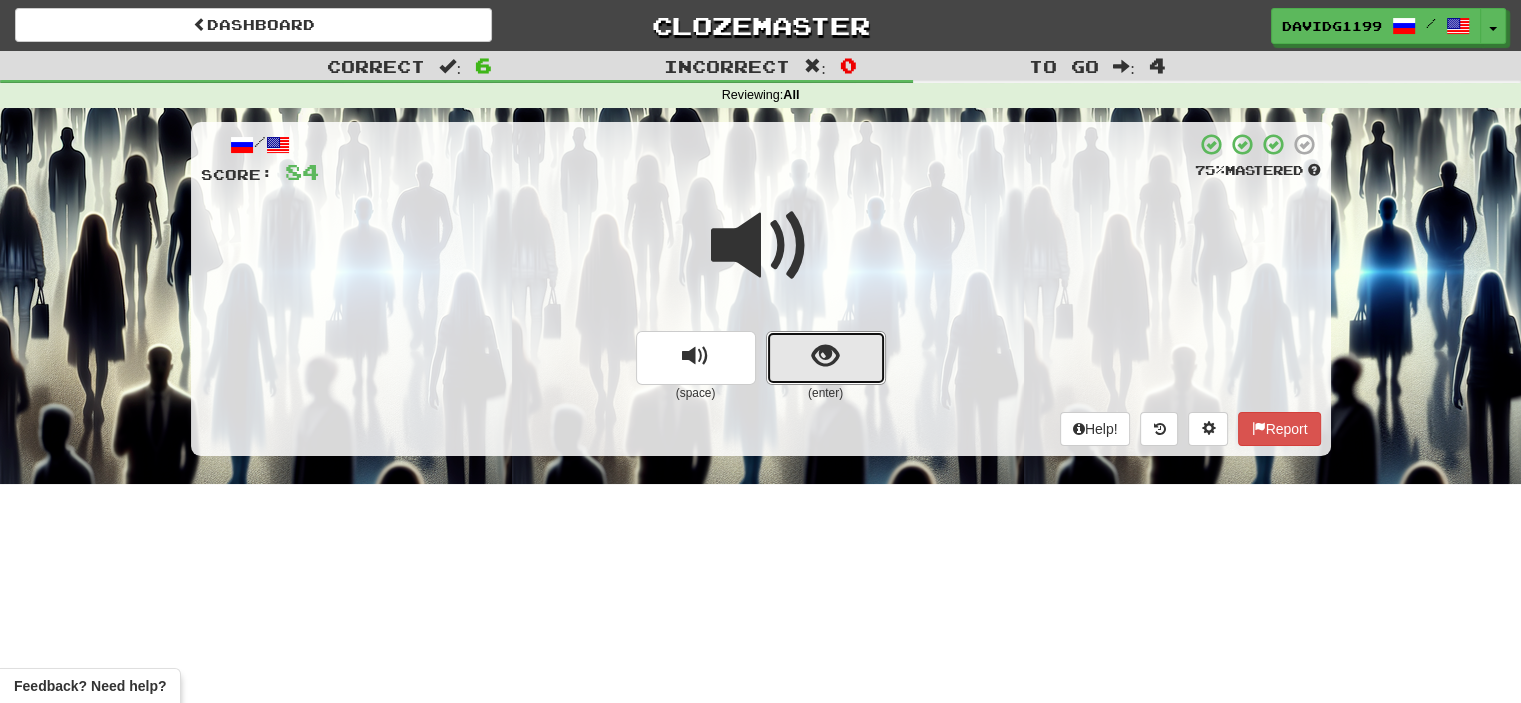click at bounding box center [826, 358] 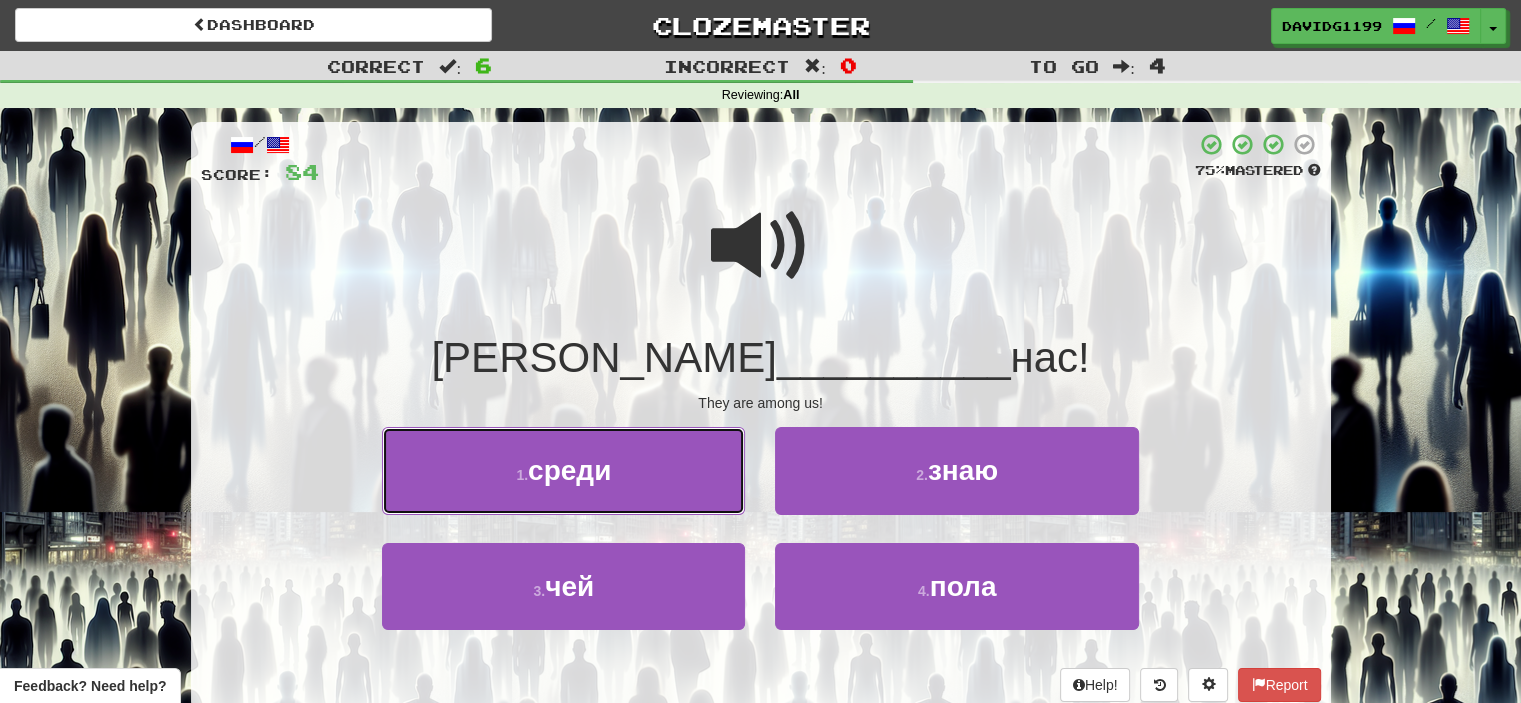 click on "1 .  среди" at bounding box center (563, 470) 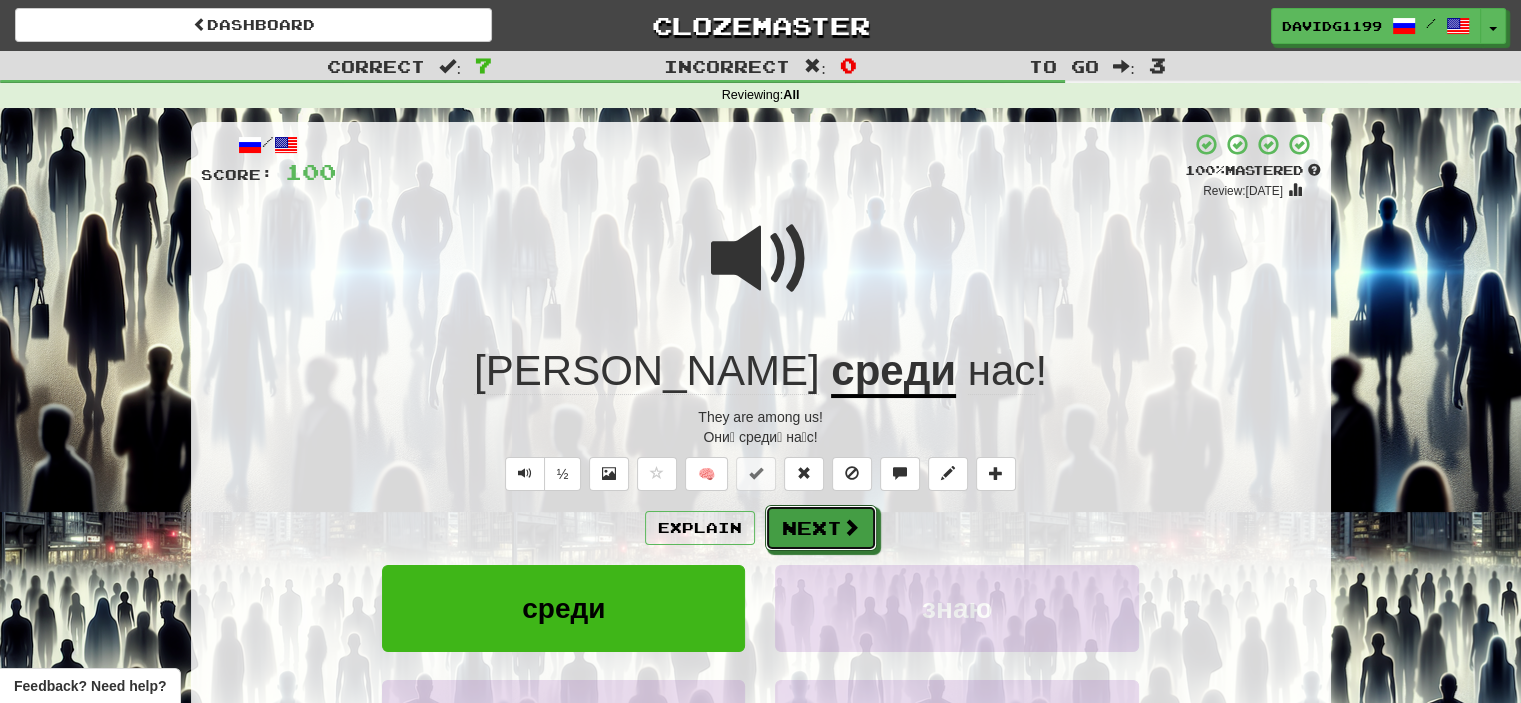 click on "Next" at bounding box center [821, 528] 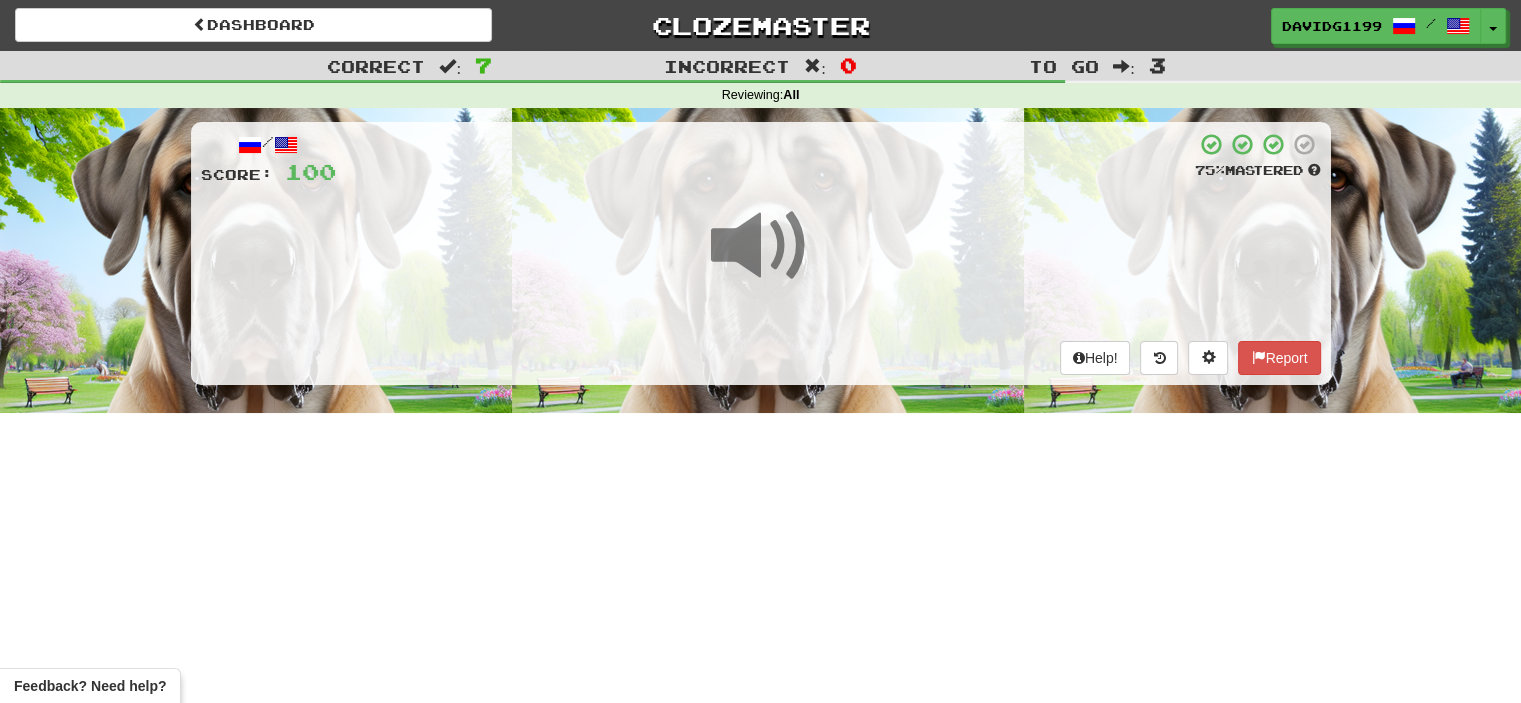 click at bounding box center [761, 246] 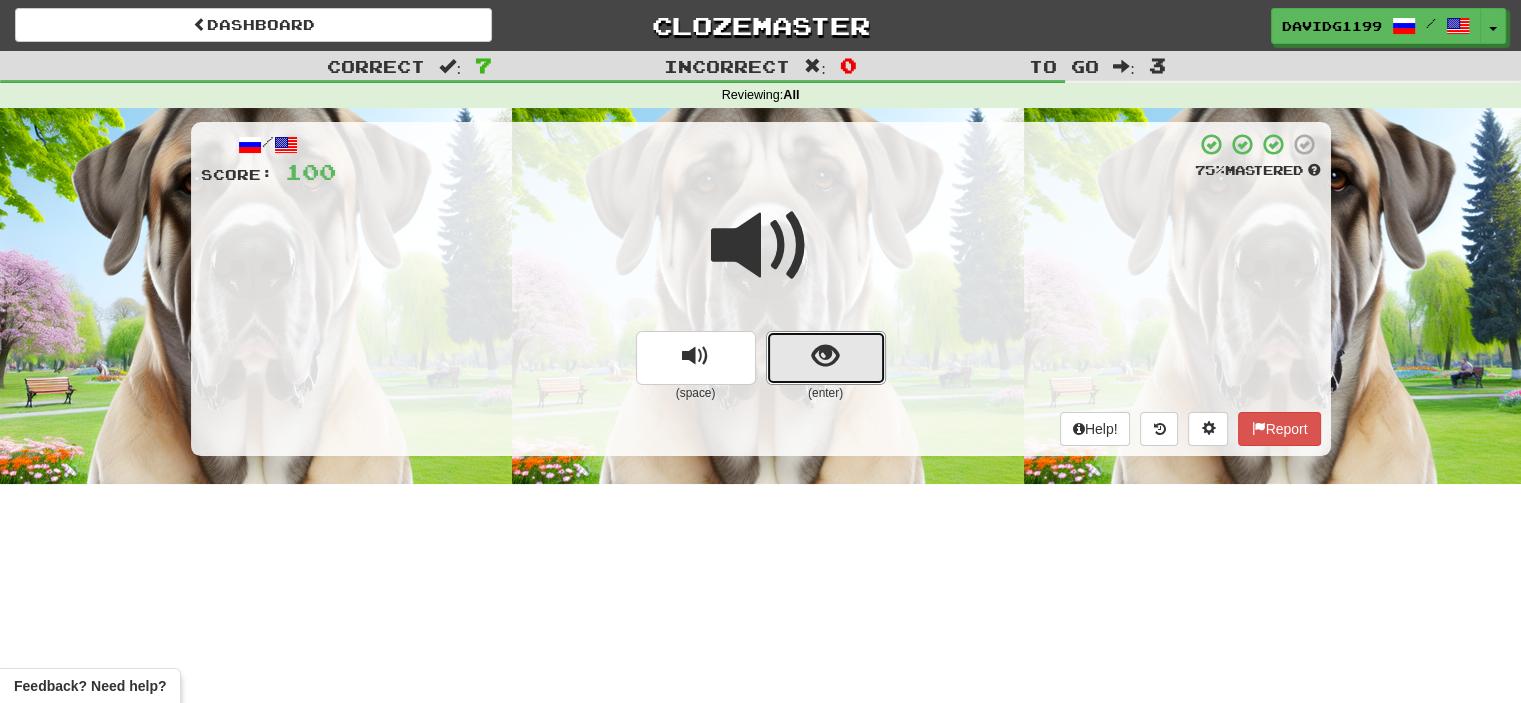 click at bounding box center [825, 356] 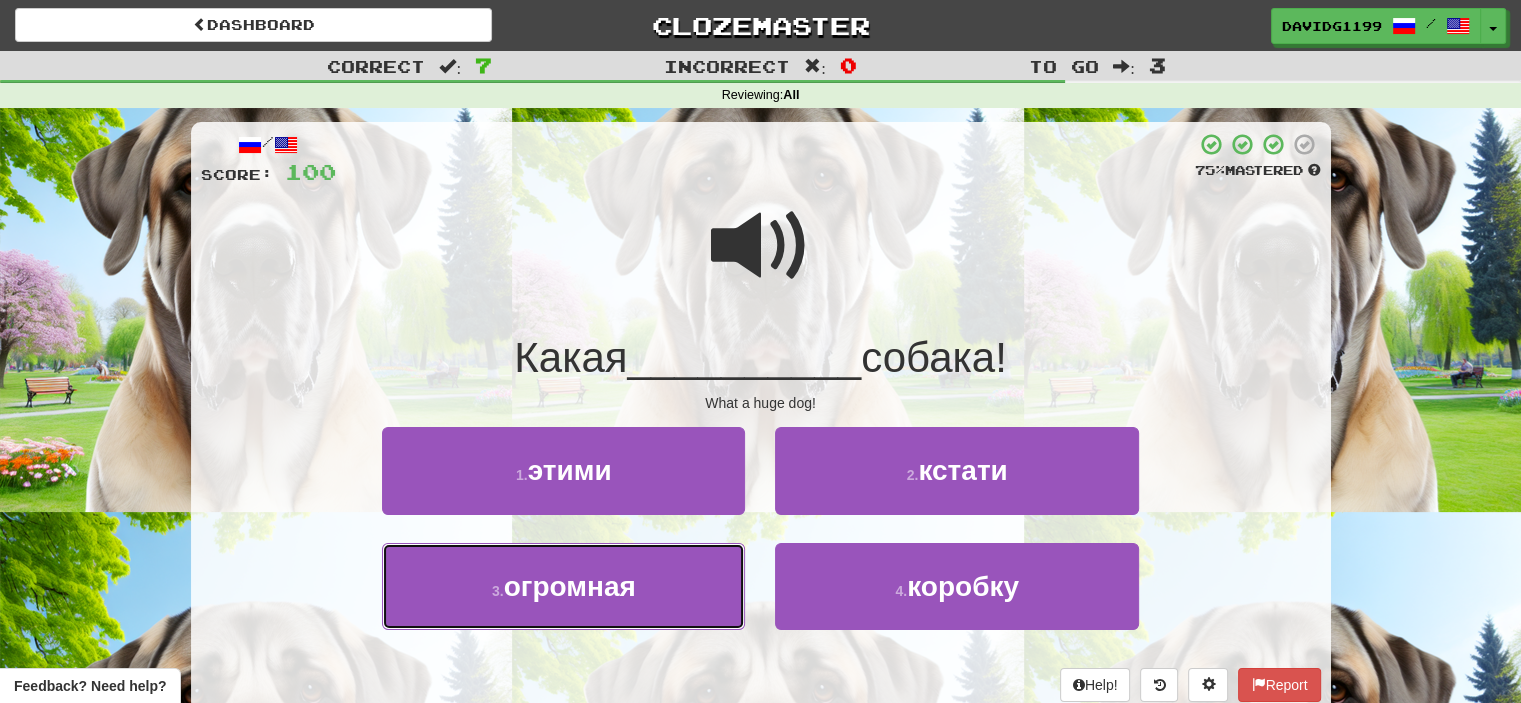 click on "3 .  огромная" at bounding box center [563, 586] 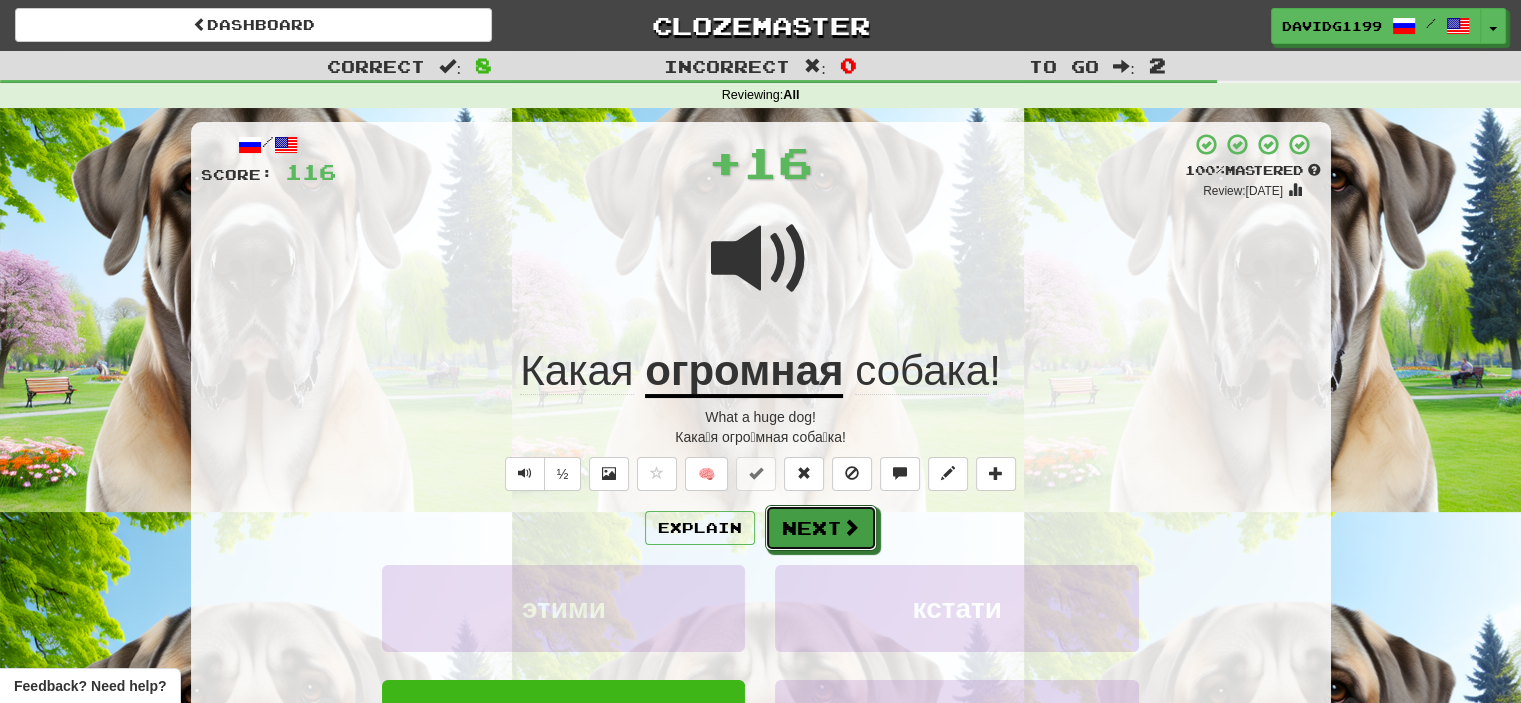 click on "Next" at bounding box center (821, 528) 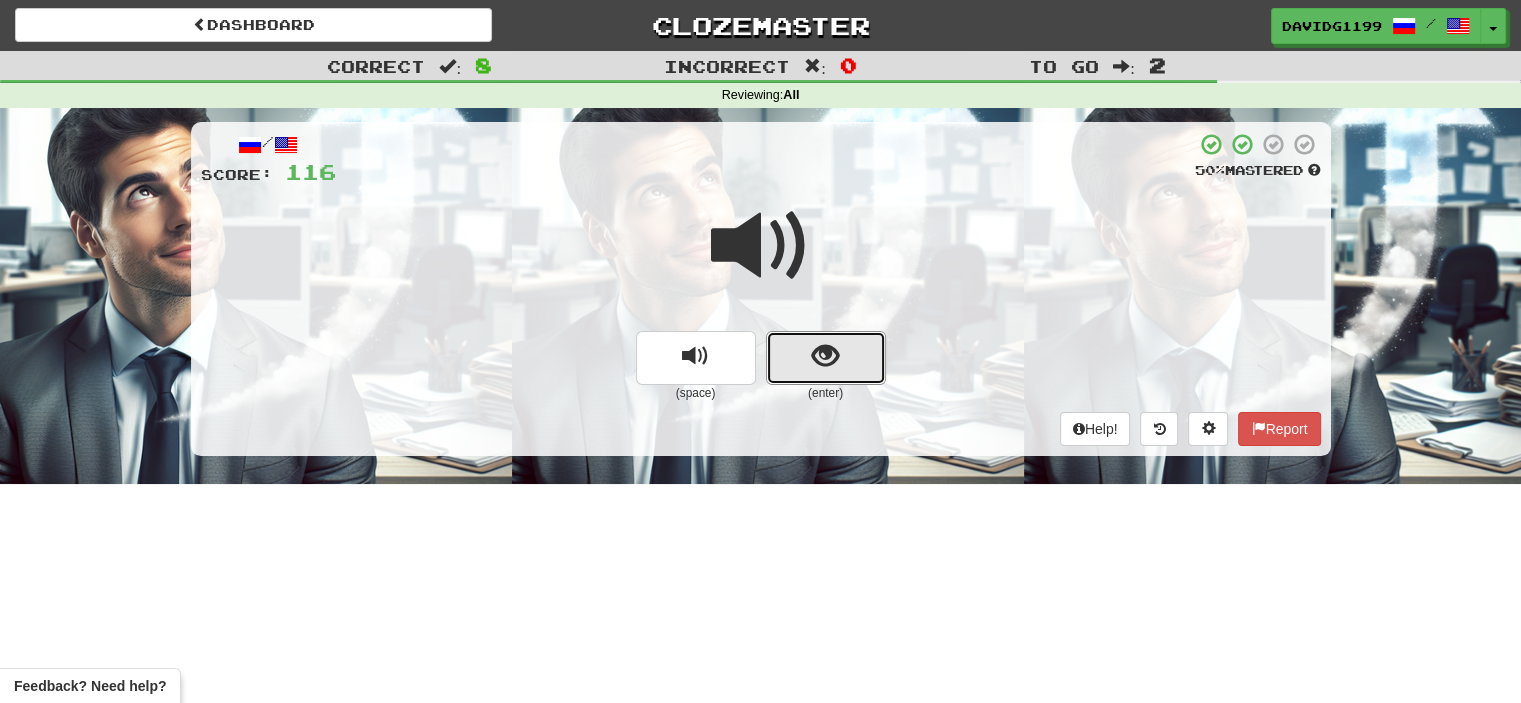click at bounding box center (826, 358) 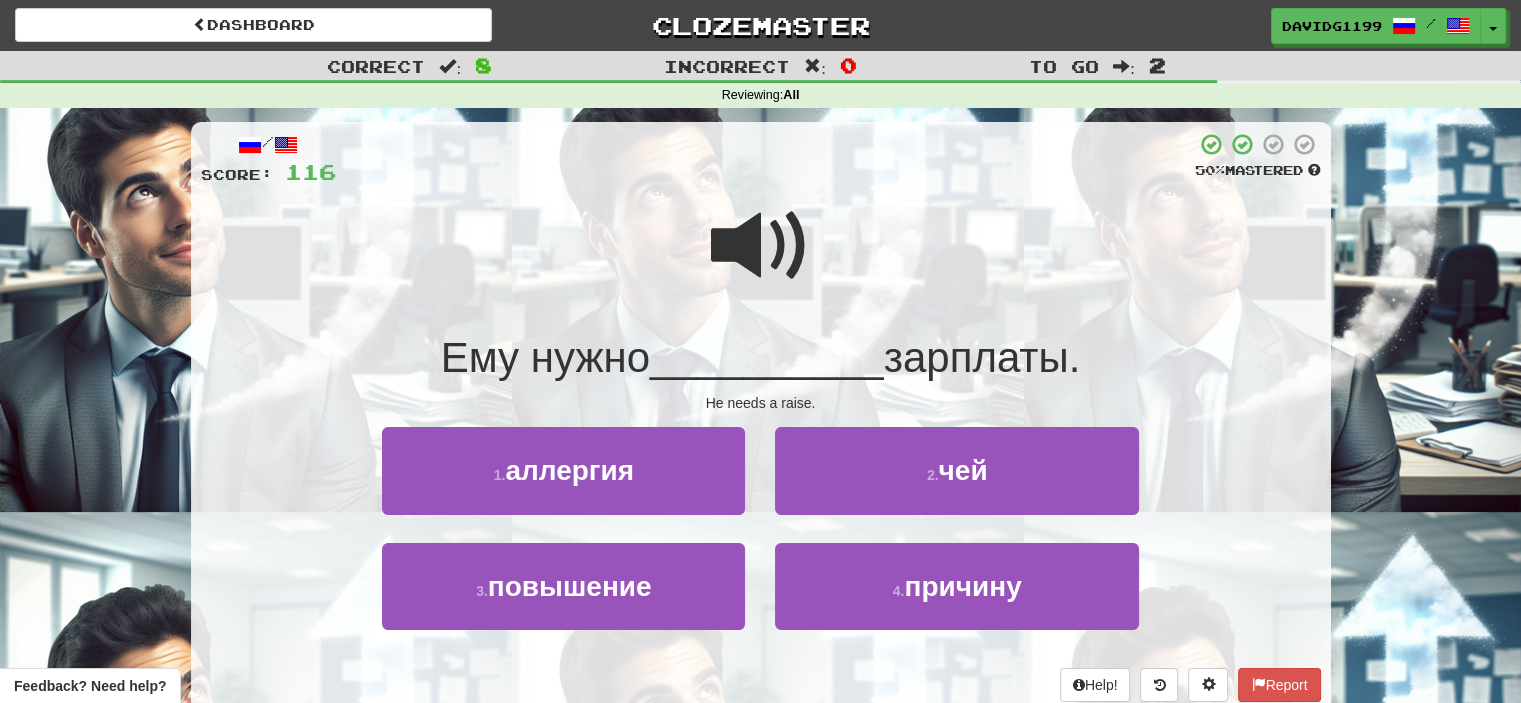 click at bounding box center (761, 246) 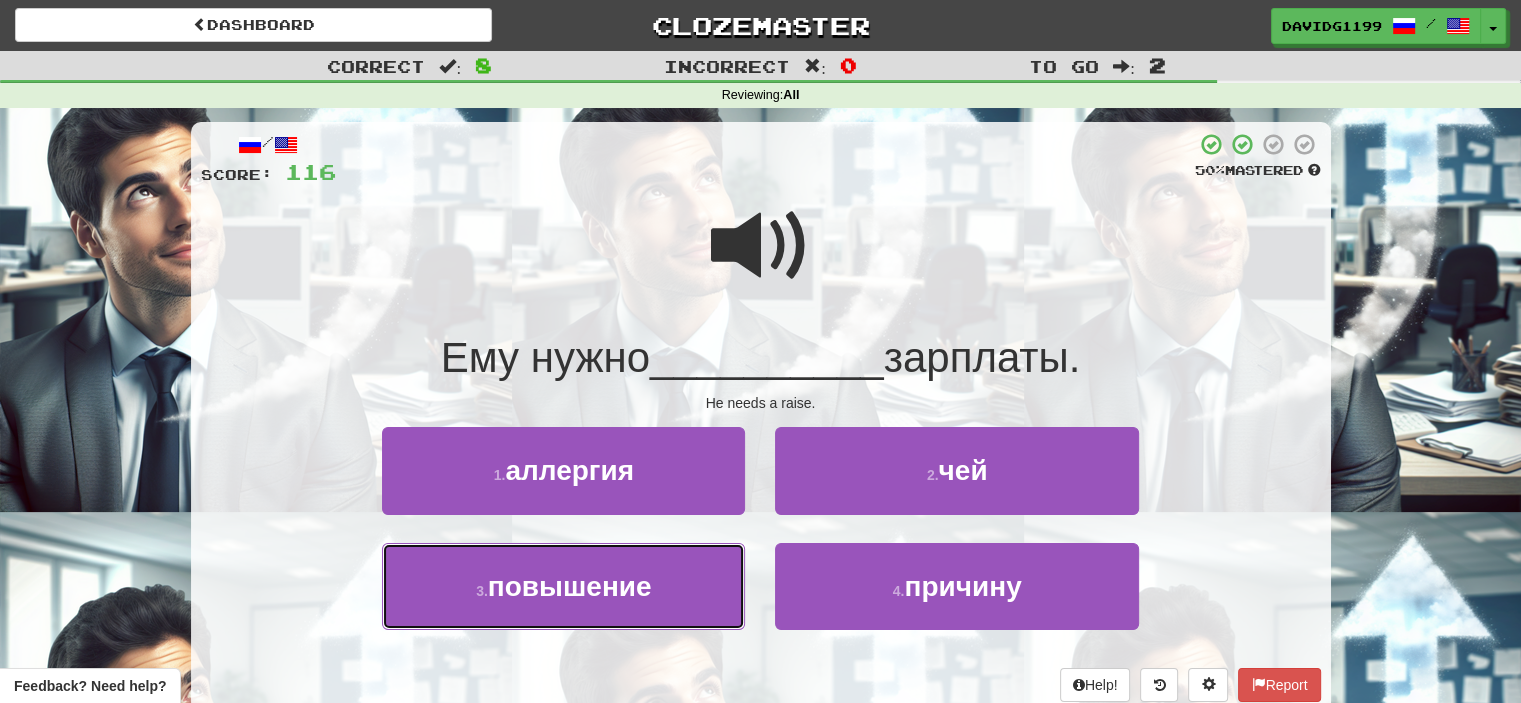 click on "3 .  повышение" at bounding box center [563, 586] 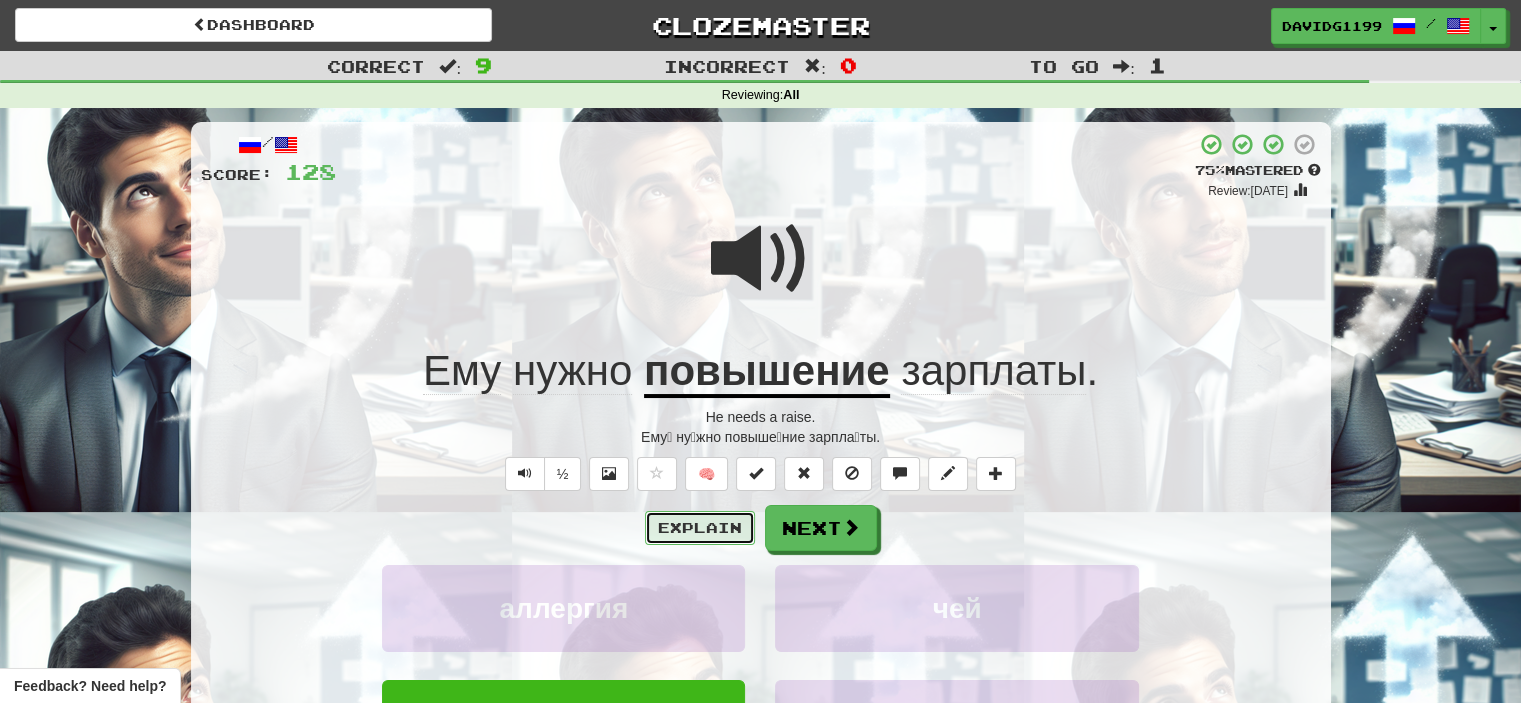 click on "Explain" at bounding box center [700, 528] 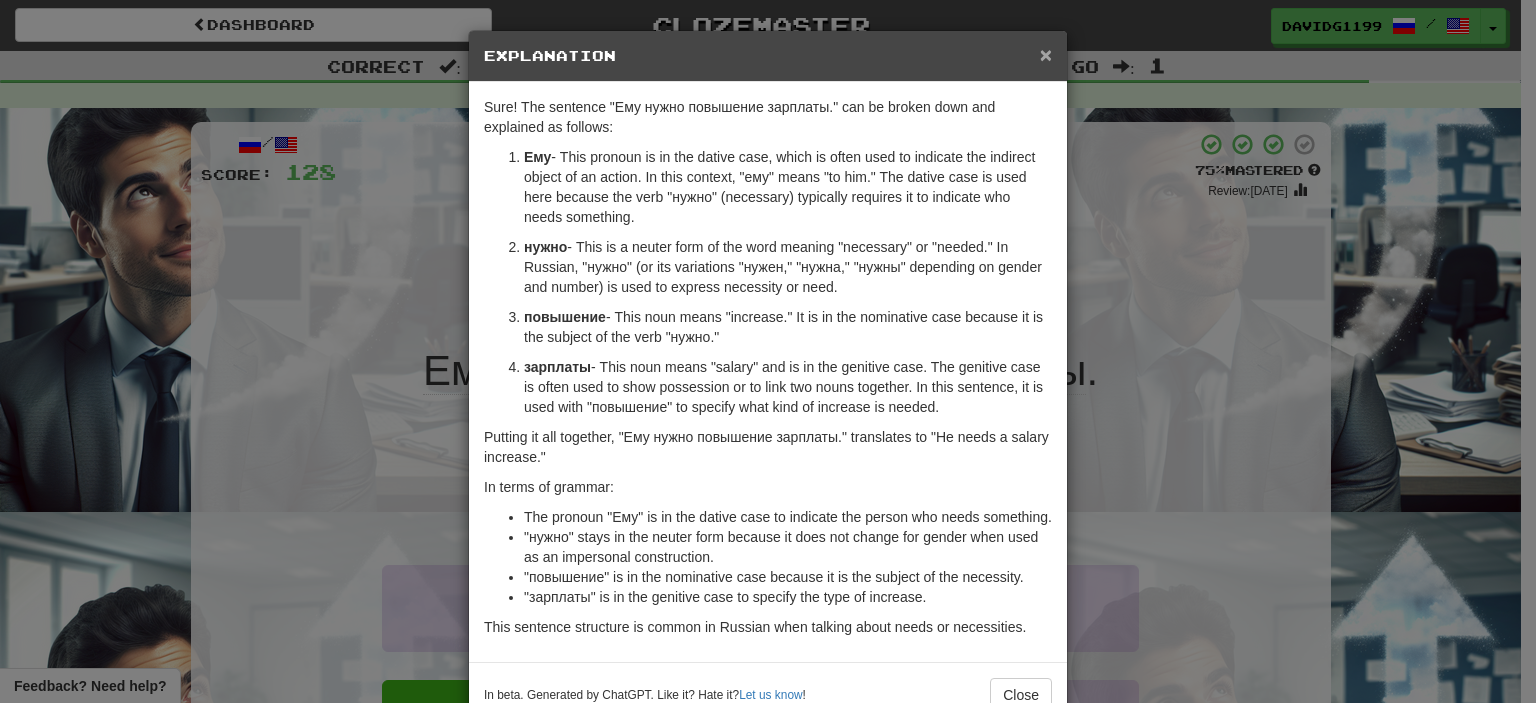 click on "×" at bounding box center [1046, 54] 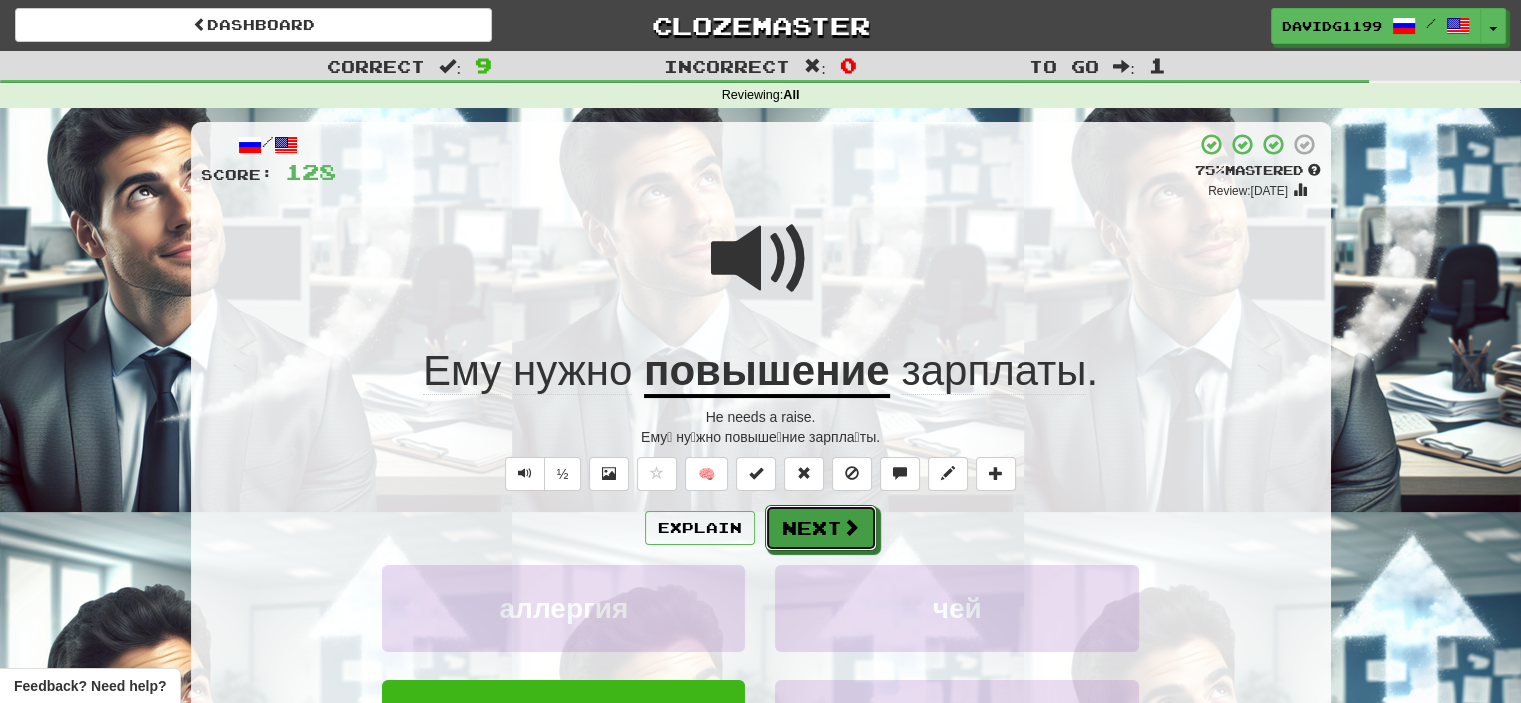 click on "Next" at bounding box center (821, 528) 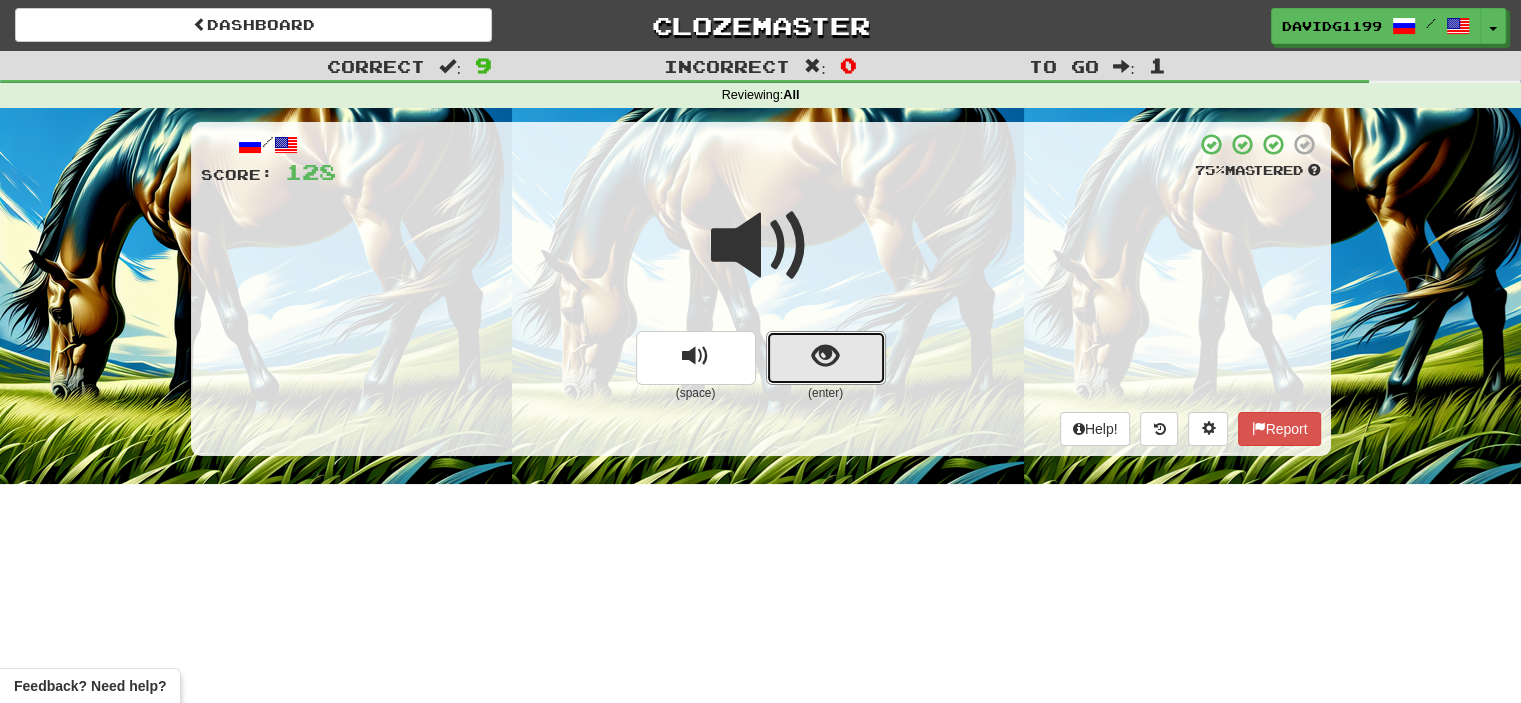 click at bounding box center (826, 358) 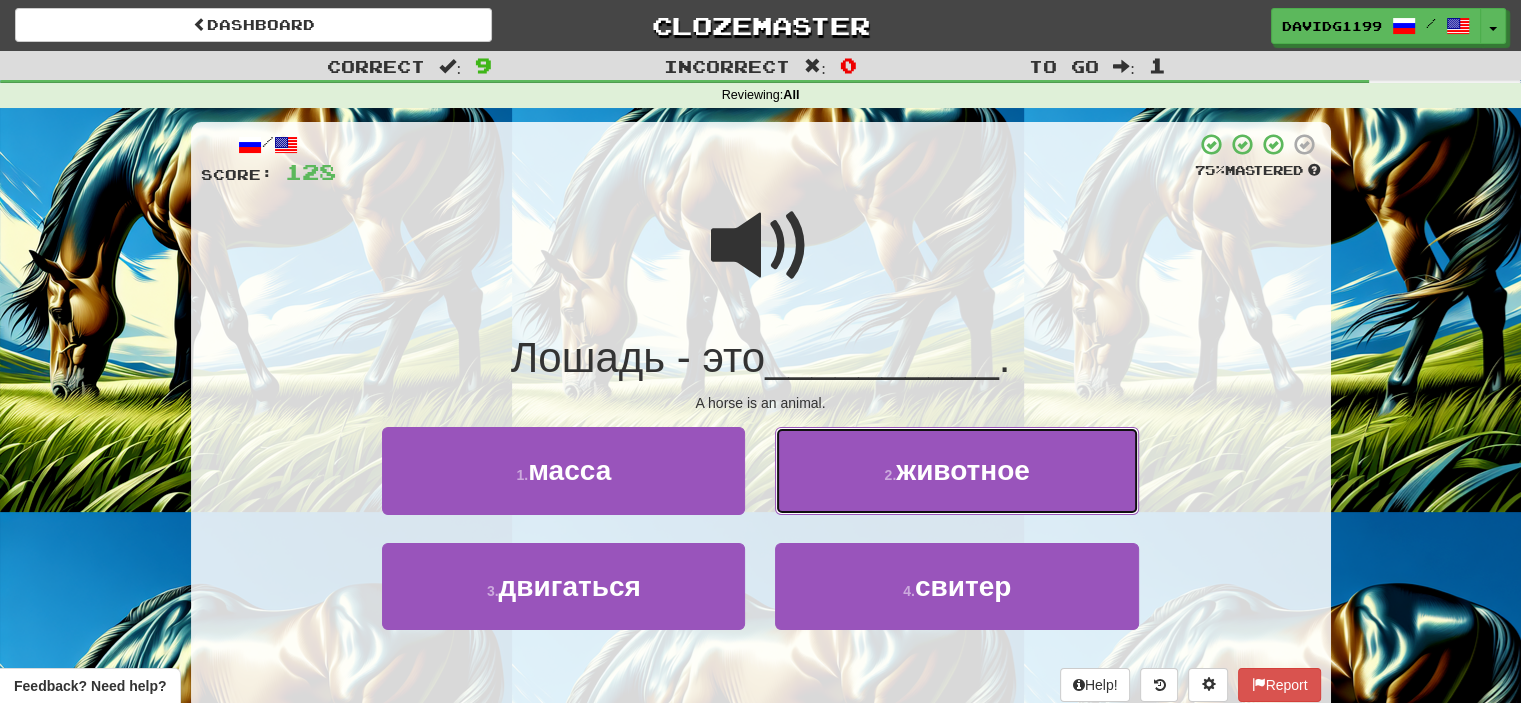 click on "2 .  животное" at bounding box center (956, 470) 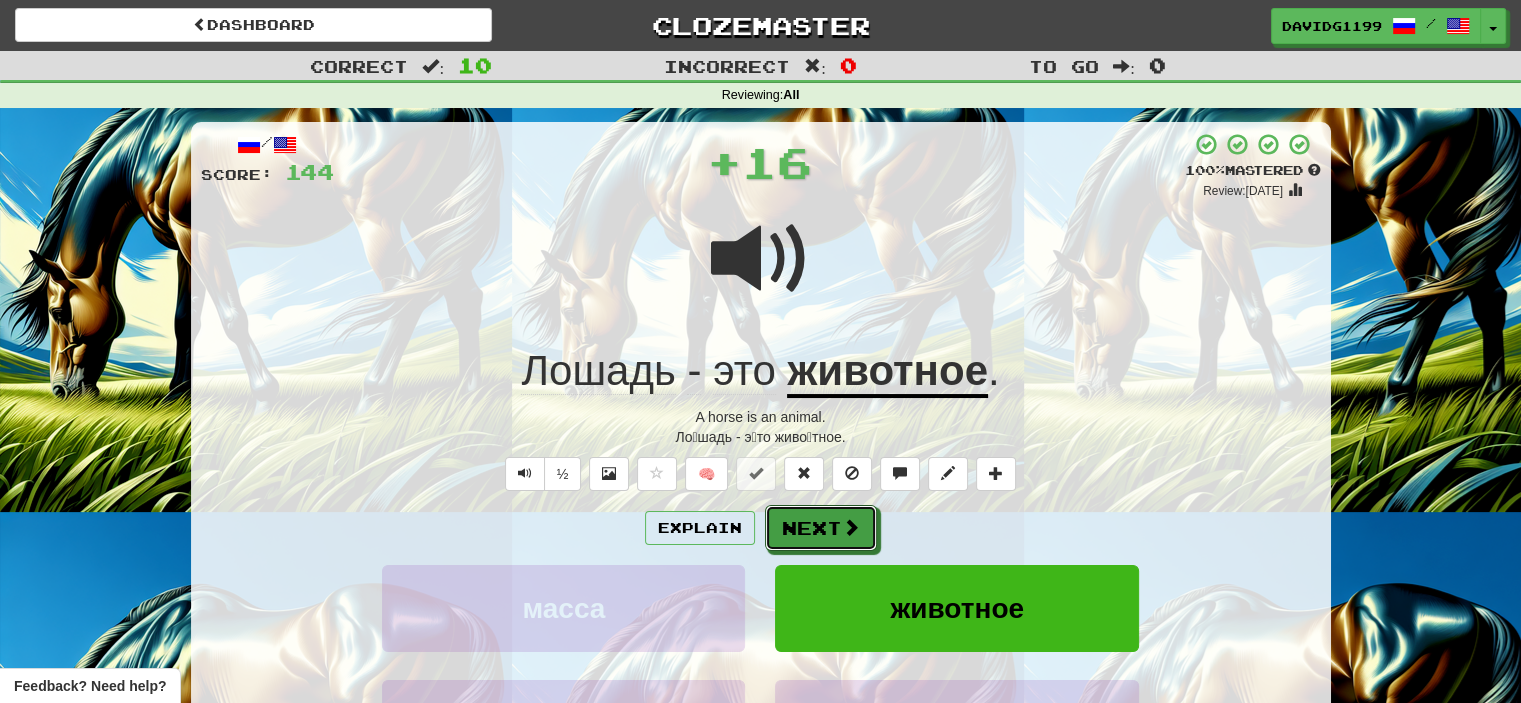 click on "Next" at bounding box center (821, 528) 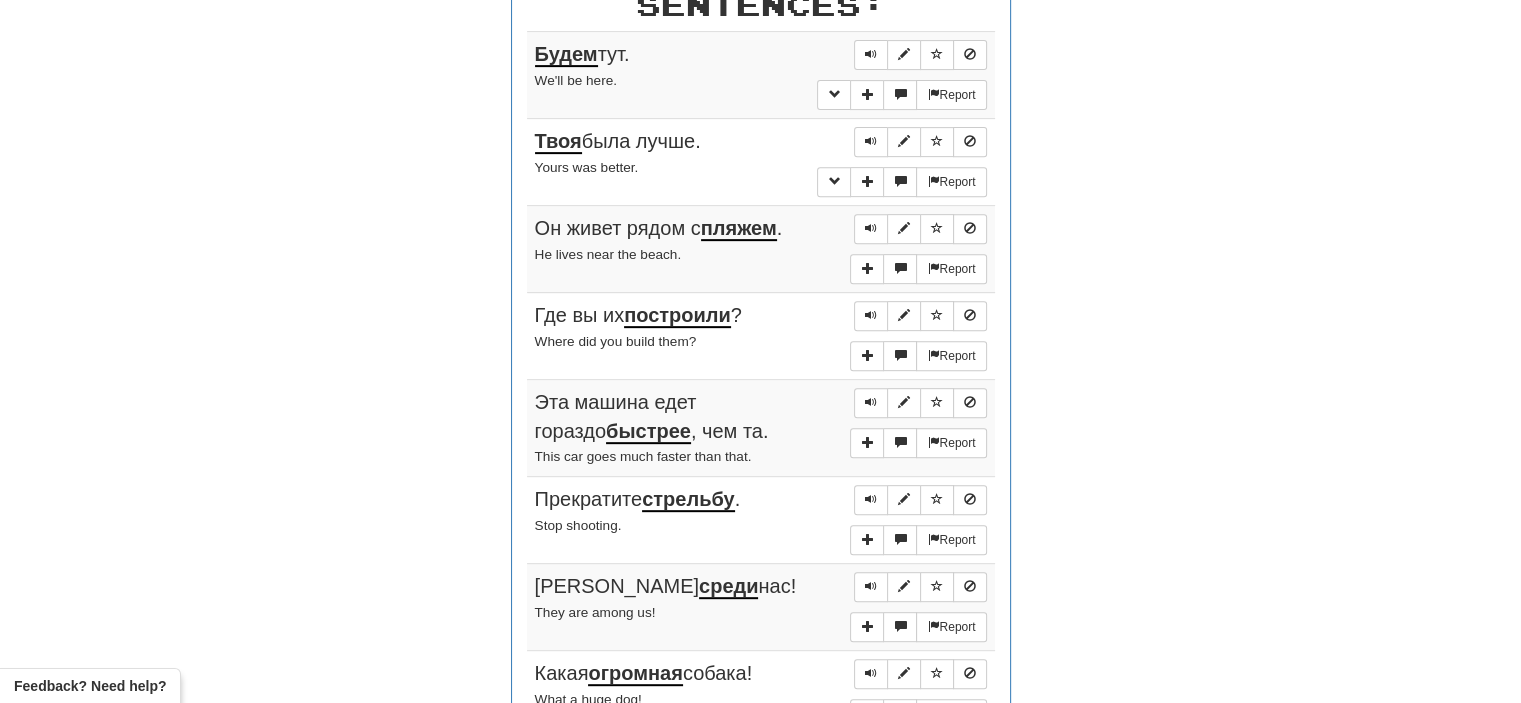 scroll, scrollTop: 800, scrollLeft: 0, axis: vertical 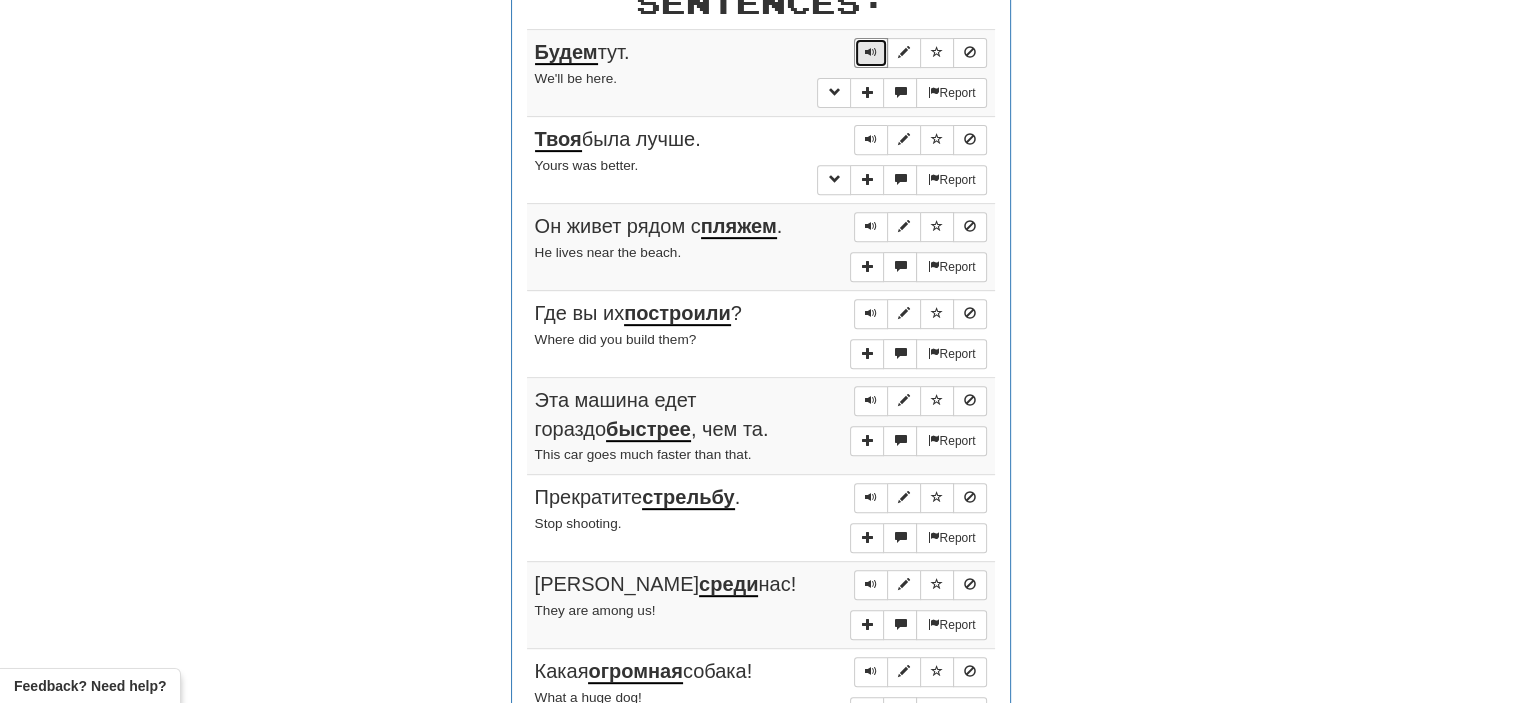 click at bounding box center [871, 52] 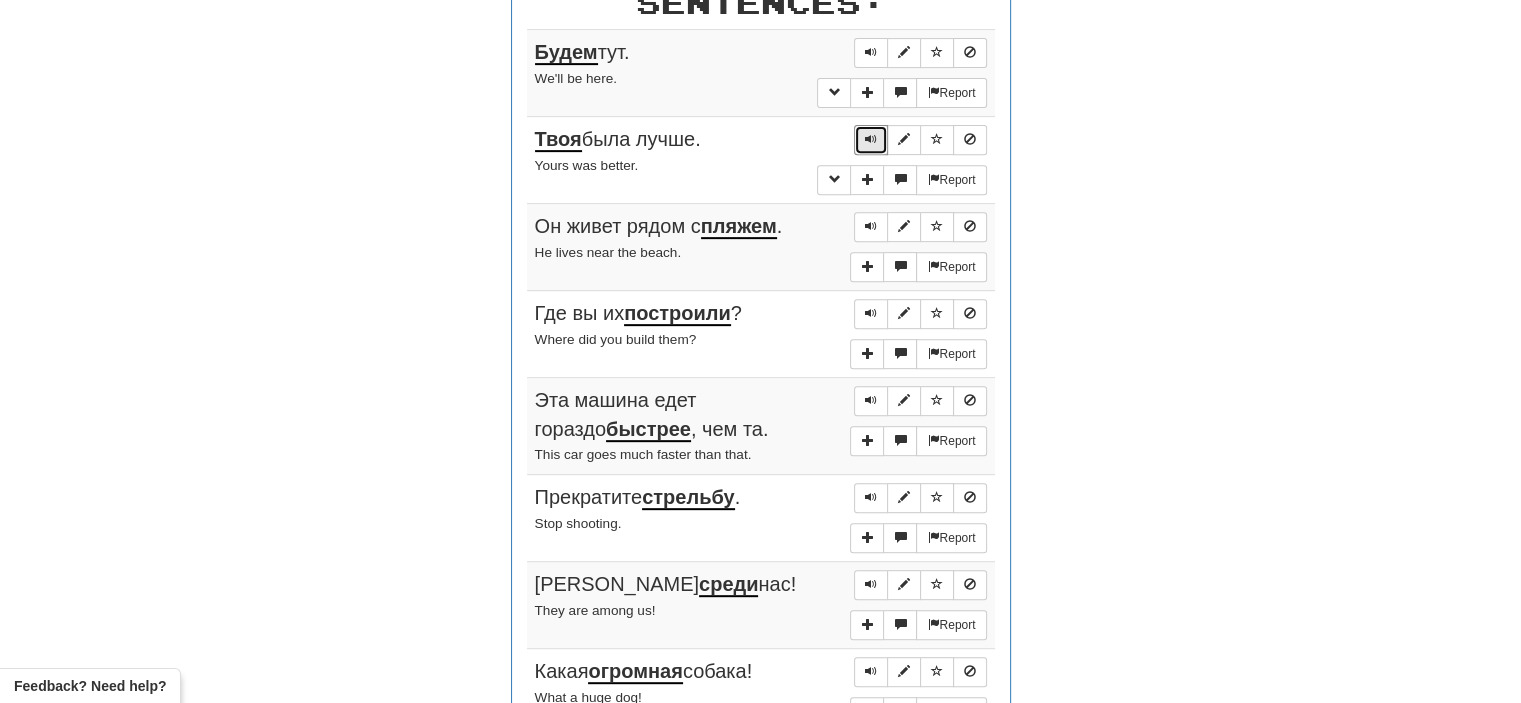 click at bounding box center [871, 139] 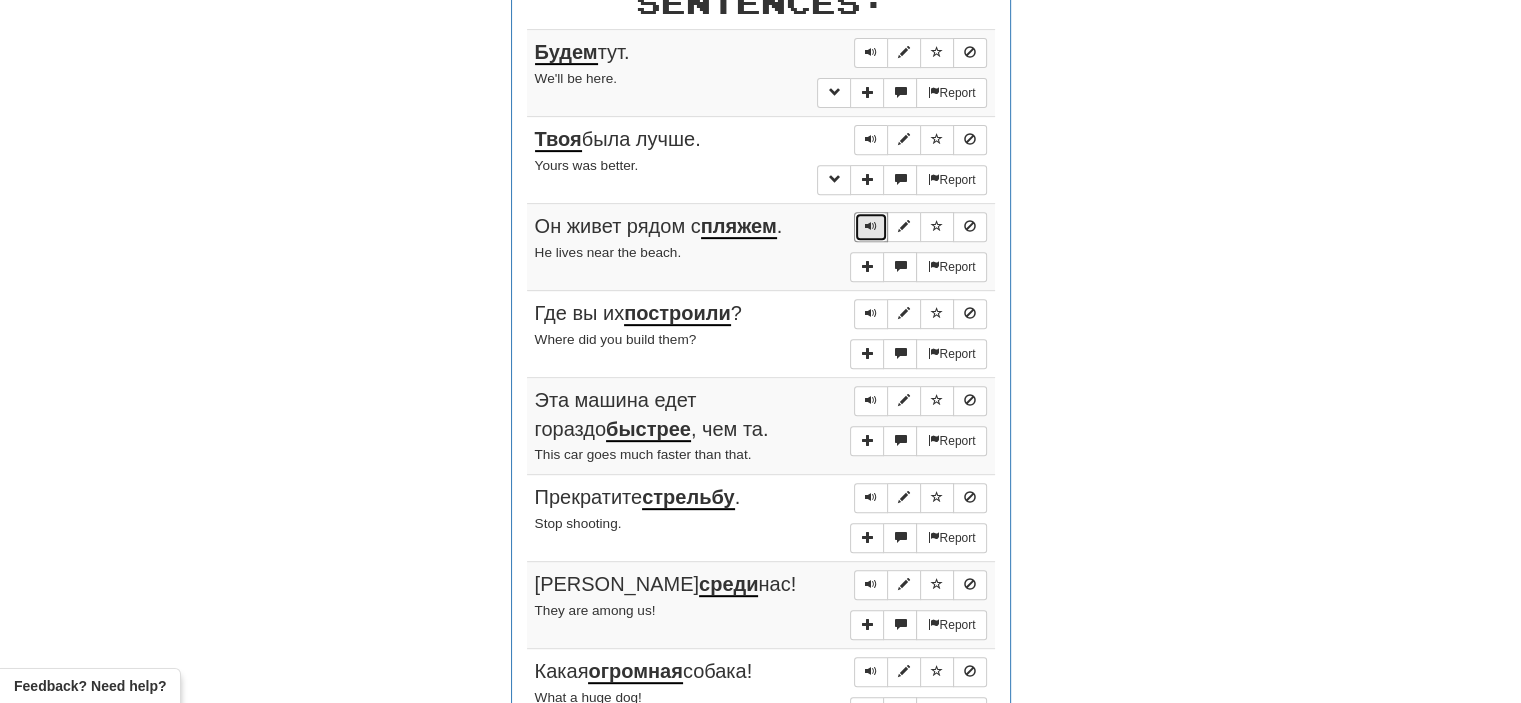 click at bounding box center [871, 226] 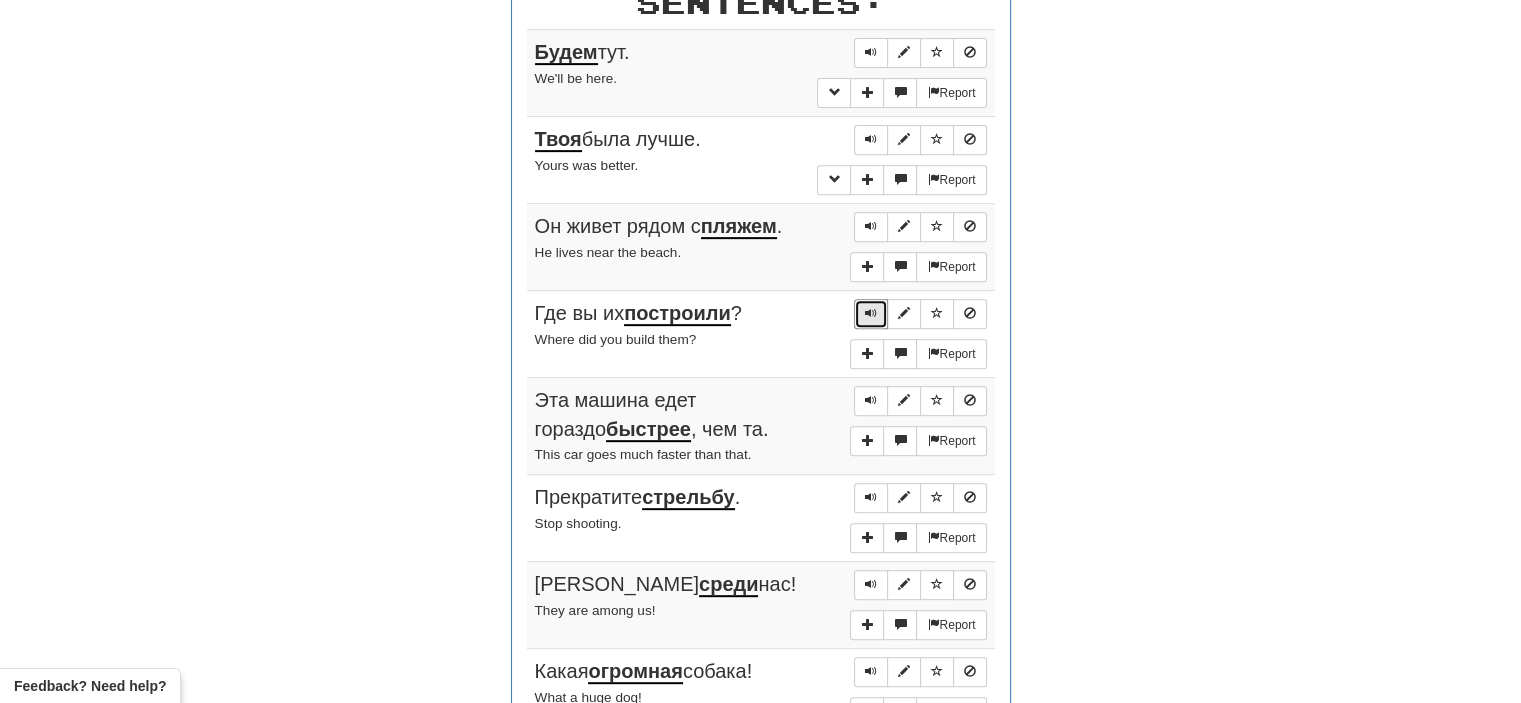 click at bounding box center [871, 313] 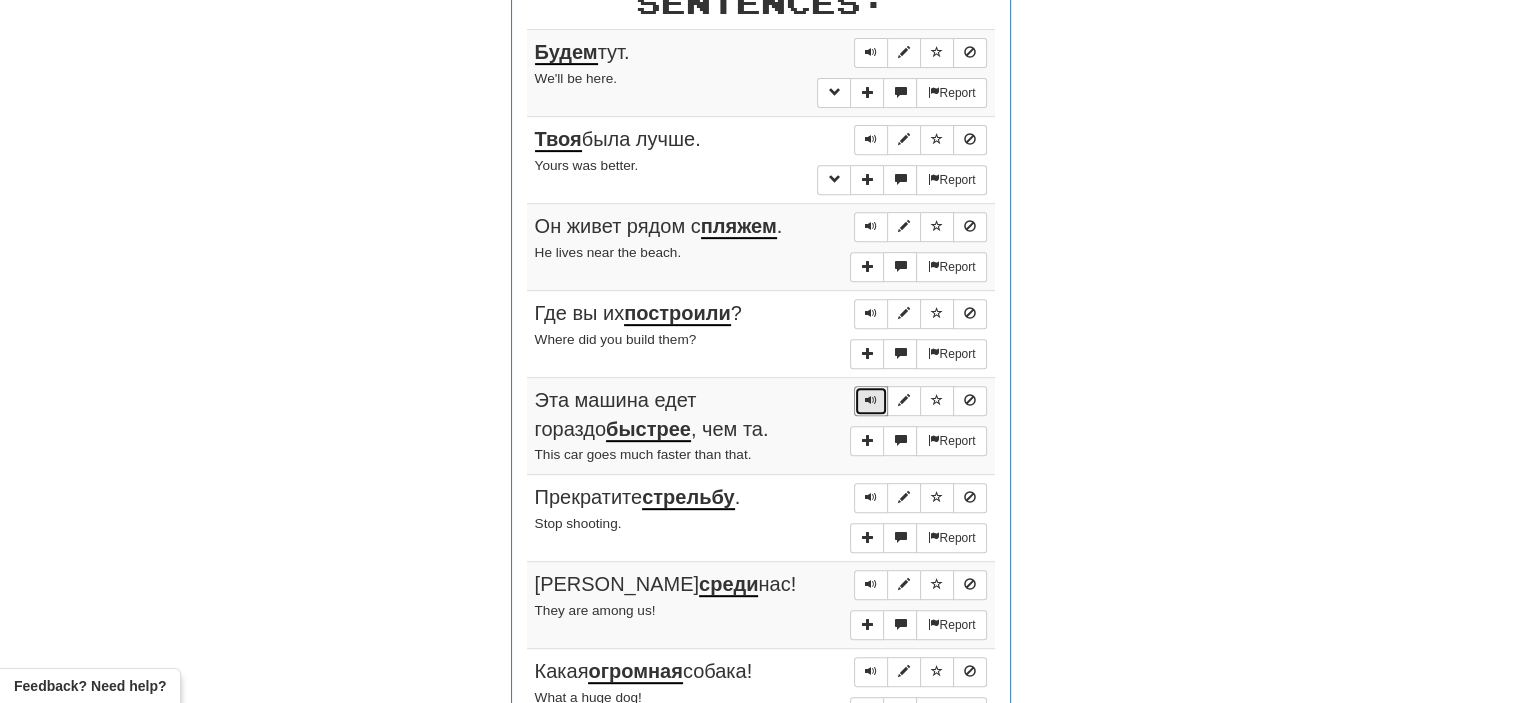 click at bounding box center [871, 400] 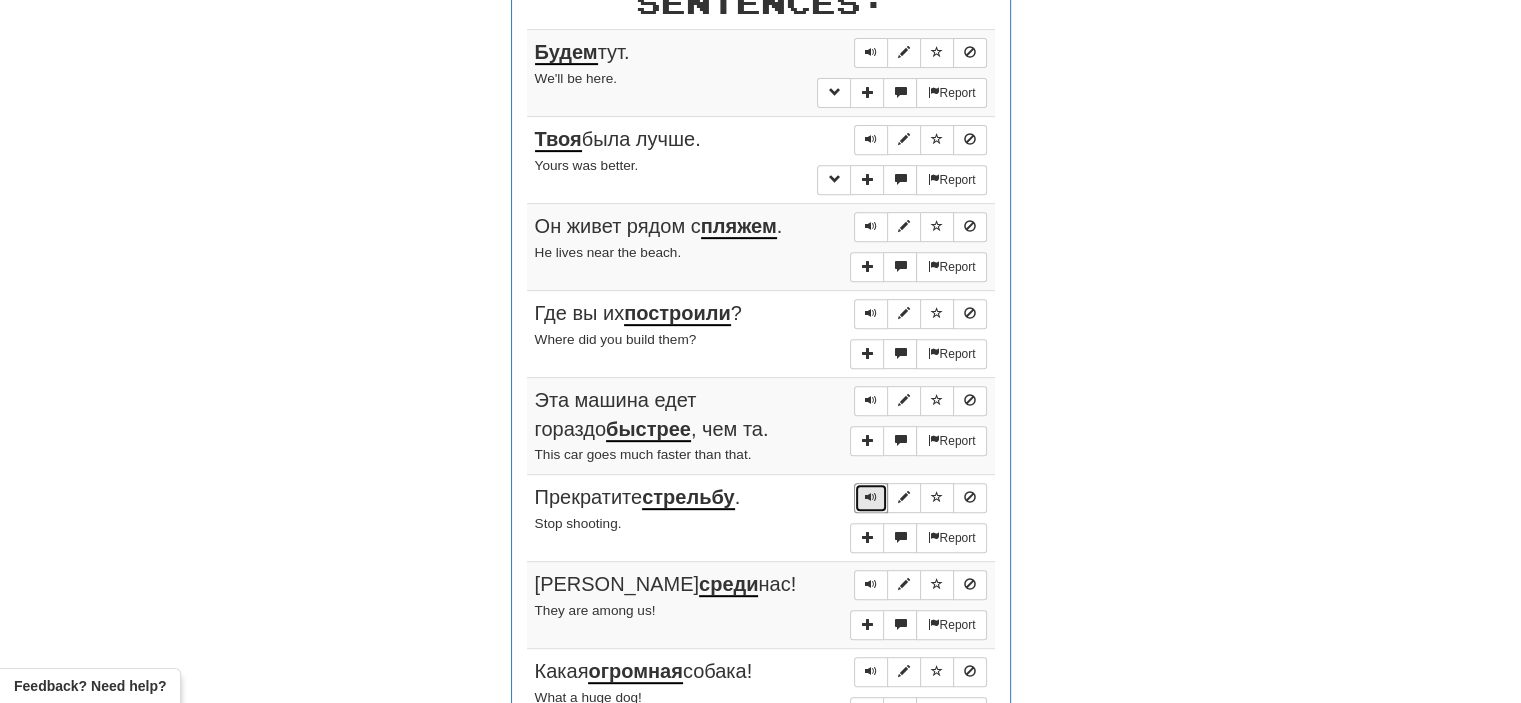 click at bounding box center [871, 497] 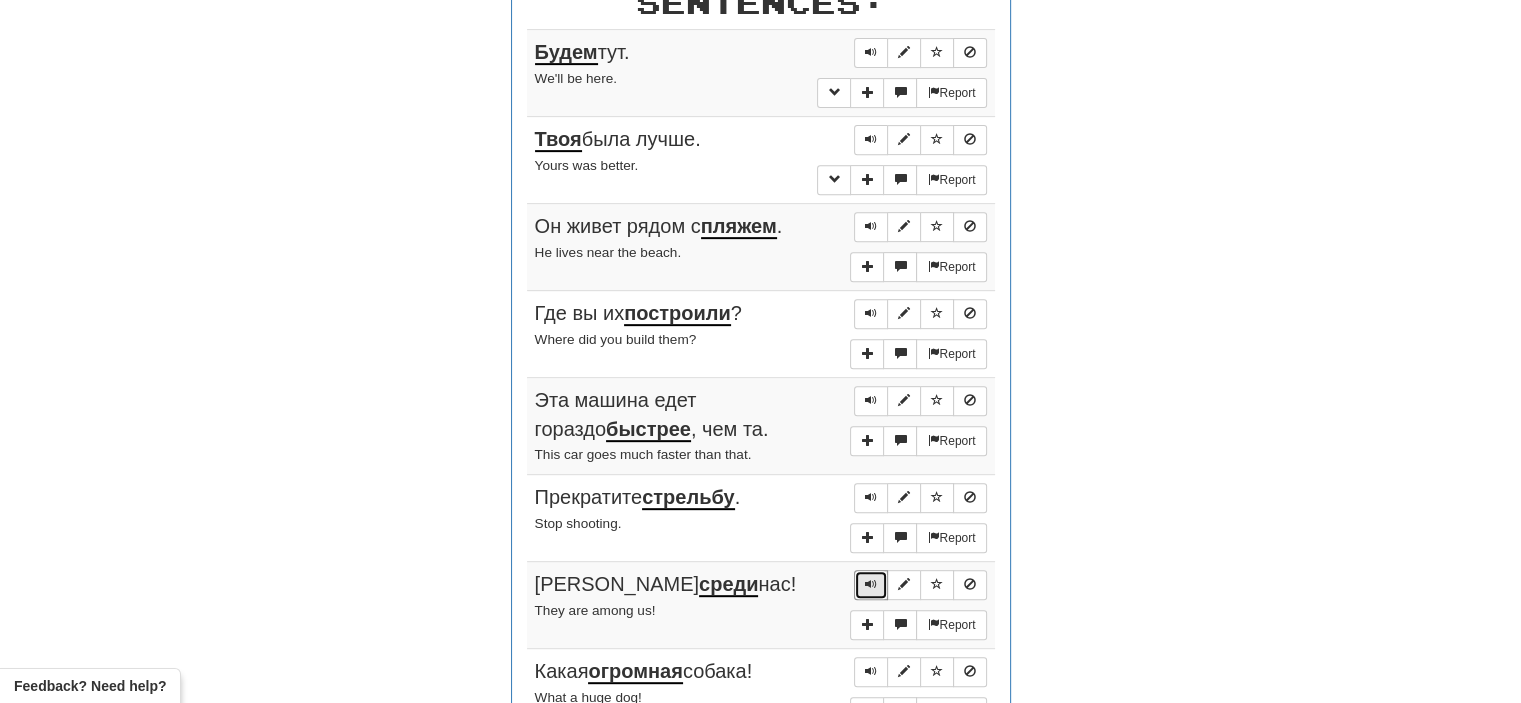 click at bounding box center [871, 584] 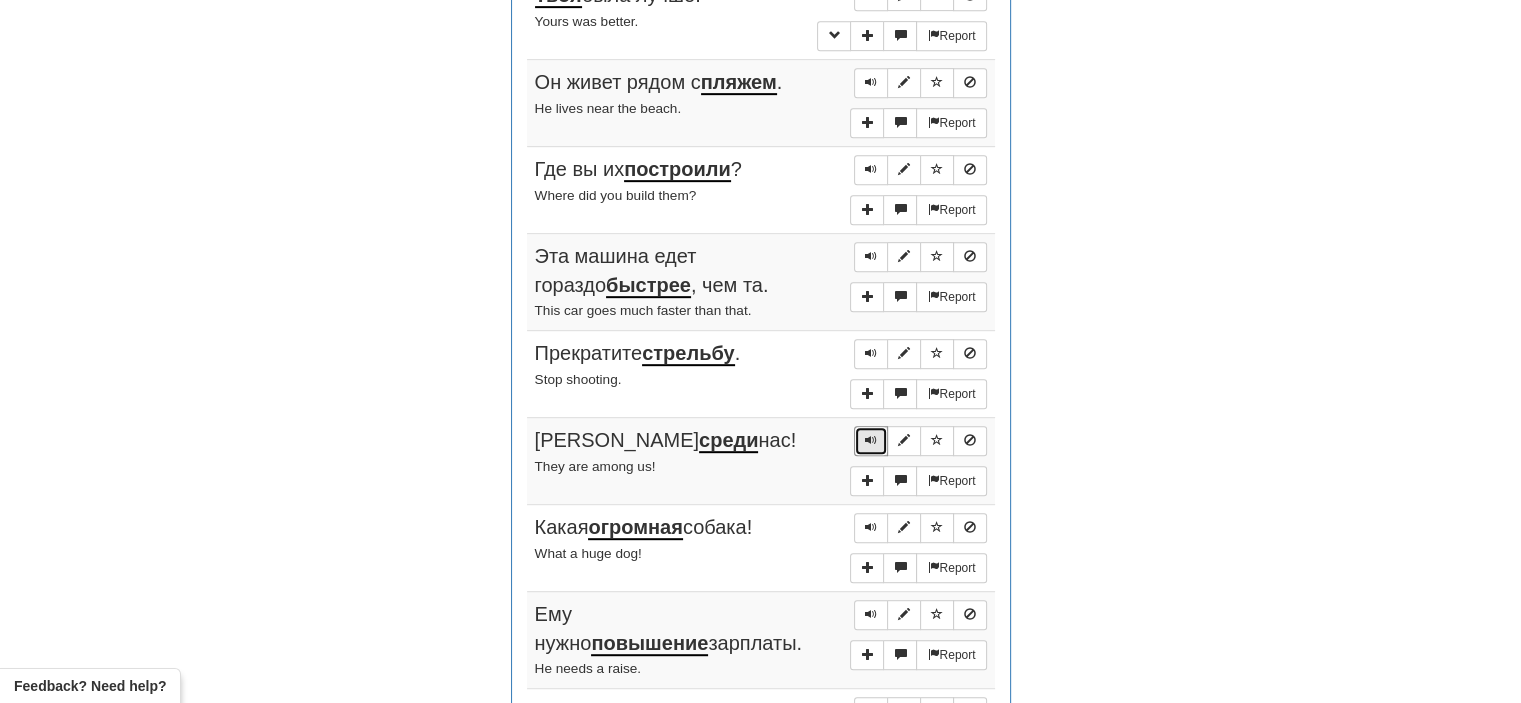 scroll, scrollTop: 946, scrollLeft: 0, axis: vertical 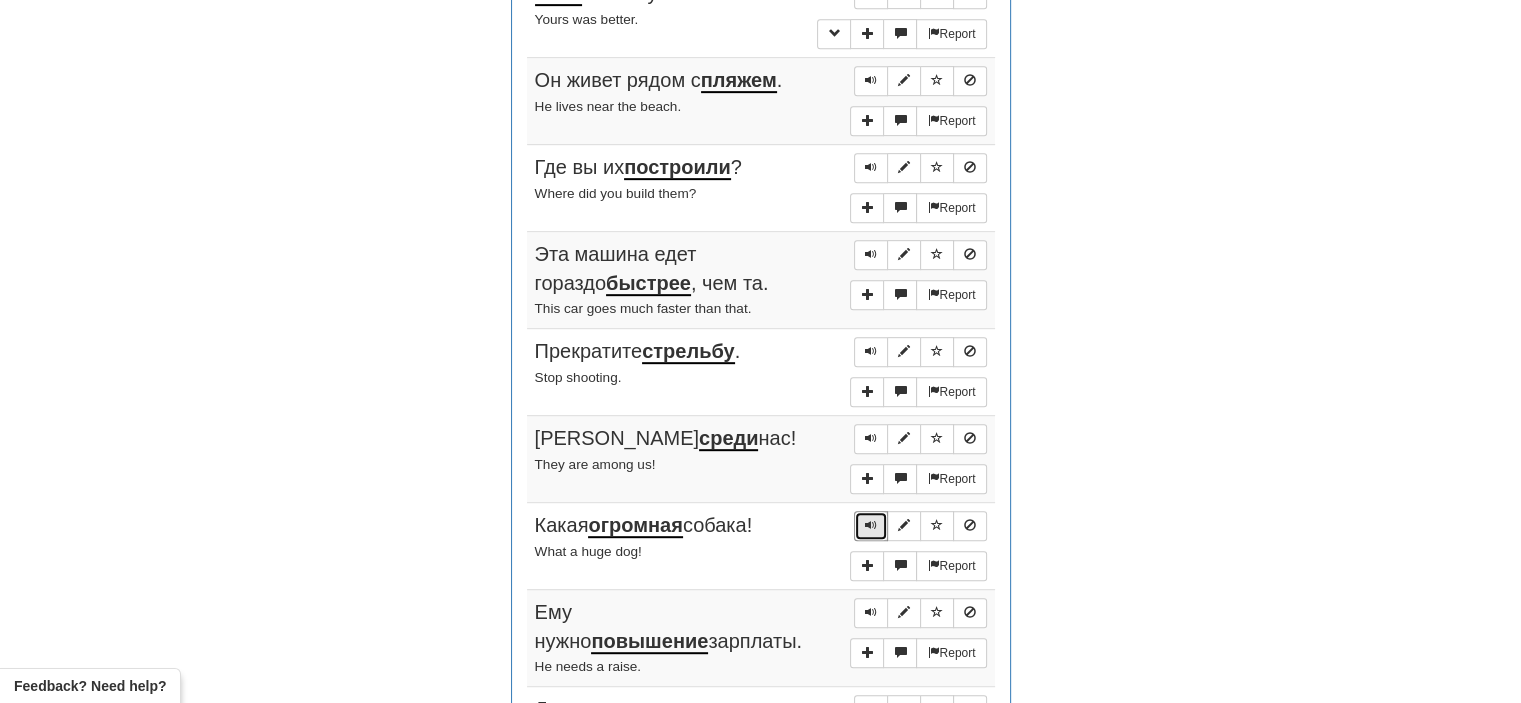 click at bounding box center (871, 525) 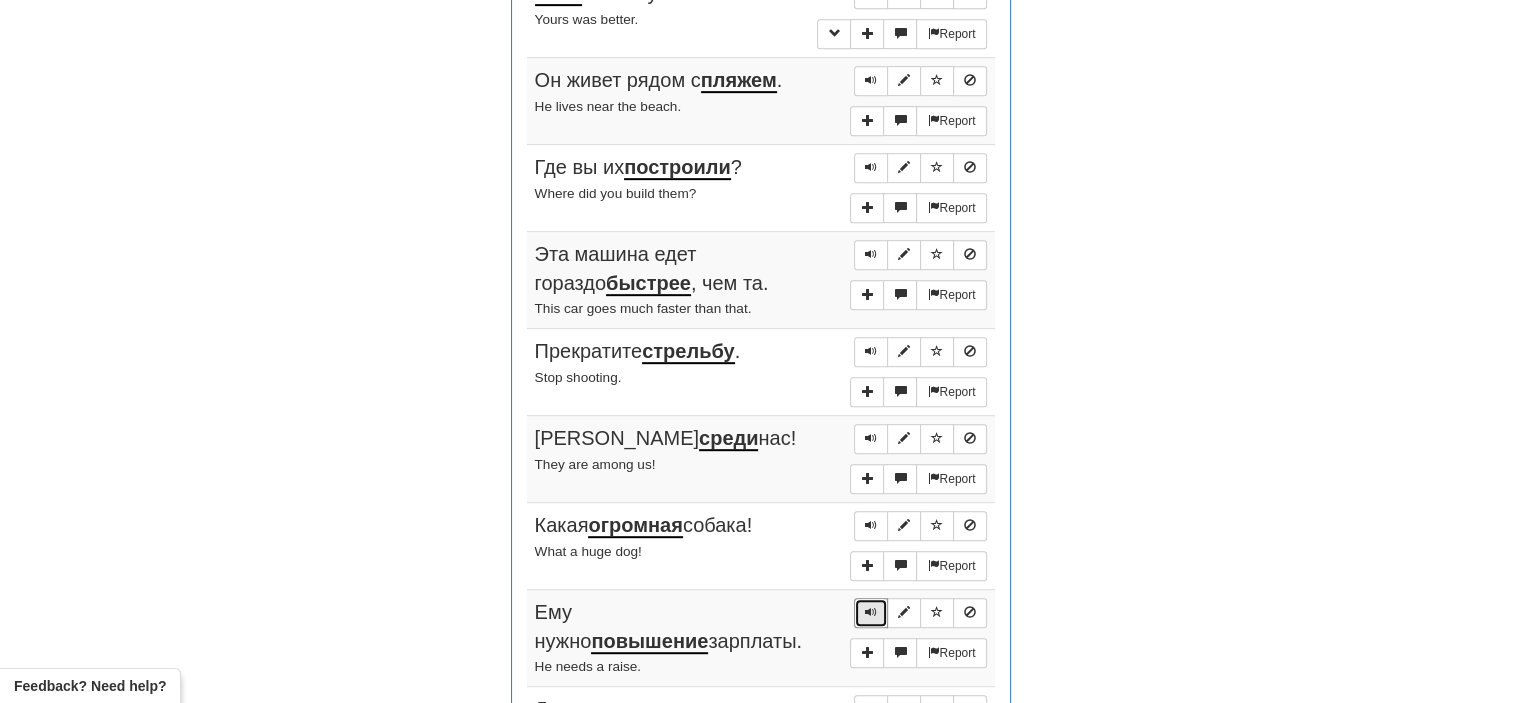 click at bounding box center [871, 612] 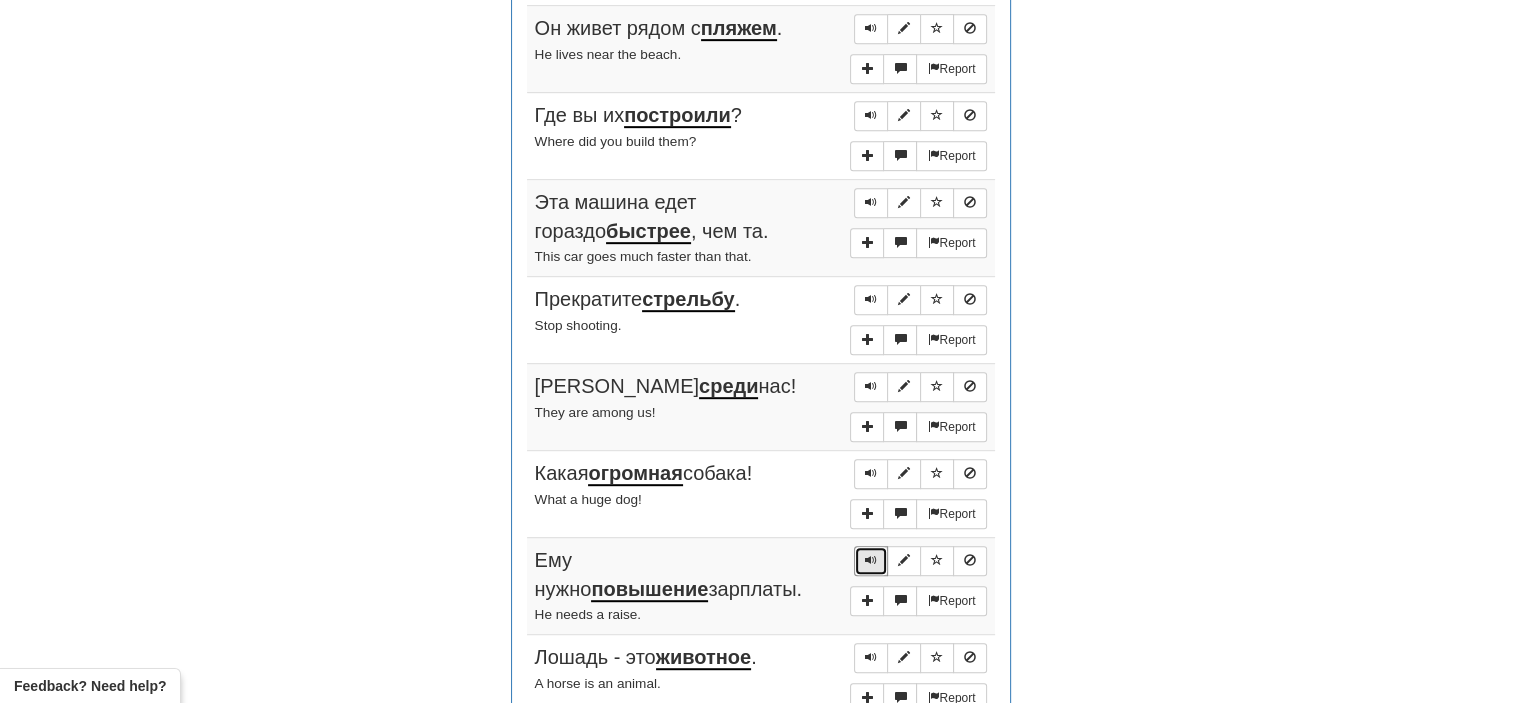 scroll, scrollTop: 1074, scrollLeft: 0, axis: vertical 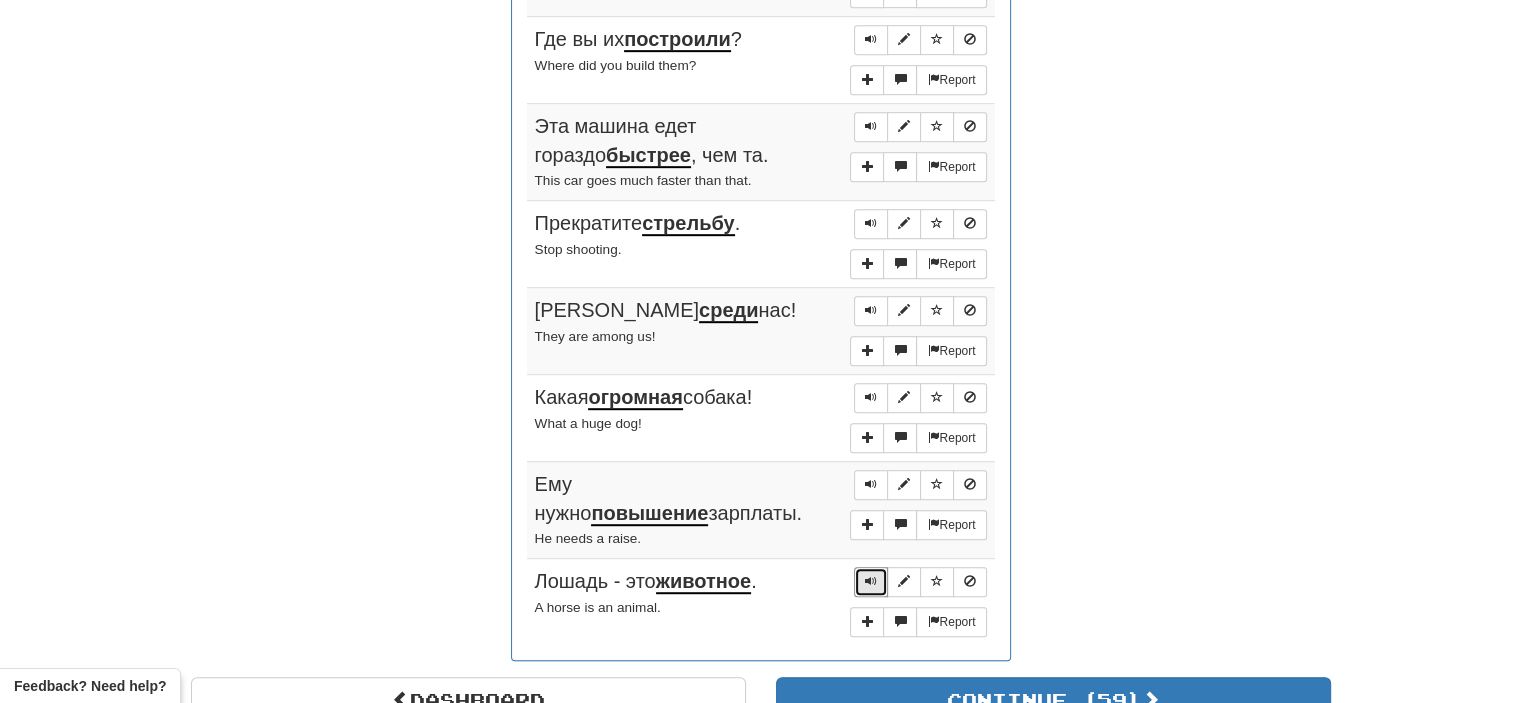 click at bounding box center (871, 582) 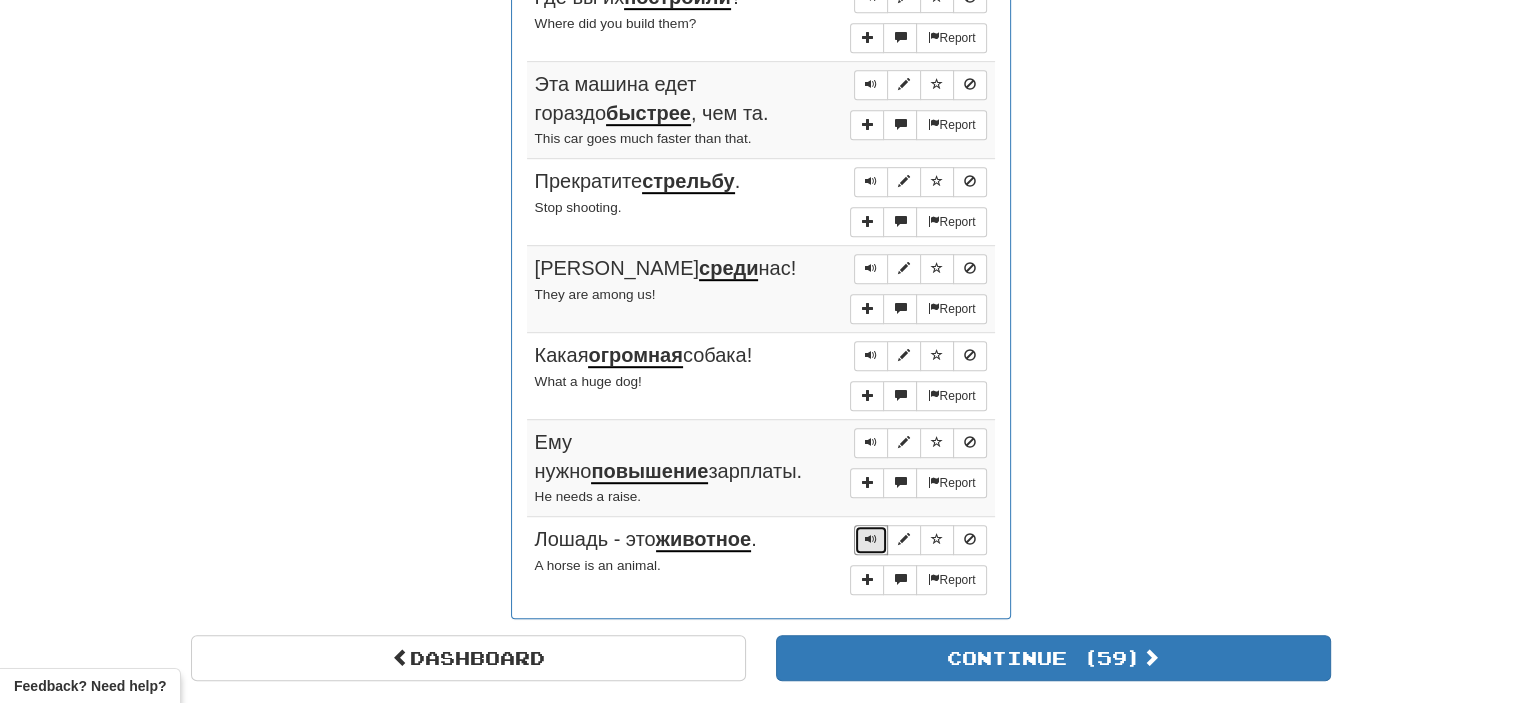 scroll, scrollTop: 1130, scrollLeft: 0, axis: vertical 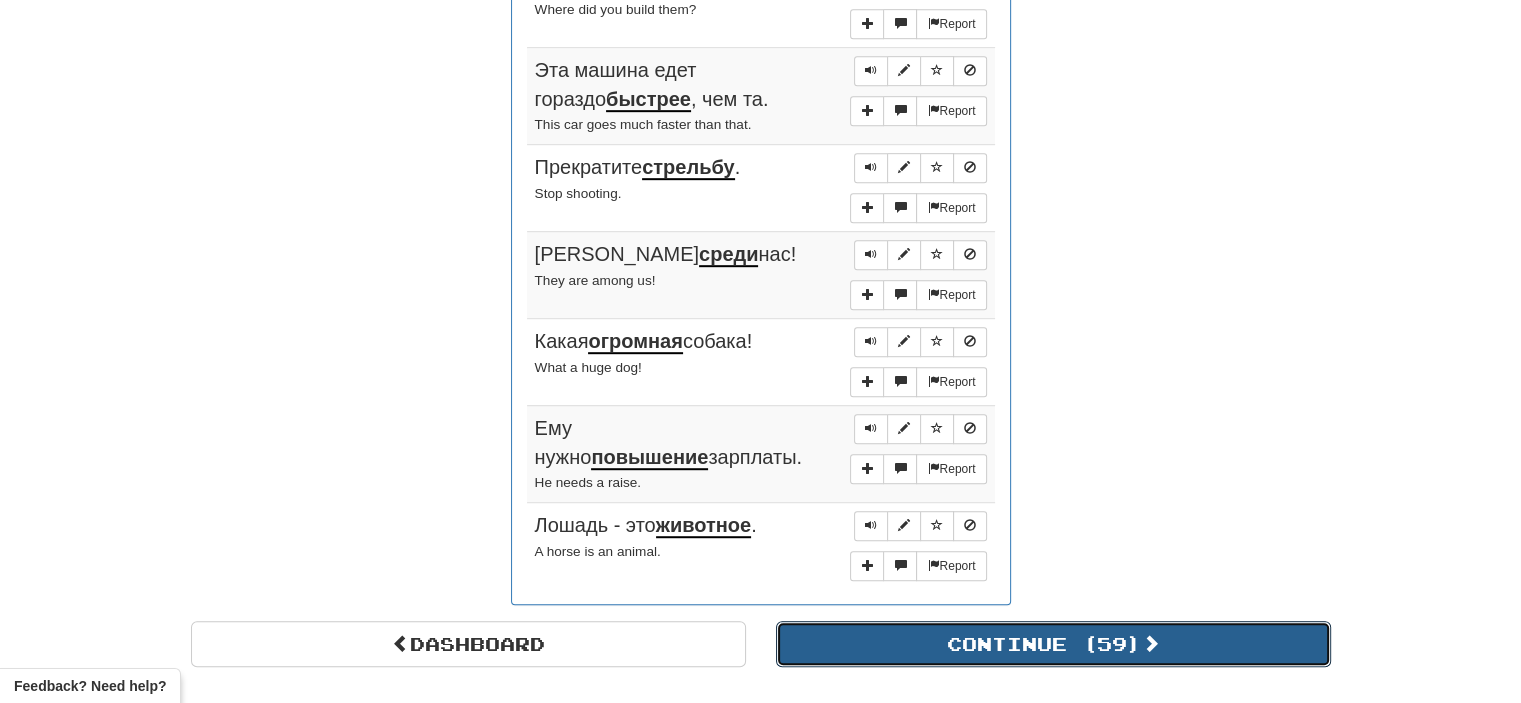 click on "Continue ( 59 )" at bounding box center [1053, 644] 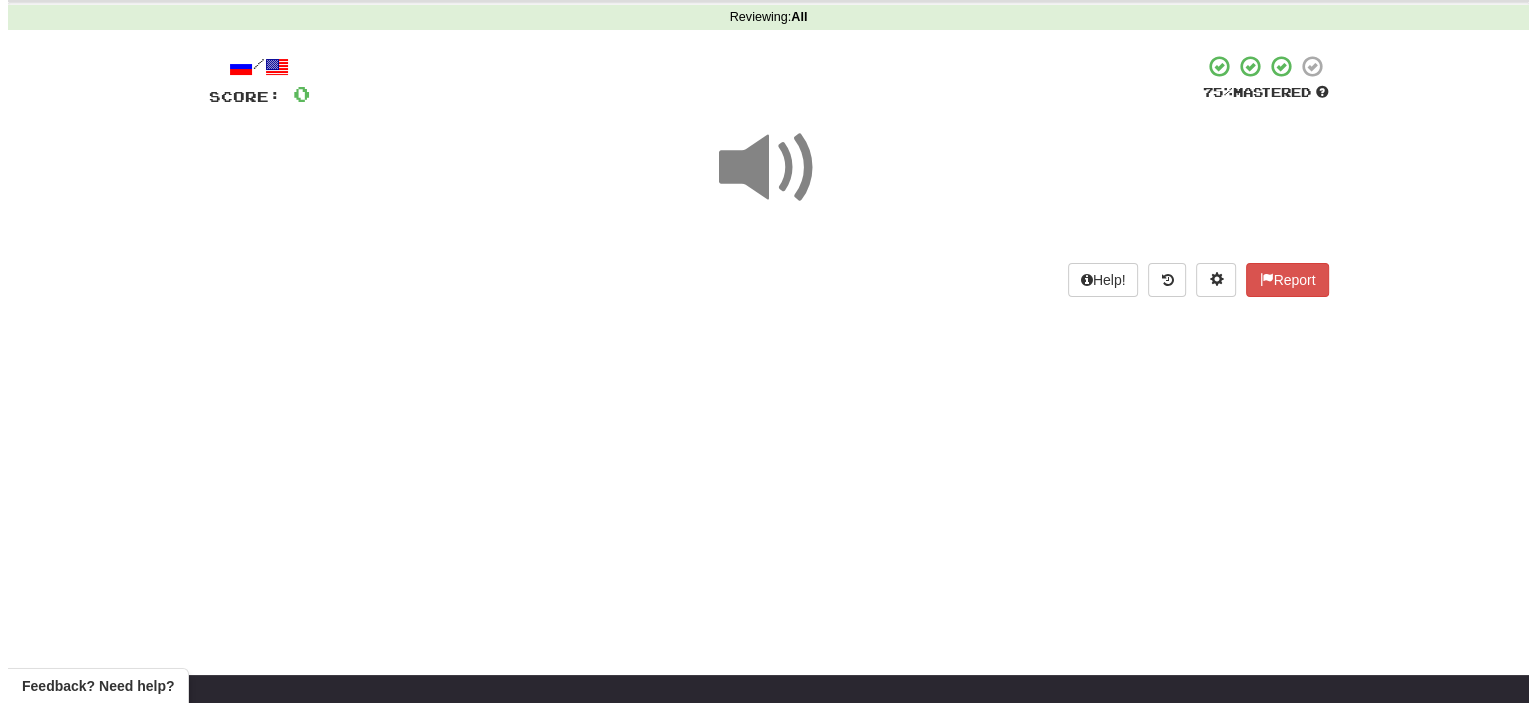 scroll, scrollTop: 0, scrollLeft: 0, axis: both 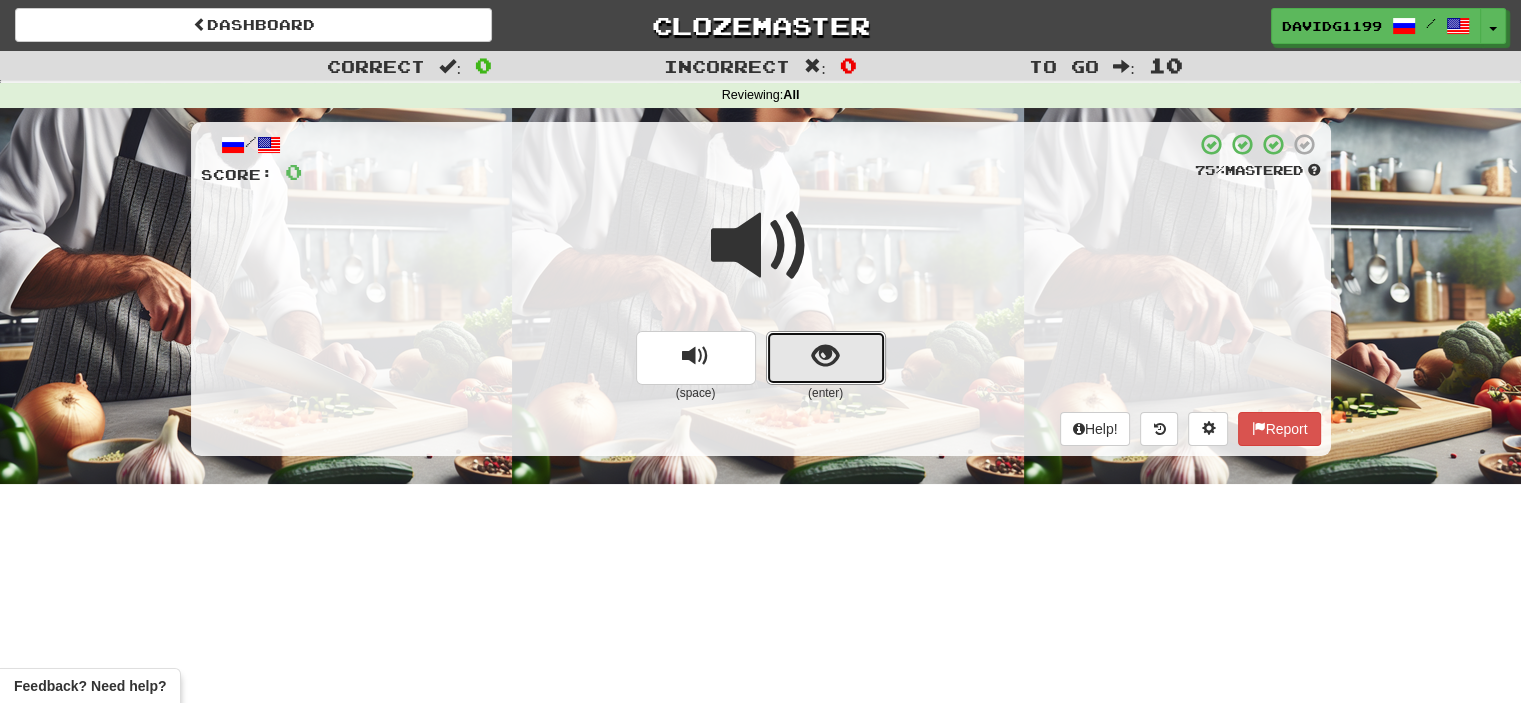 click at bounding box center (826, 358) 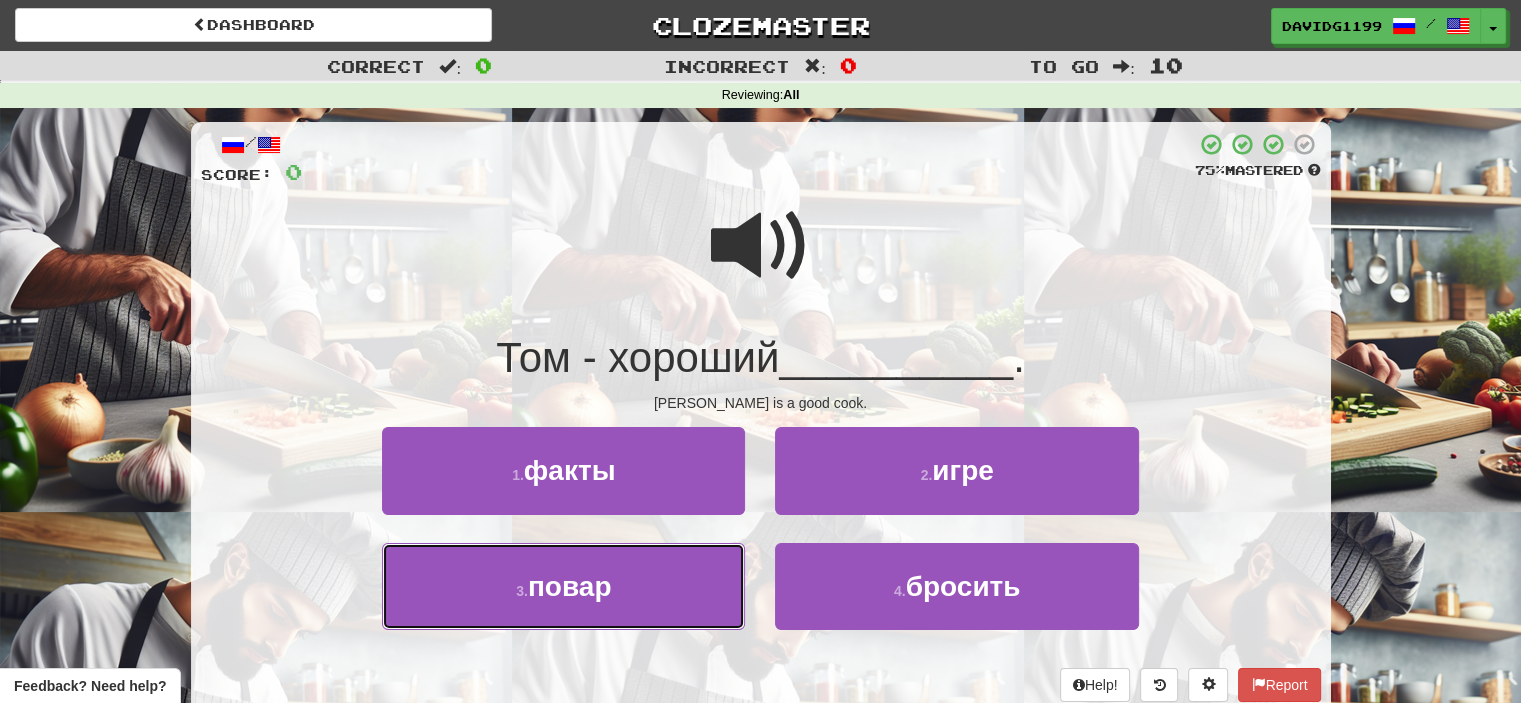 click on "3 .  [GEOGRAPHIC_DATA]" at bounding box center (563, 586) 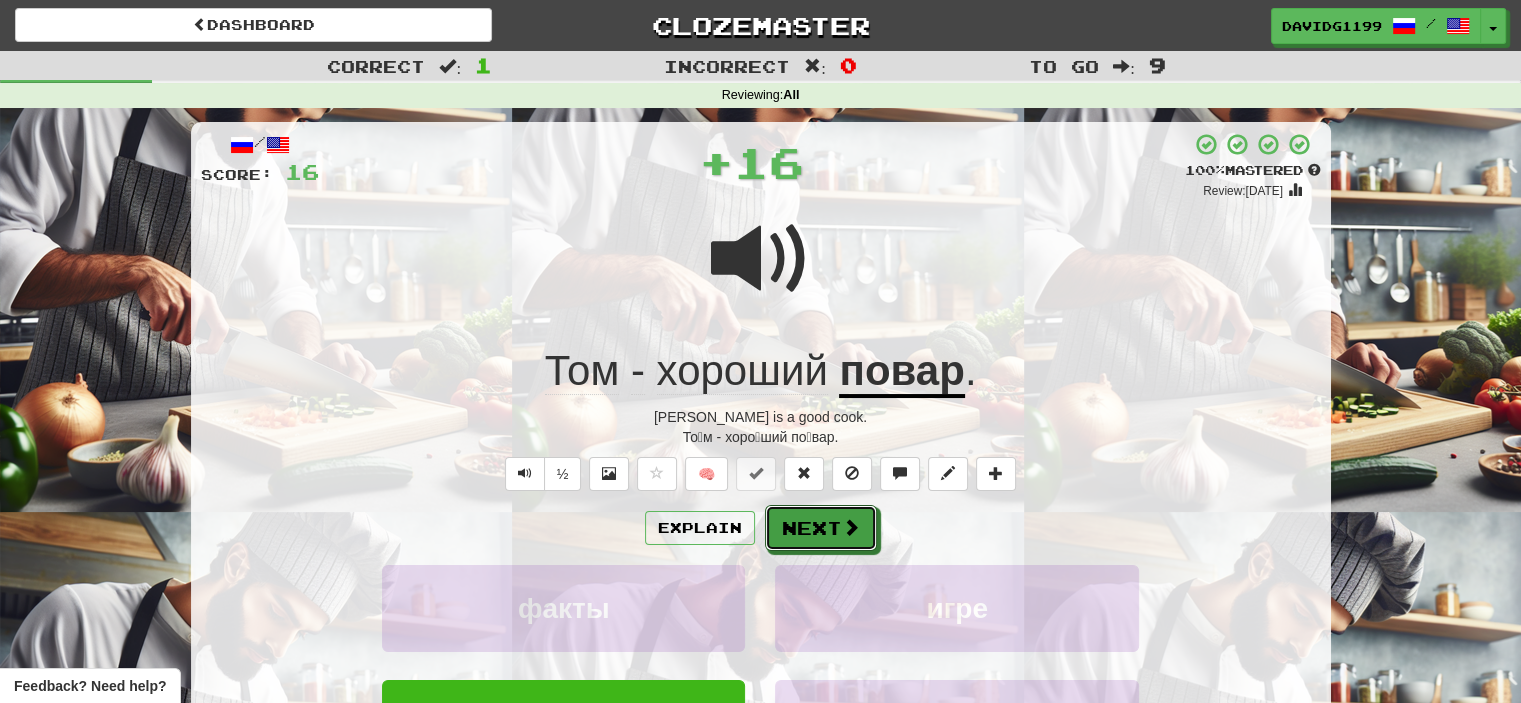 click on "Next" at bounding box center [821, 528] 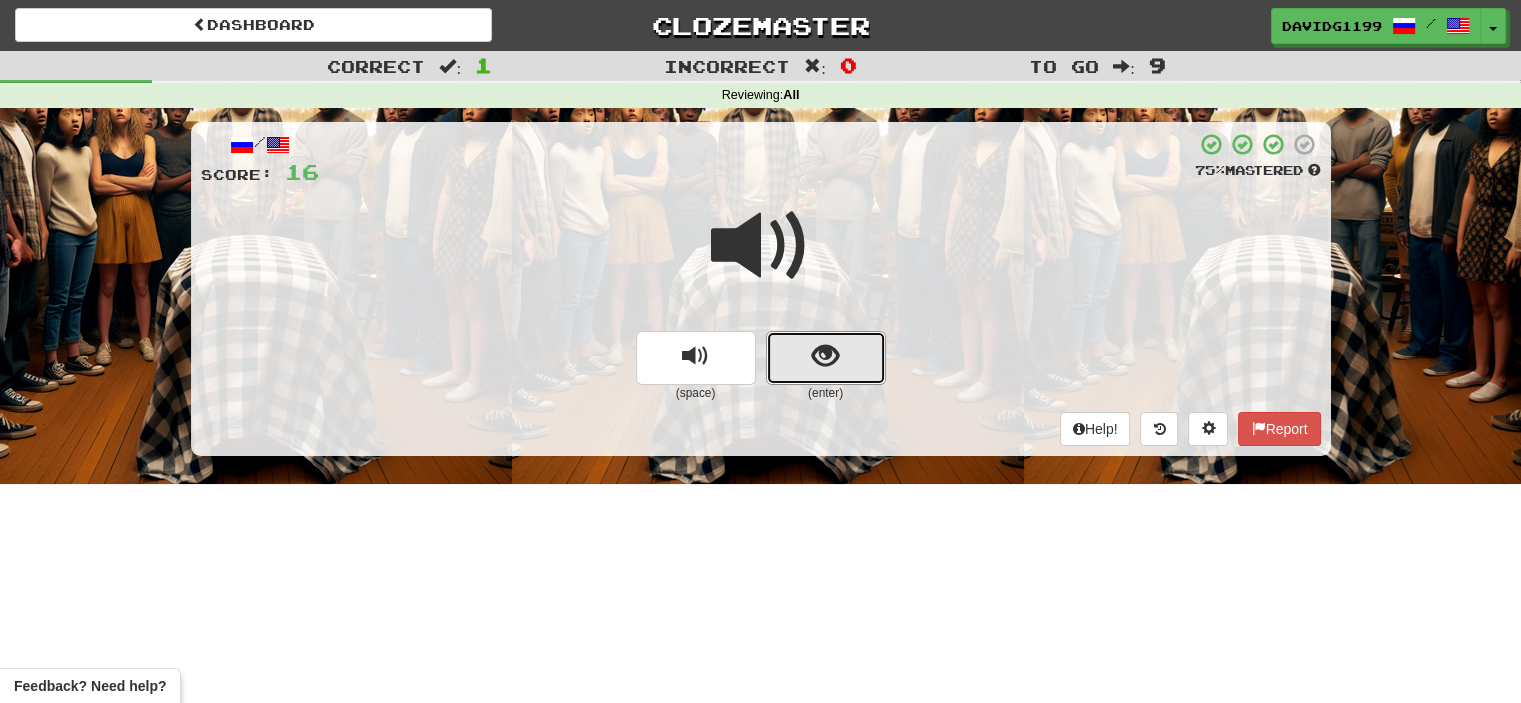 click at bounding box center (826, 358) 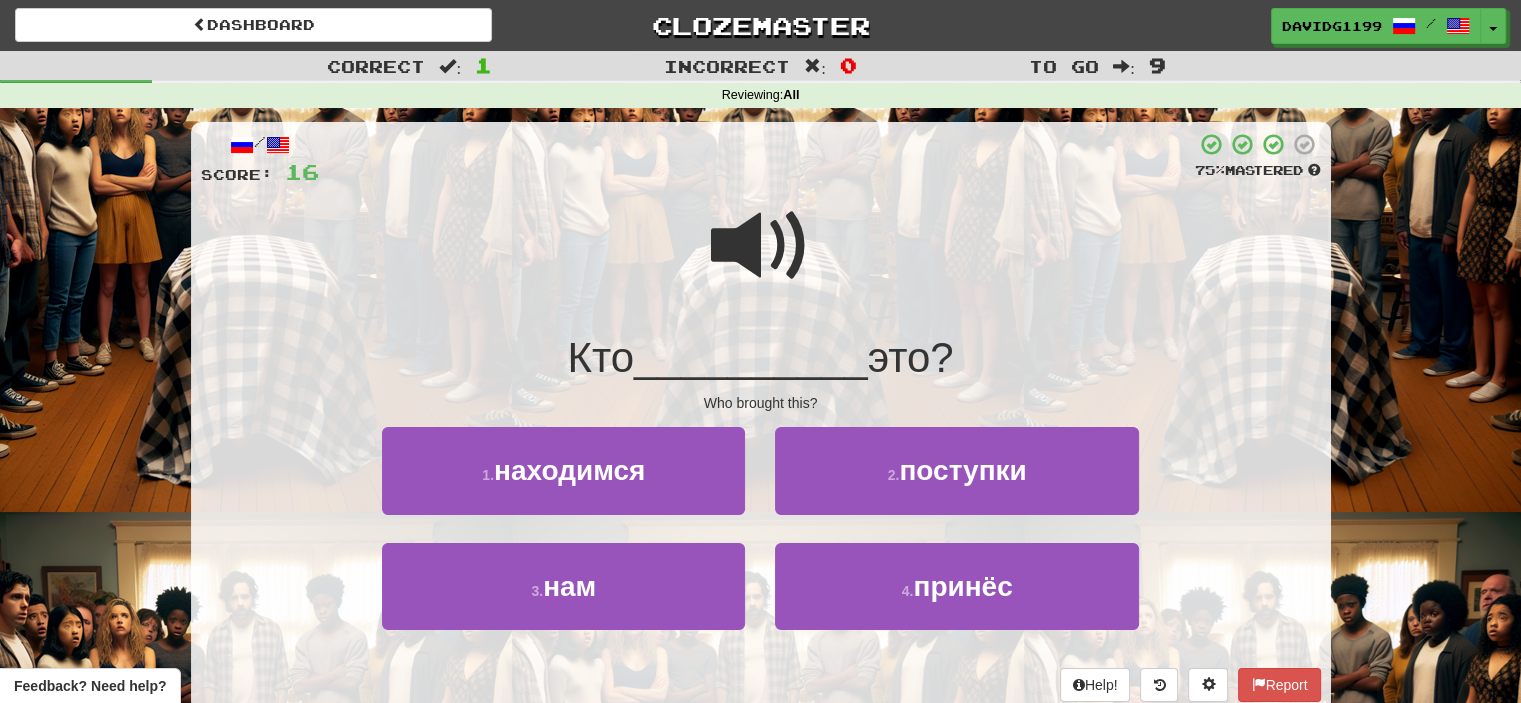 click at bounding box center (761, 246) 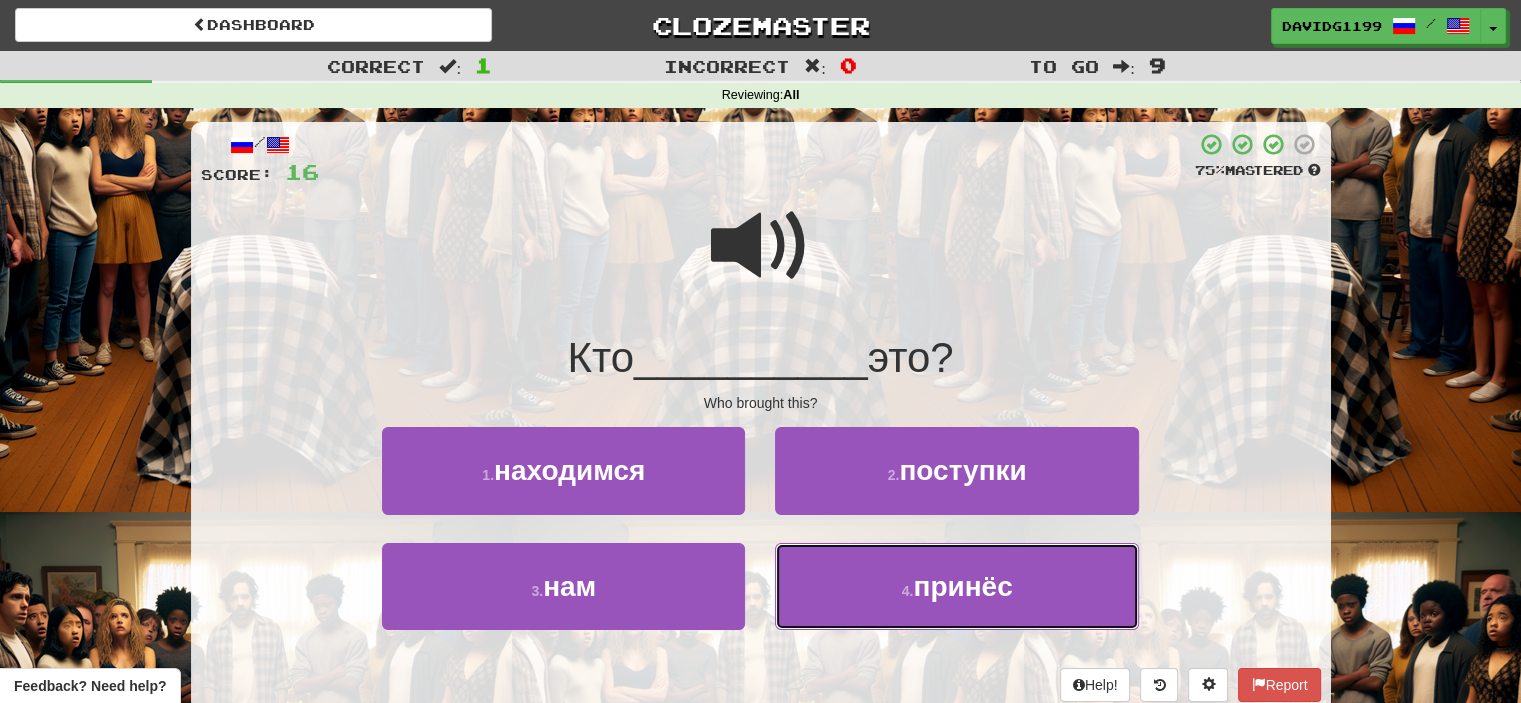 click on "принёс" at bounding box center [962, 586] 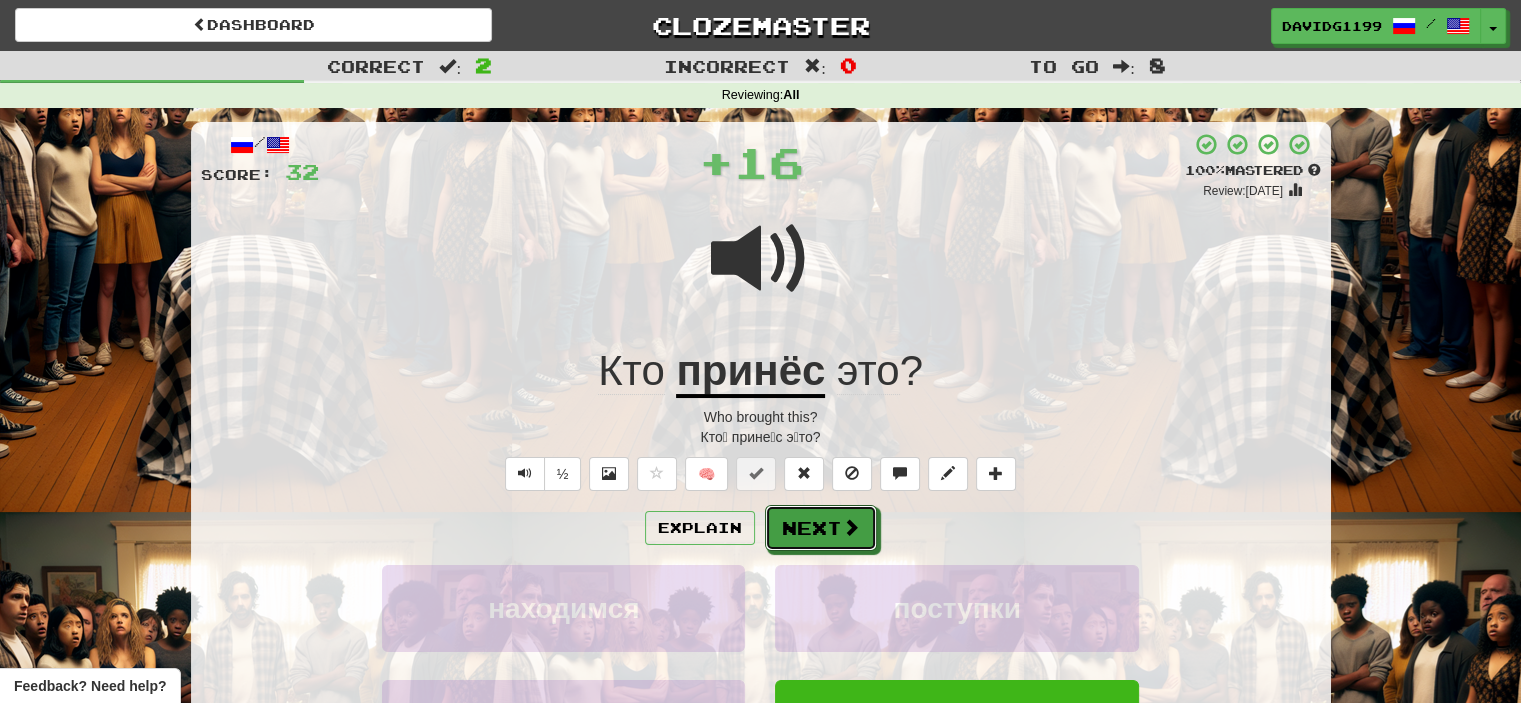 click on "Next" at bounding box center (821, 528) 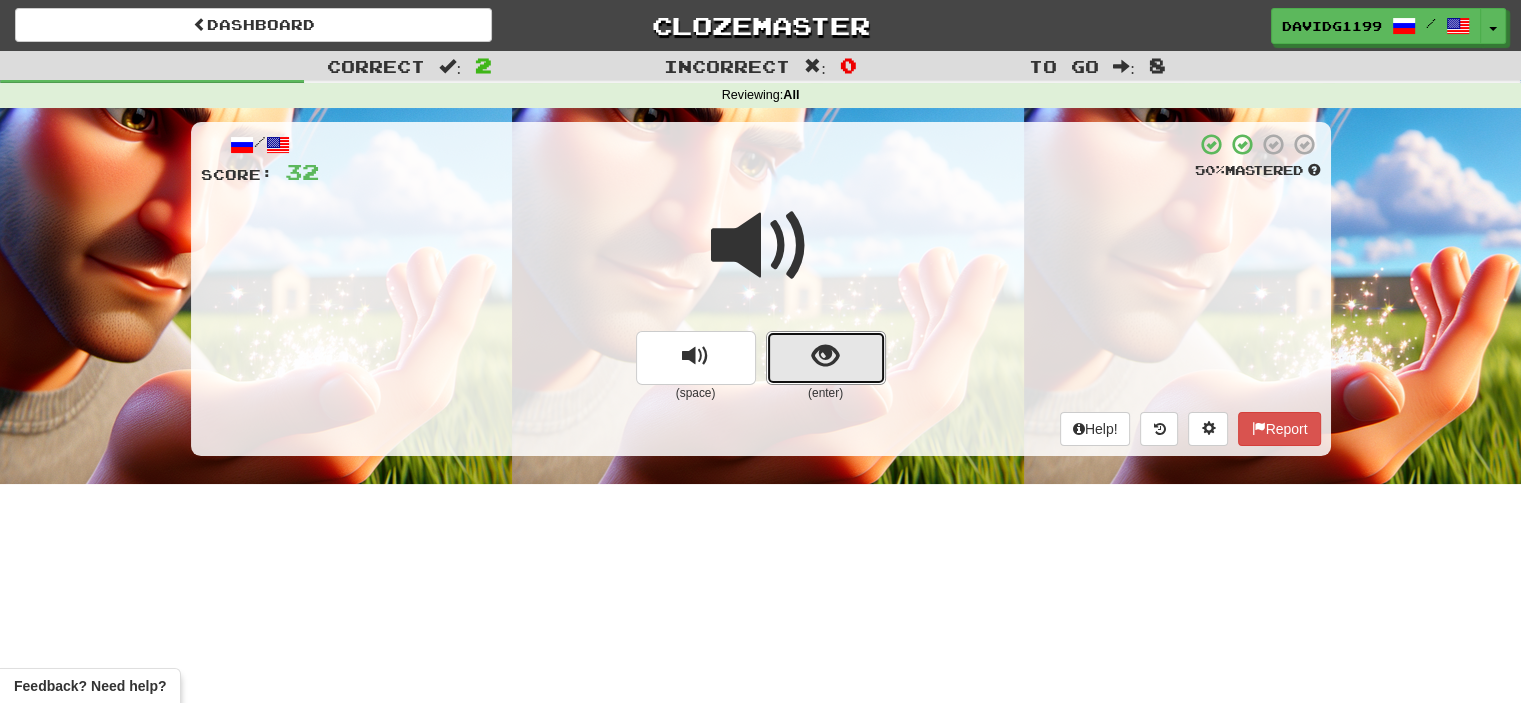 click at bounding box center [825, 356] 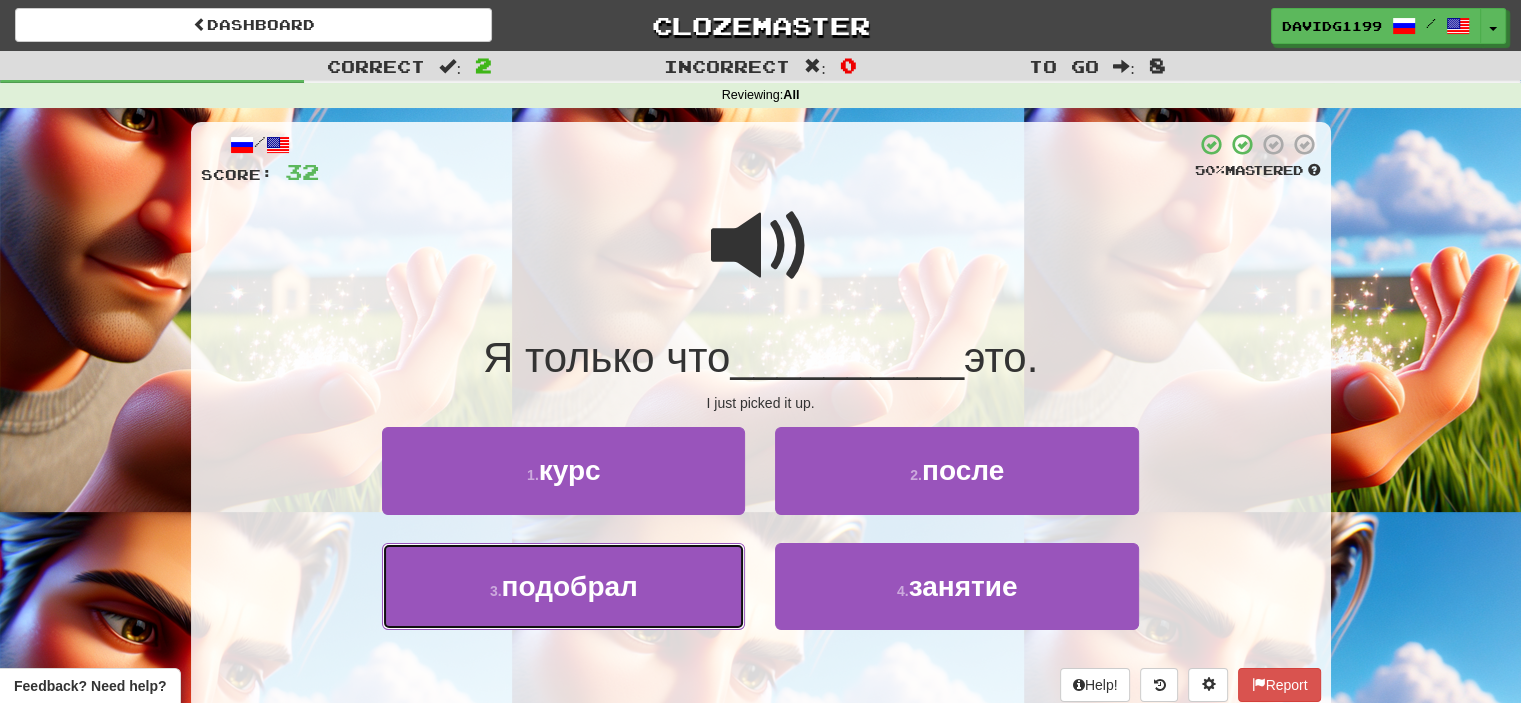 click on "3 .  подобрал" at bounding box center (563, 586) 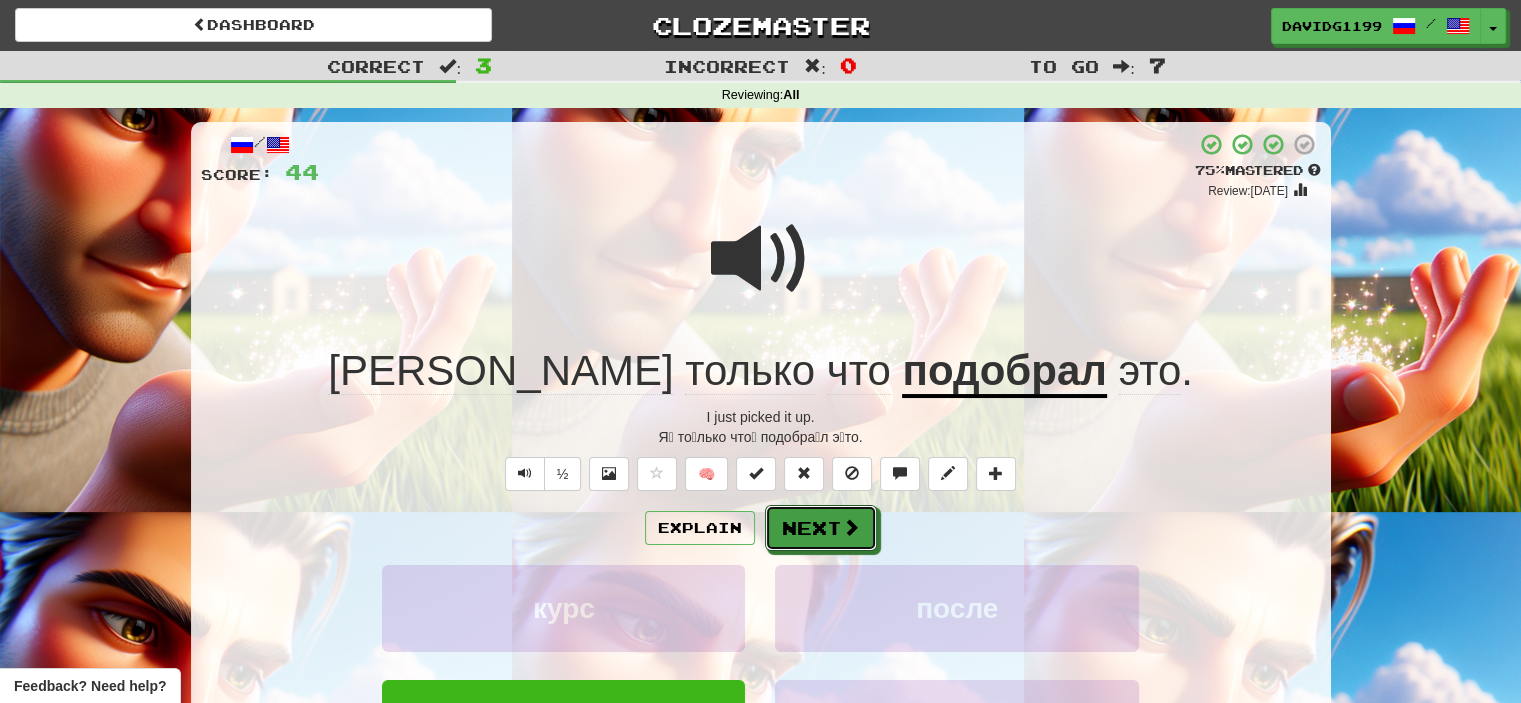 click on "Next" at bounding box center (821, 528) 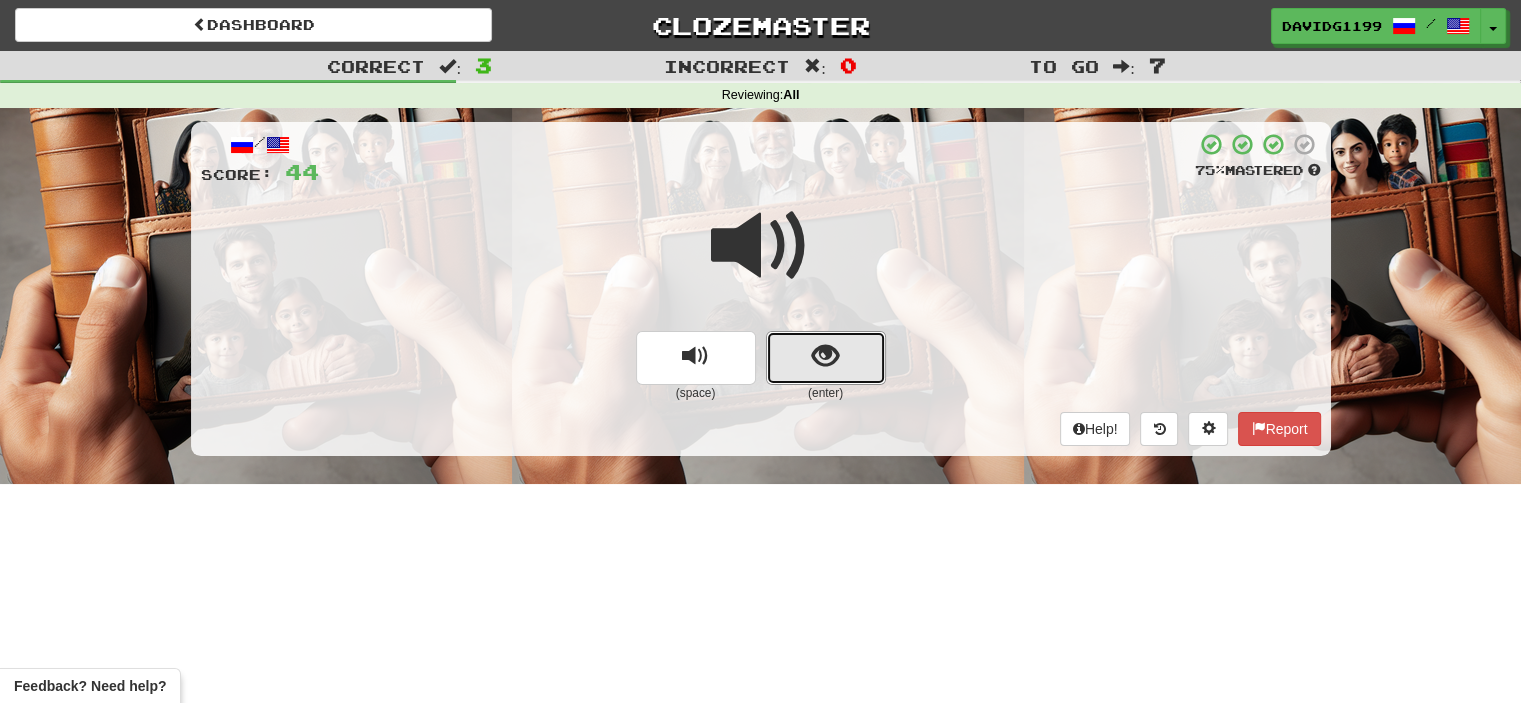 click at bounding box center [825, 356] 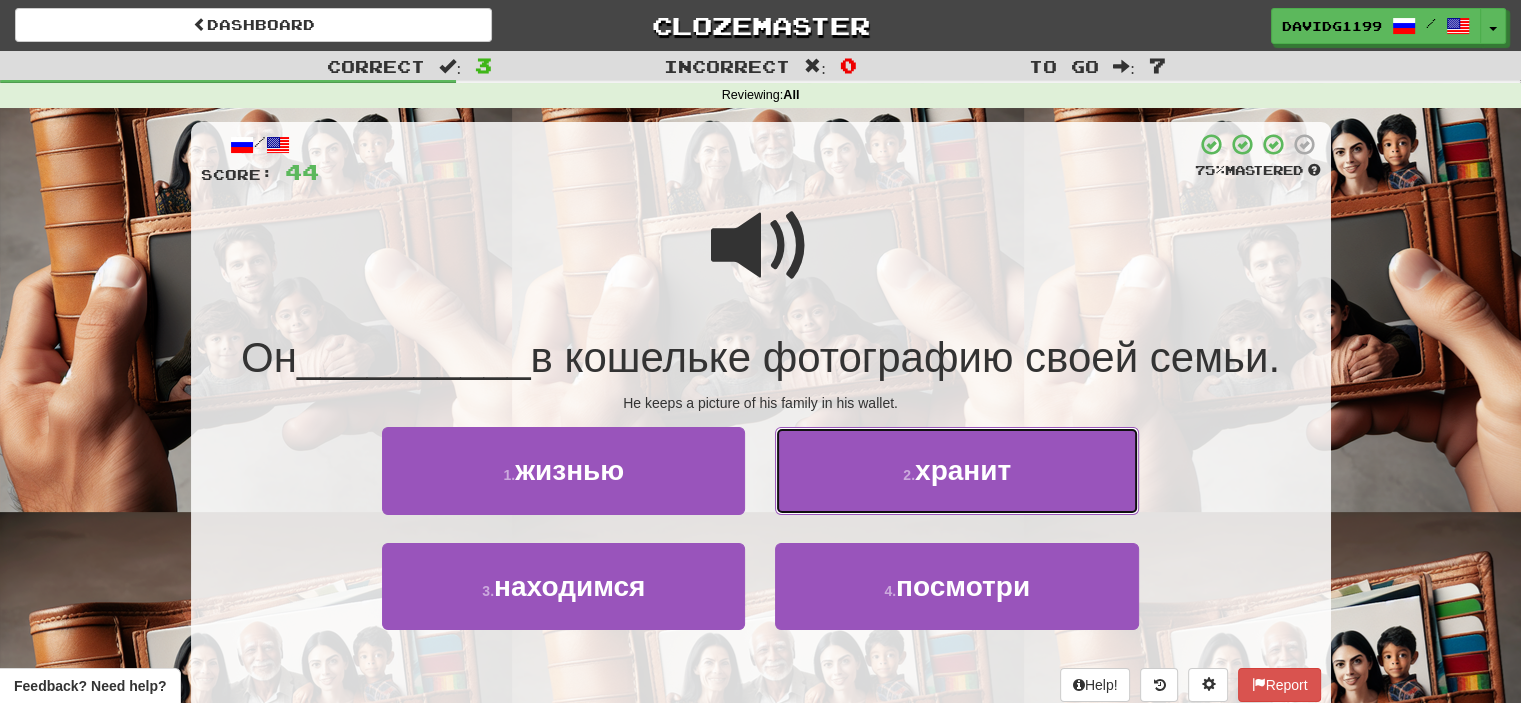 click on "2 .  хранит" at bounding box center (956, 470) 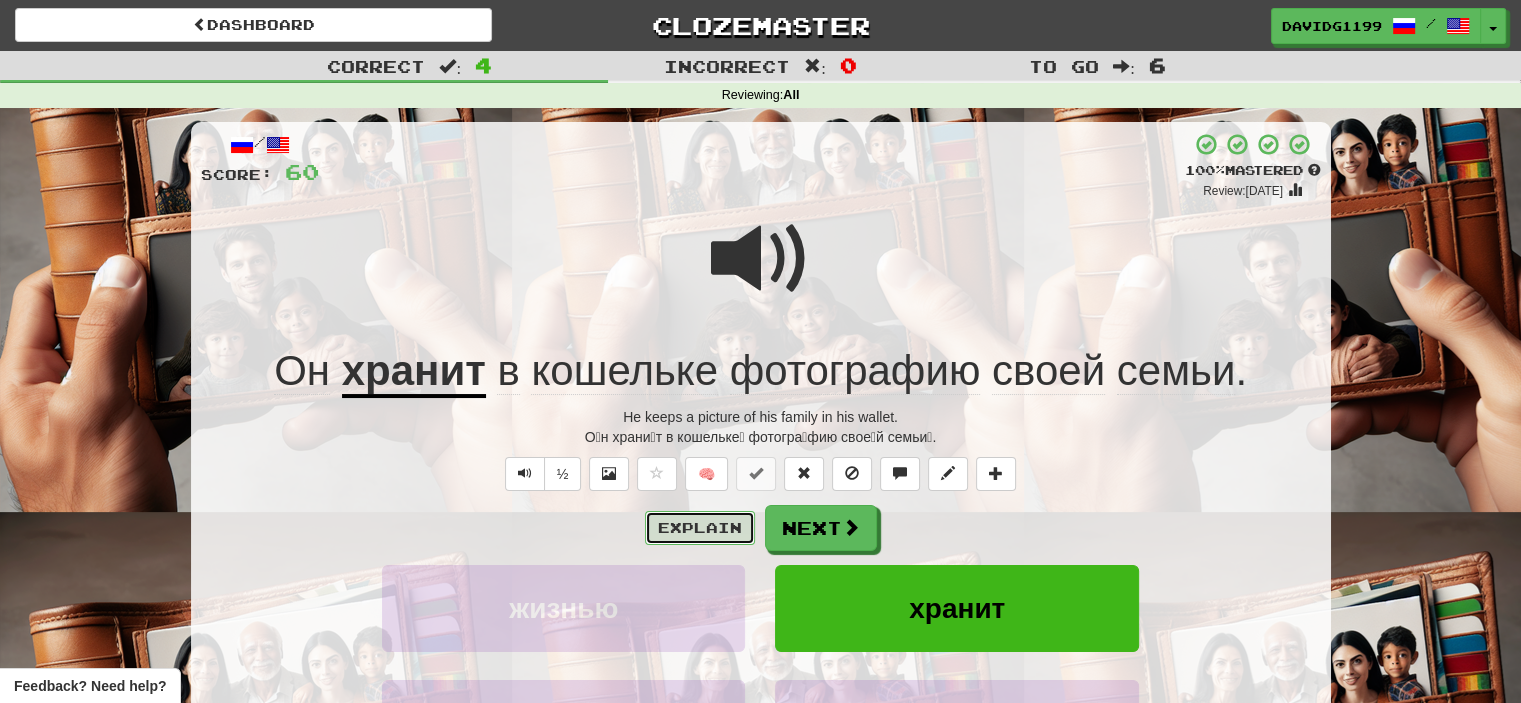 drag, startPoint x: 707, startPoint y: 526, endPoint x: 682, endPoint y: 525, distance: 25.019993 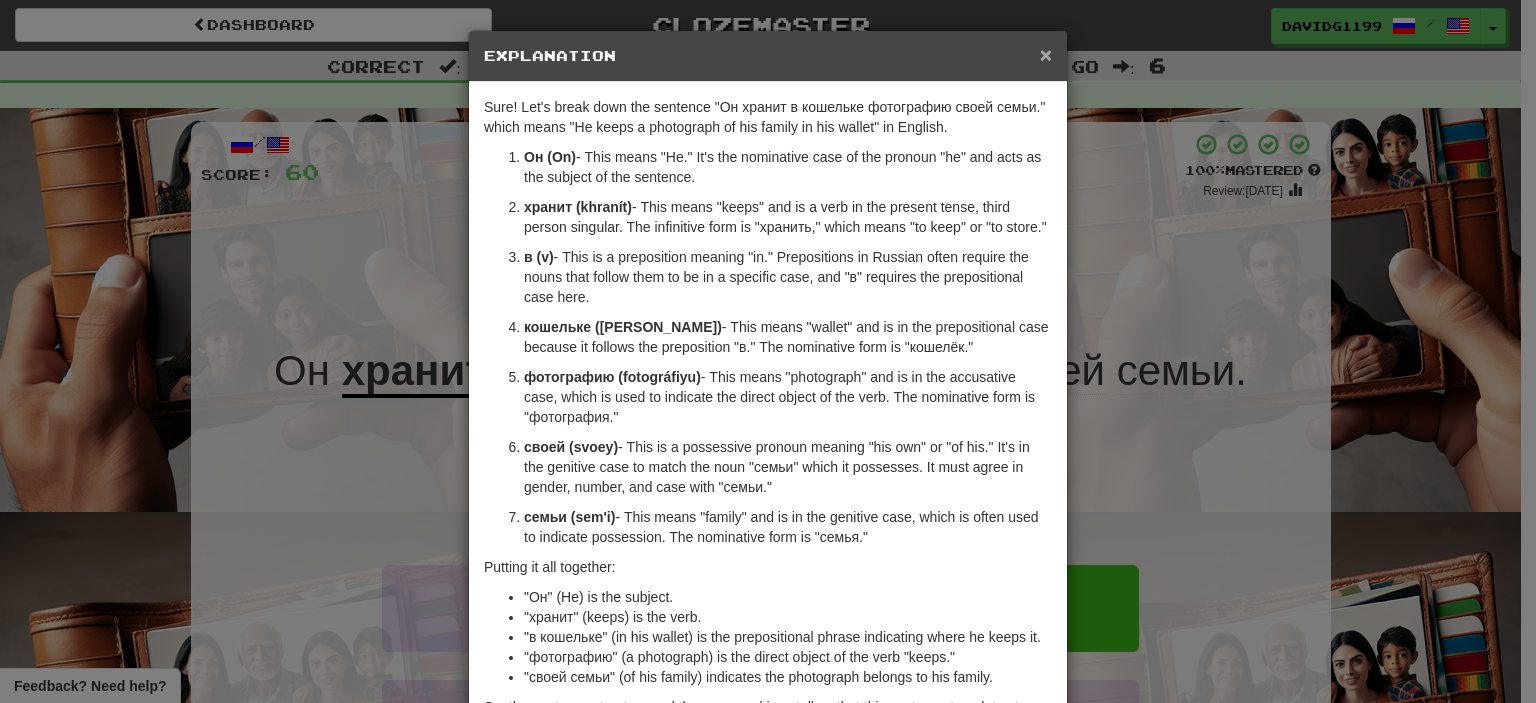 click on "×" at bounding box center [1046, 54] 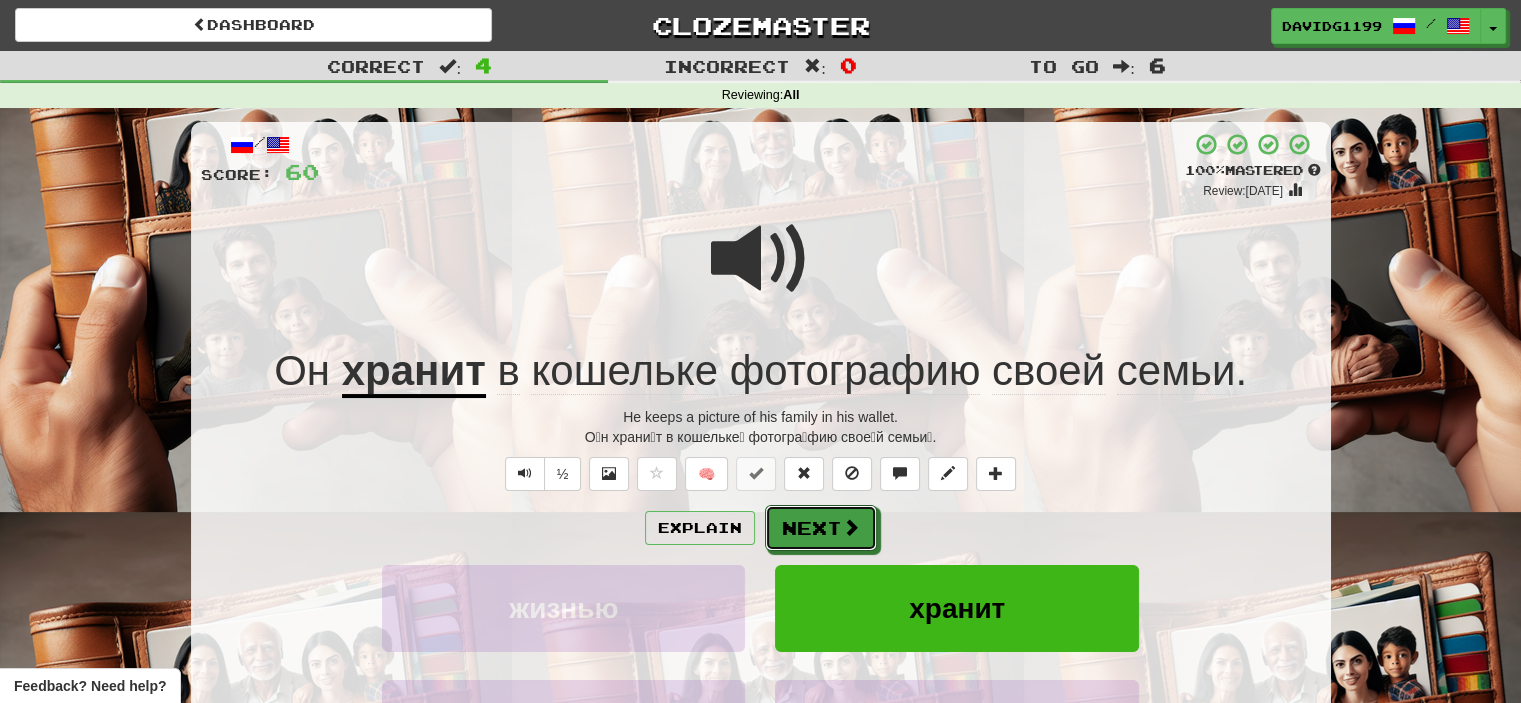 drag, startPoint x: 842, startPoint y: 523, endPoint x: 822, endPoint y: 531, distance: 21.540659 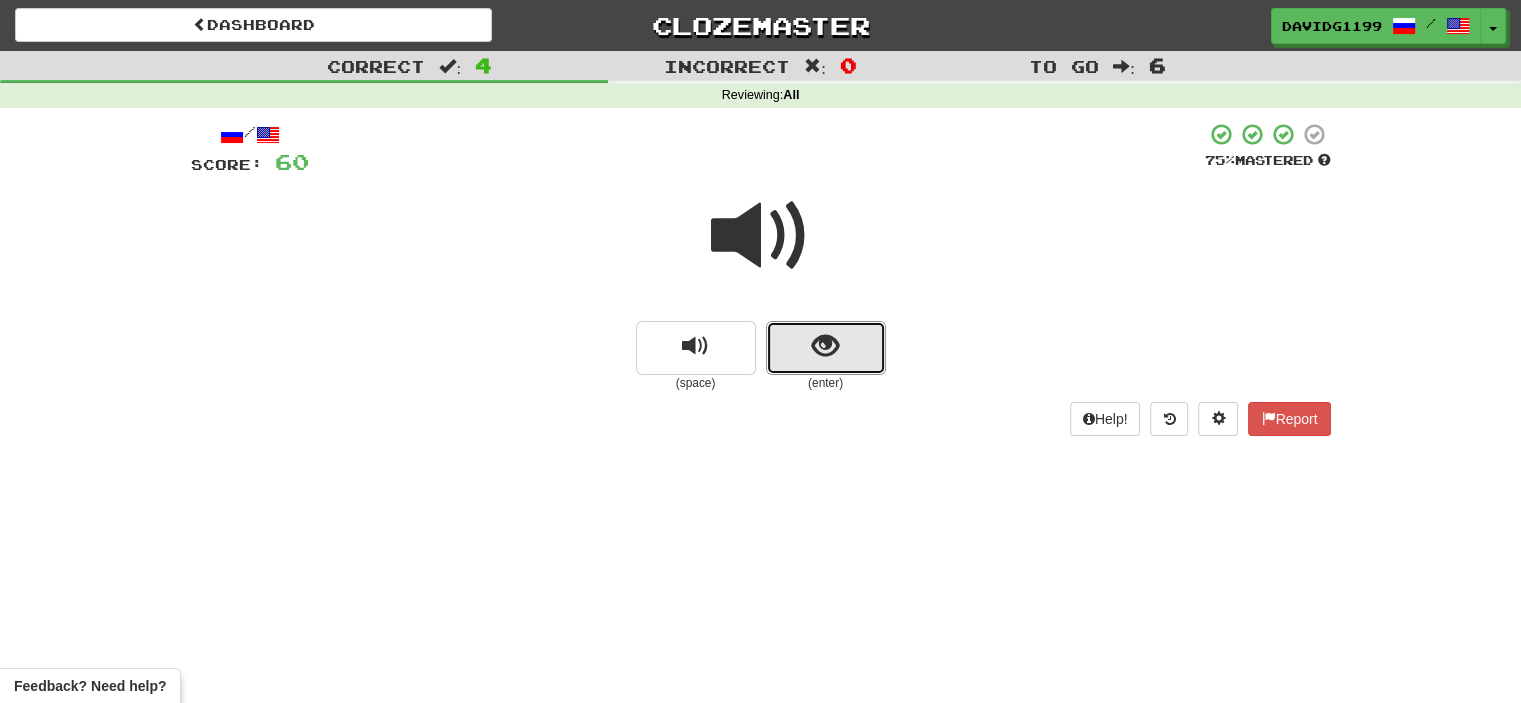 click at bounding box center (826, 348) 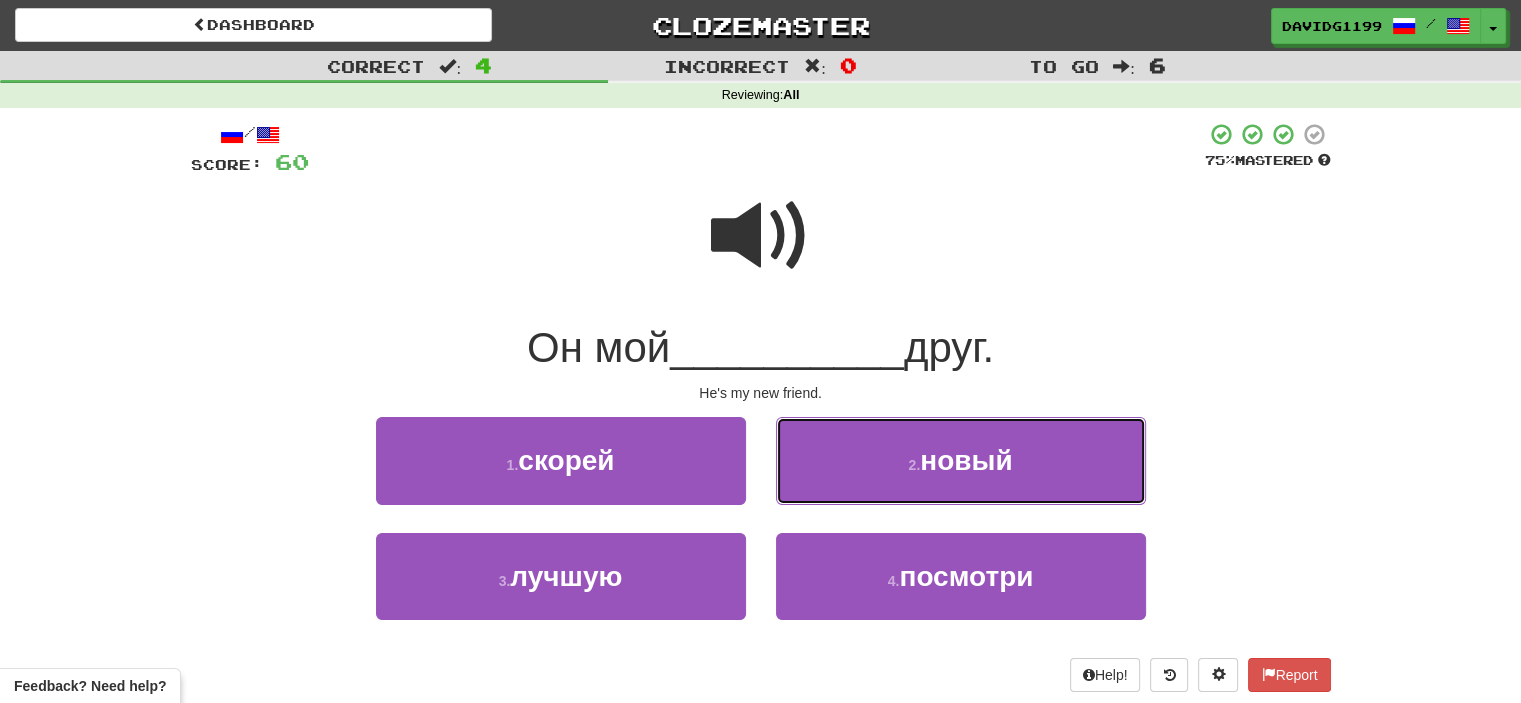 click on "2 .  новый" at bounding box center (961, 460) 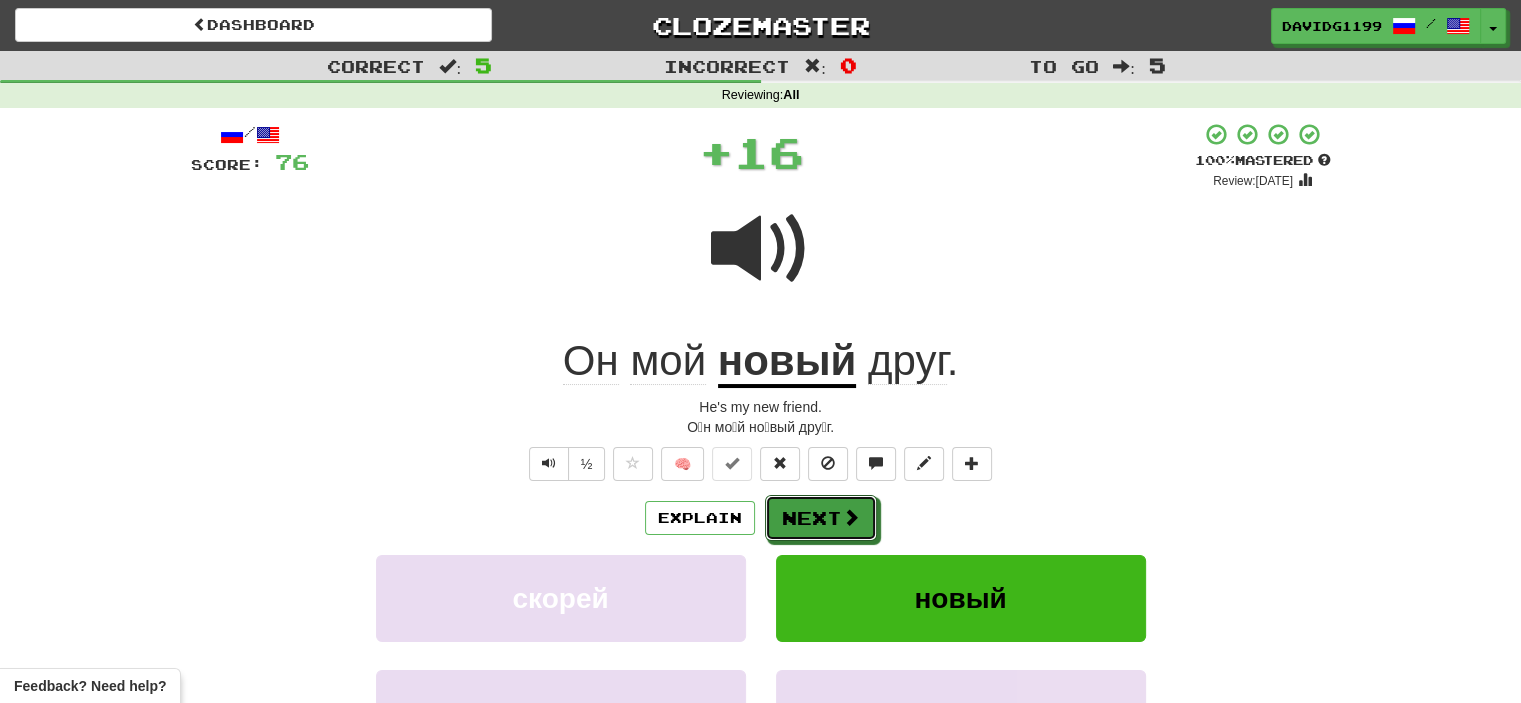 click on "Next" at bounding box center [821, 518] 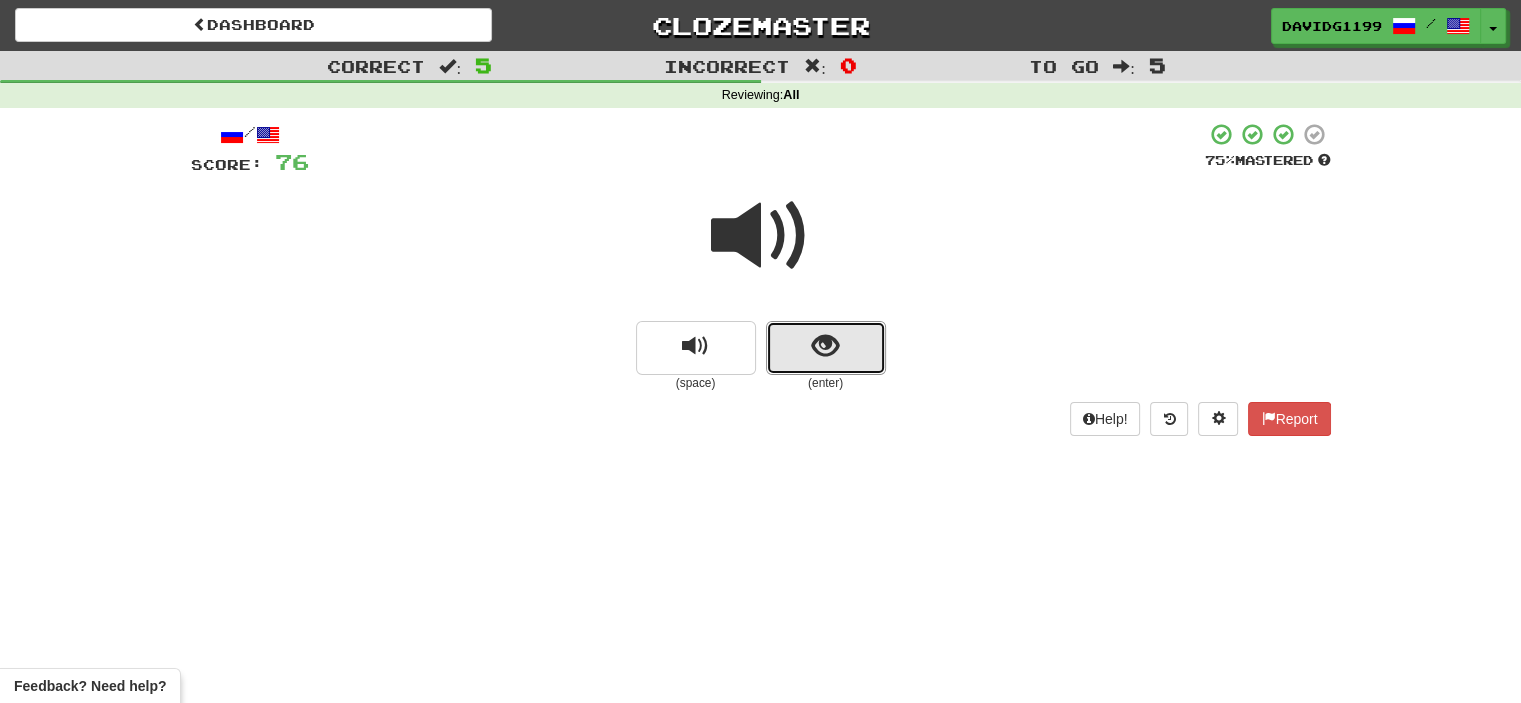 click at bounding box center [826, 348] 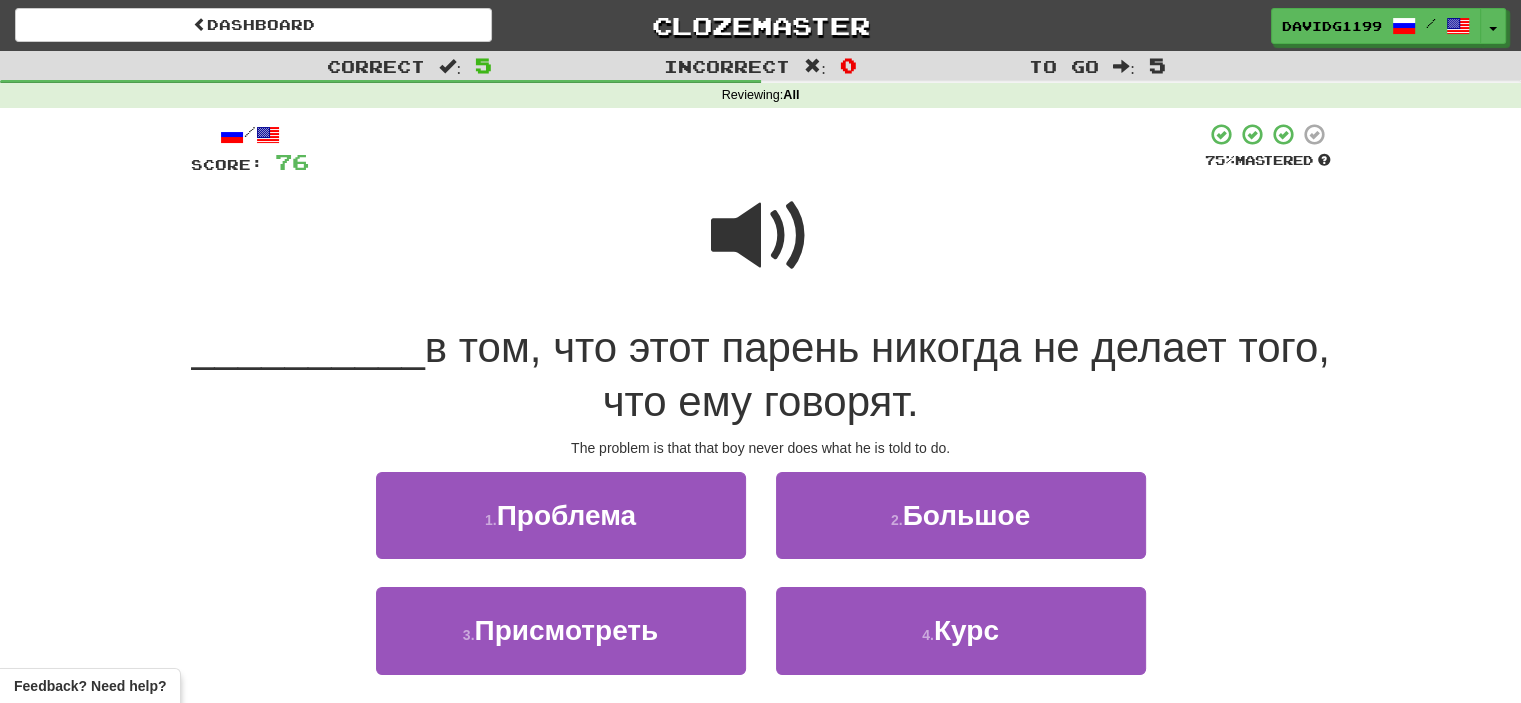 click at bounding box center [761, 236] 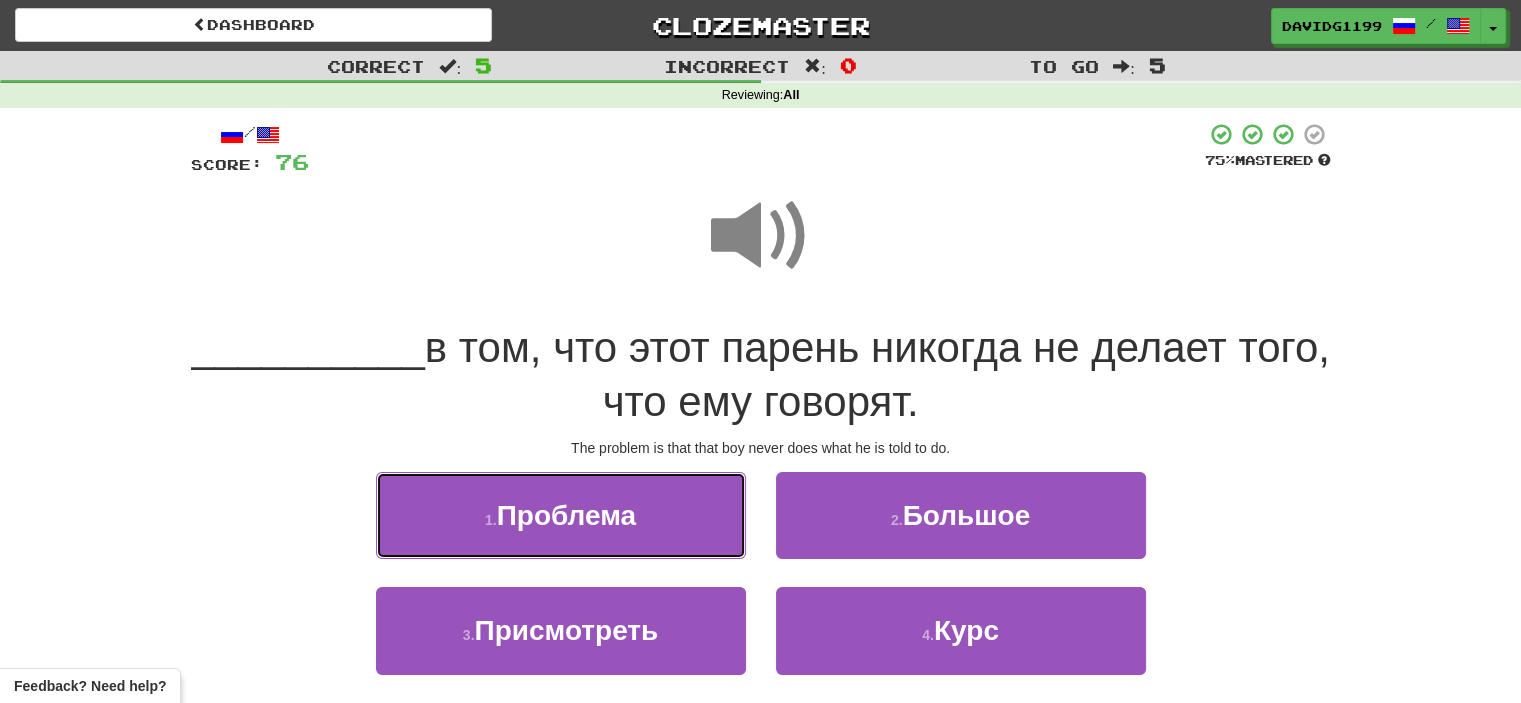 drag, startPoint x: 553, startPoint y: 523, endPoint x: 520, endPoint y: 526, distance: 33.13608 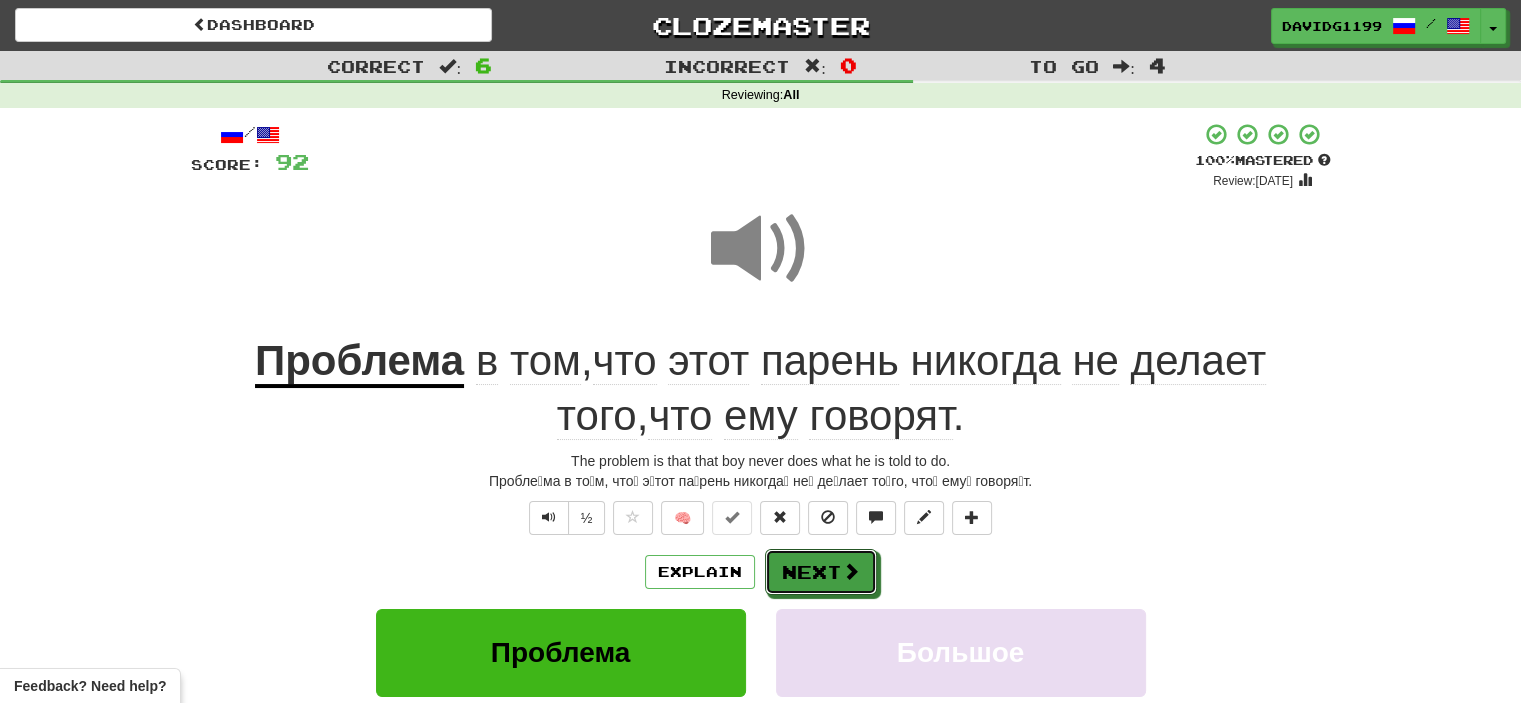 click on "Next" at bounding box center (821, 572) 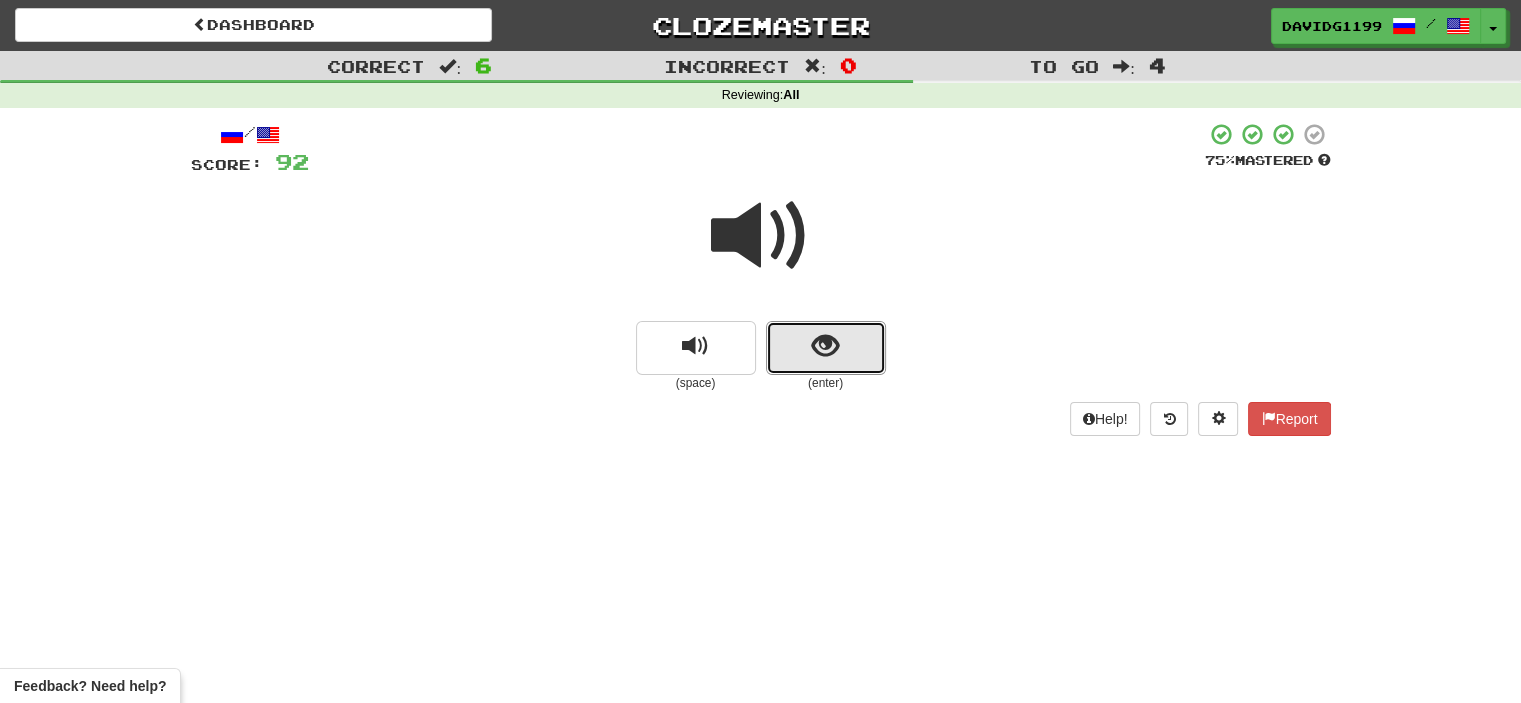 click at bounding box center [826, 348] 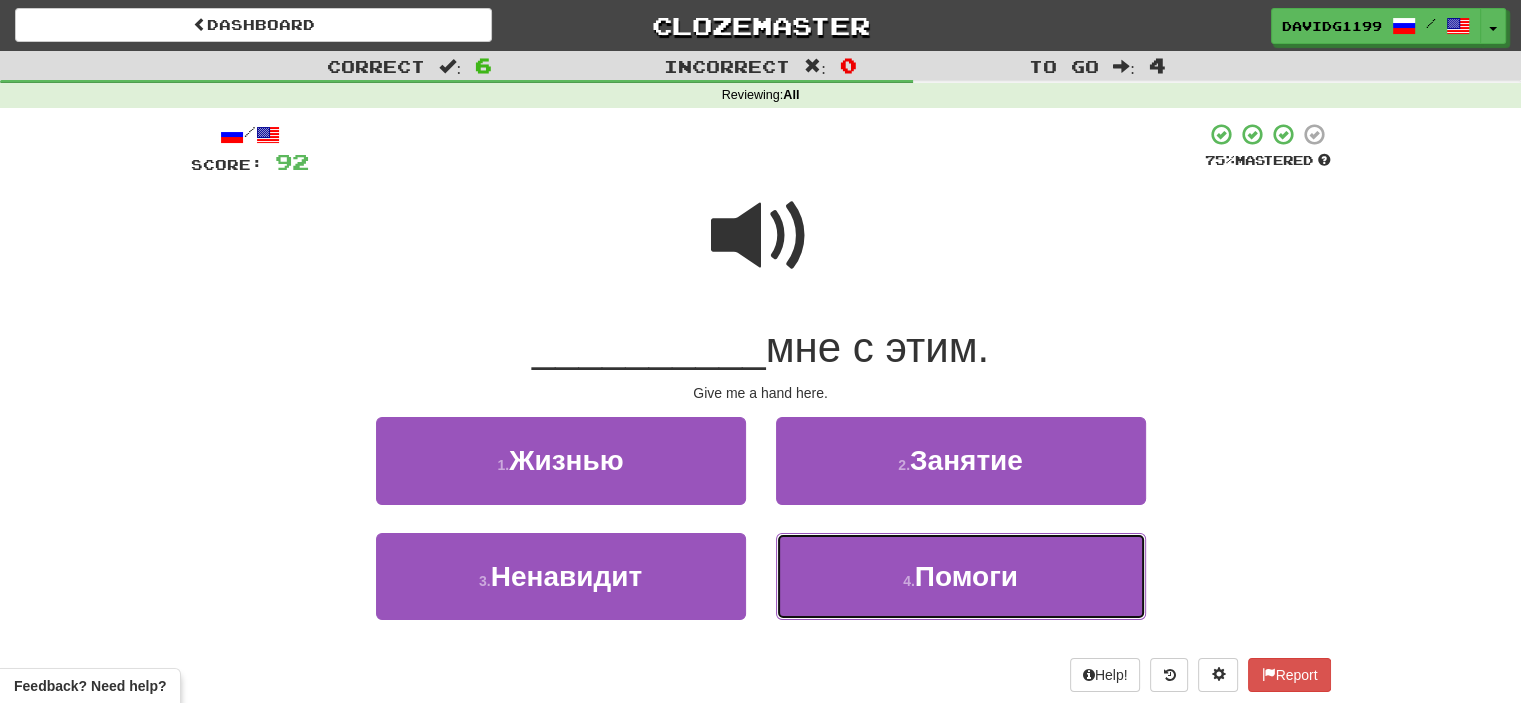 click on "4 .  Помоги" at bounding box center (961, 576) 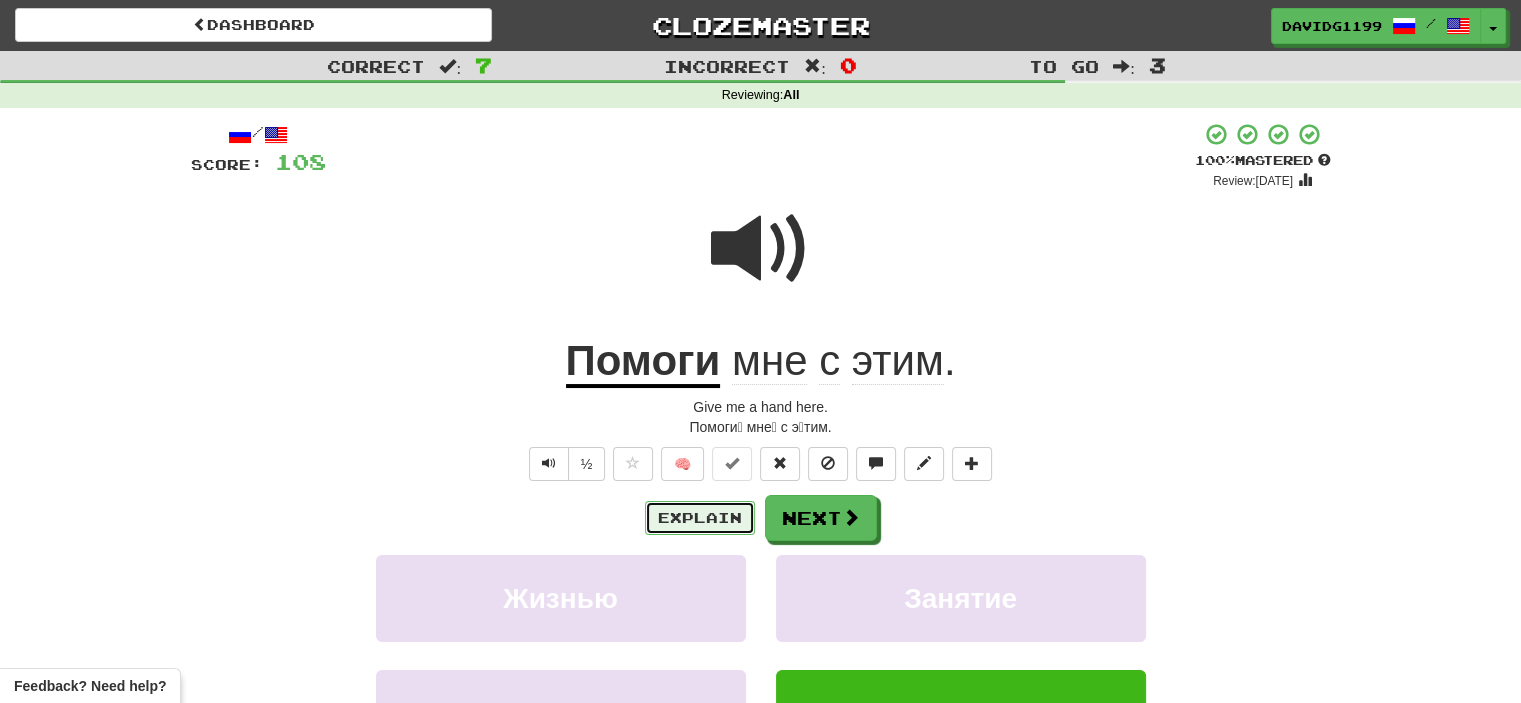 click on "Explain" at bounding box center (700, 518) 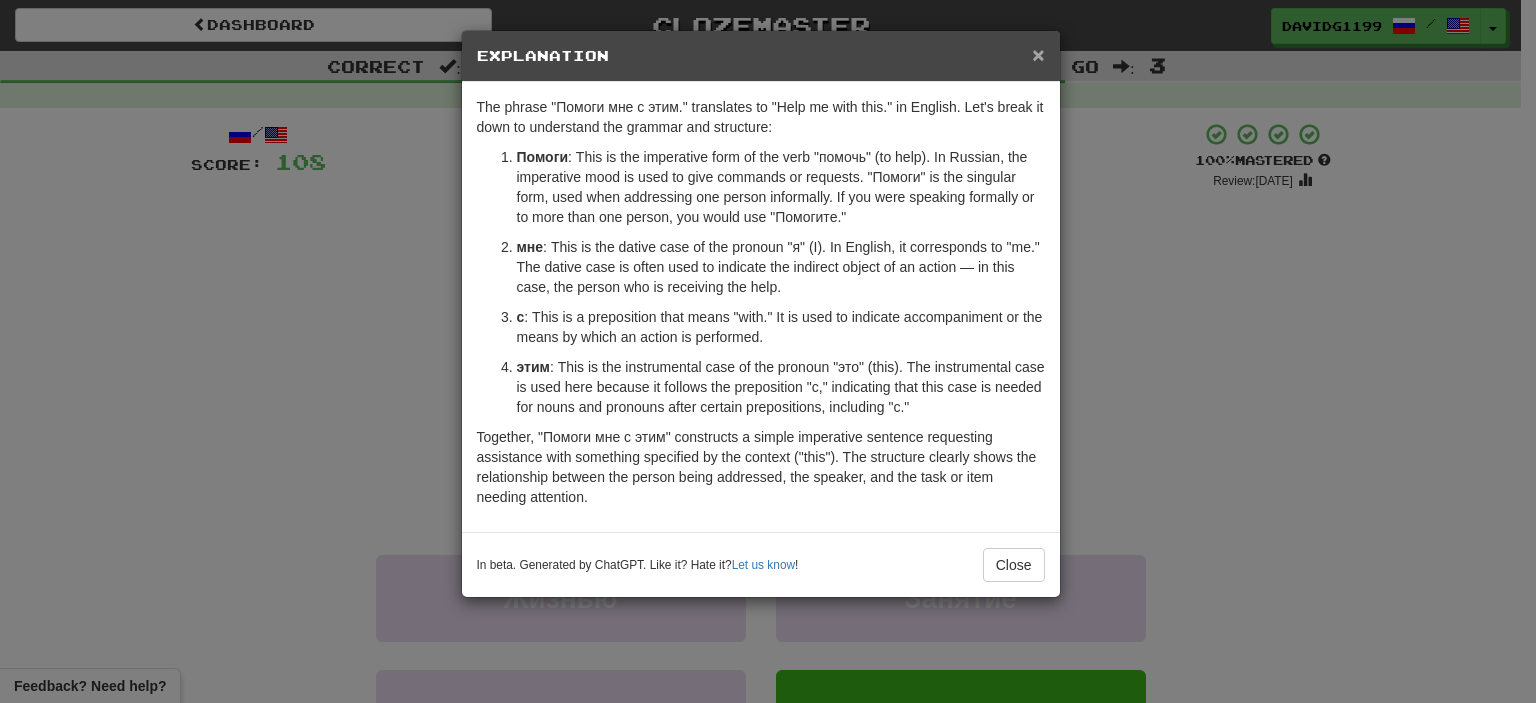 click on "×" at bounding box center [1038, 54] 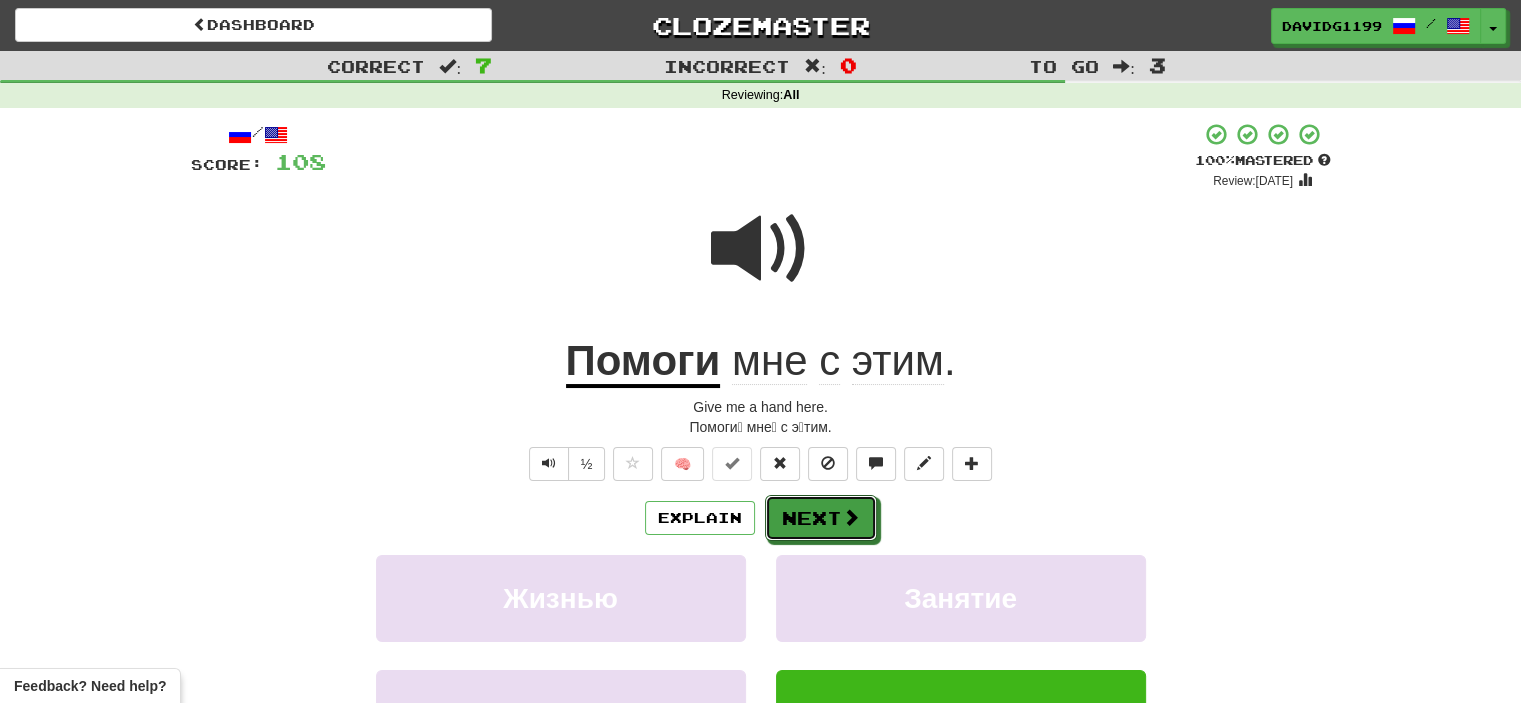 click on "Next" at bounding box center (821, 518) 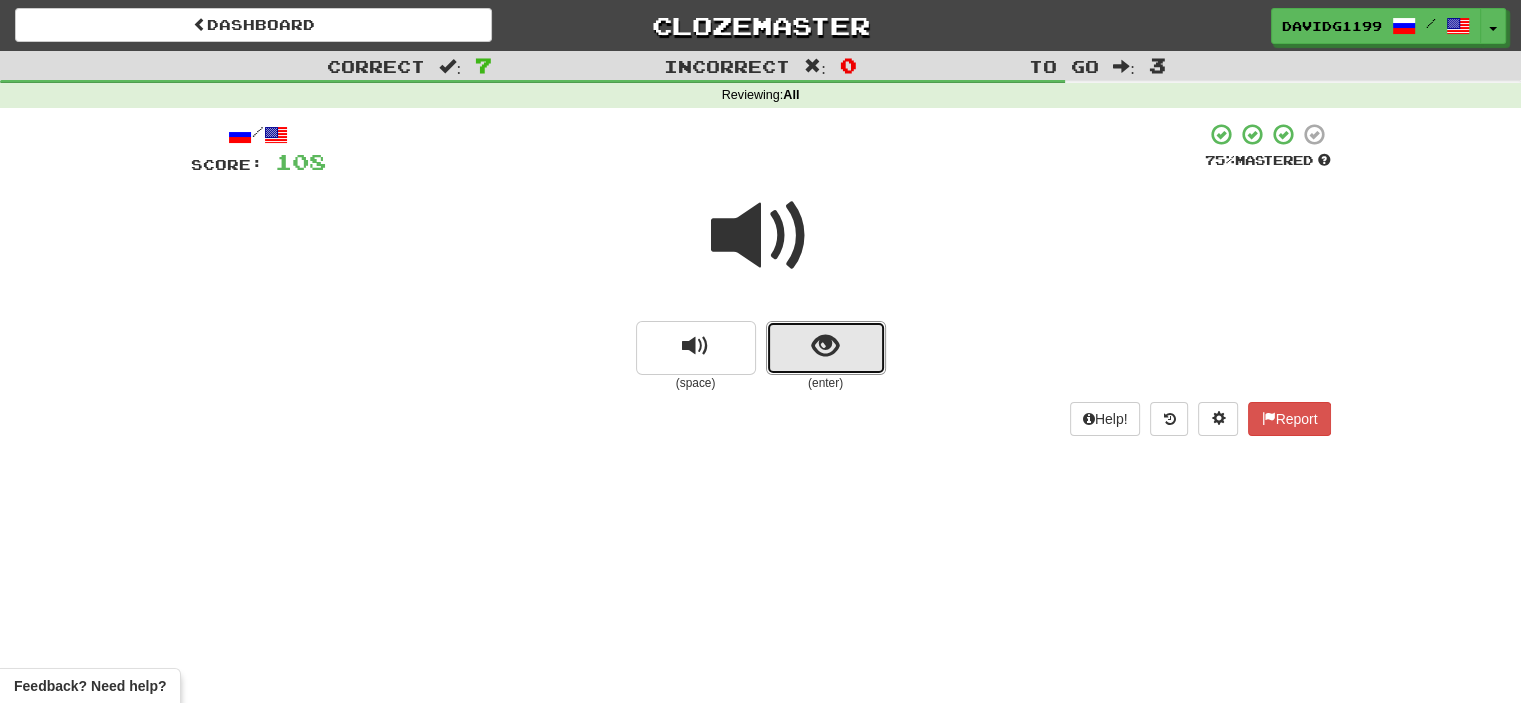 click at bounding box center [826, 348] 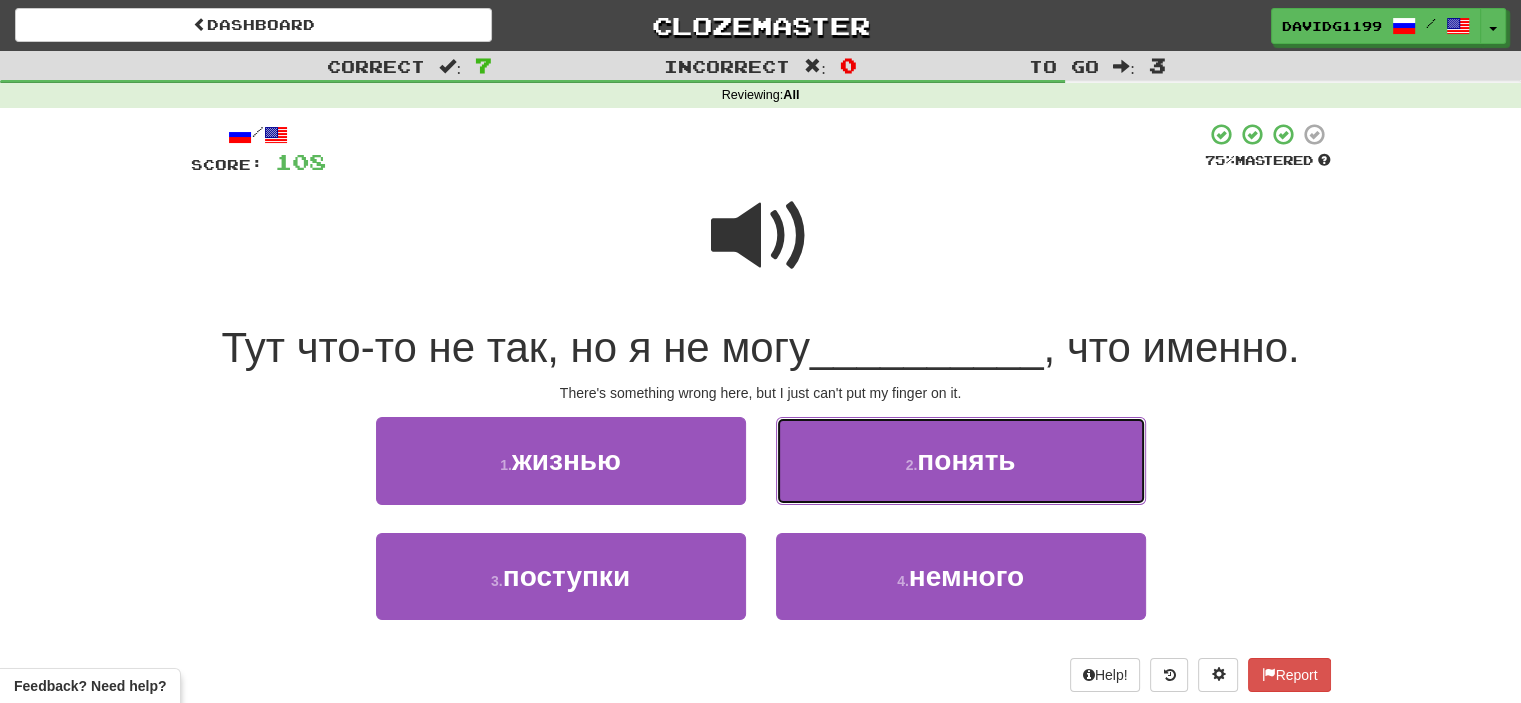 click on "2 ." at bounding box center (912, 465) 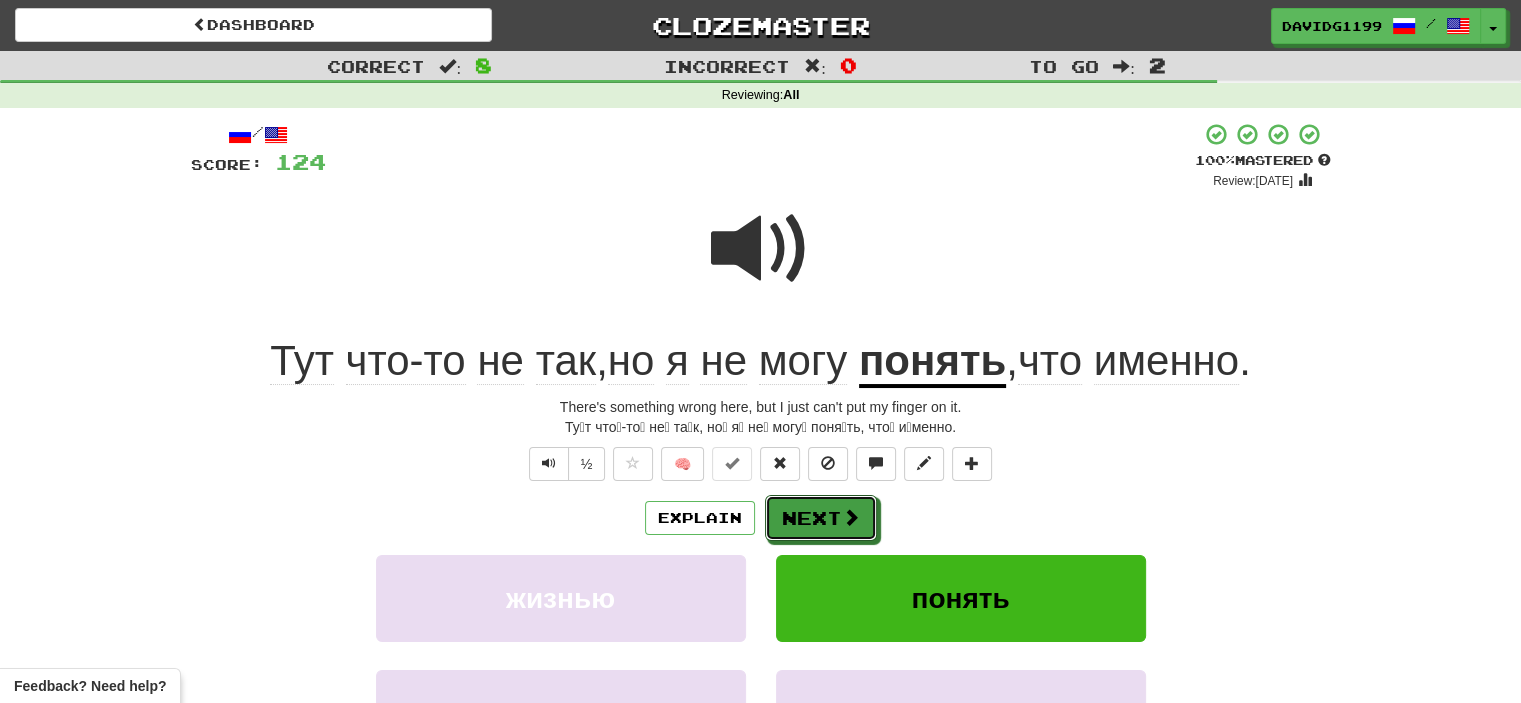 drag, startPoint x: 834, startPoint y: 523, endPoint x: 792, endPoint y: 522, distance: 42.0119 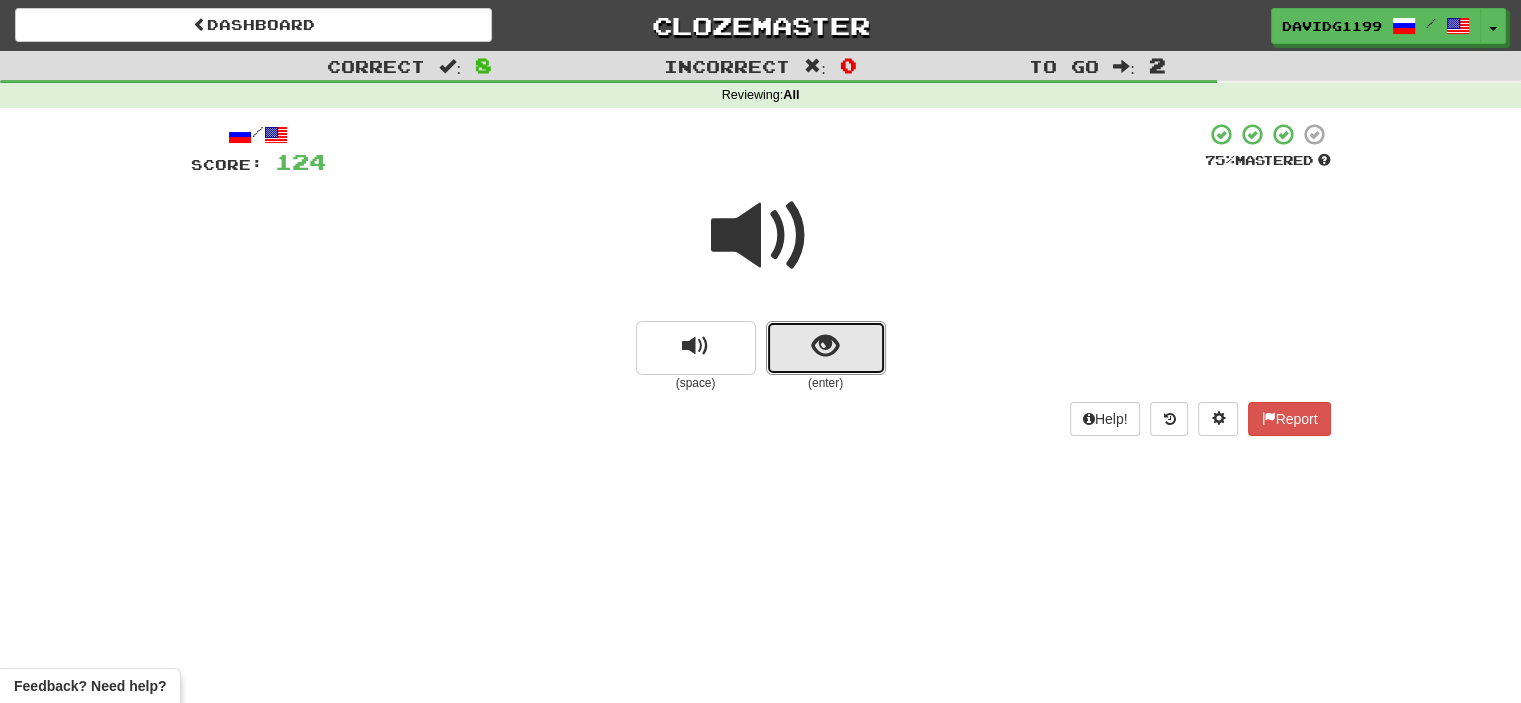 click at bounding box center (826, 348) 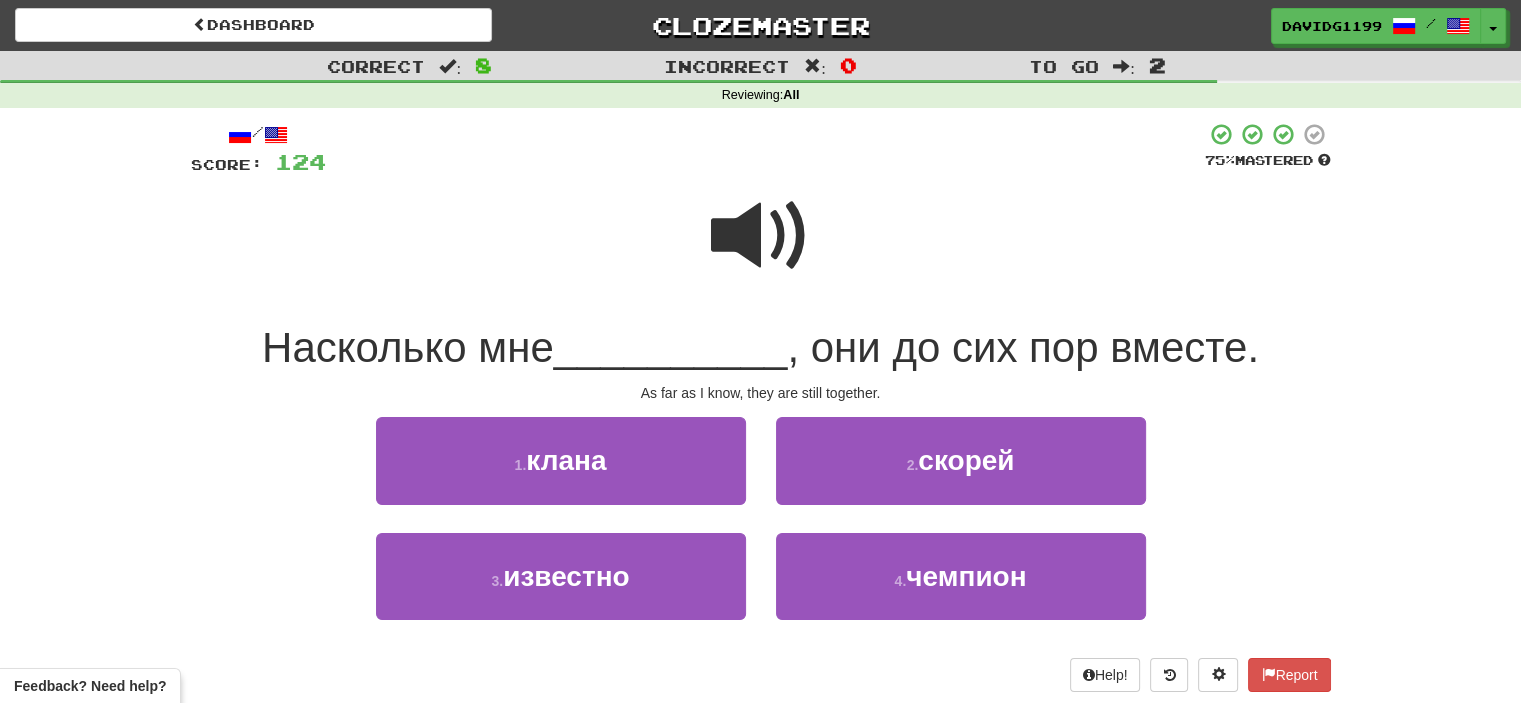 click at bounding box center (761, 236) 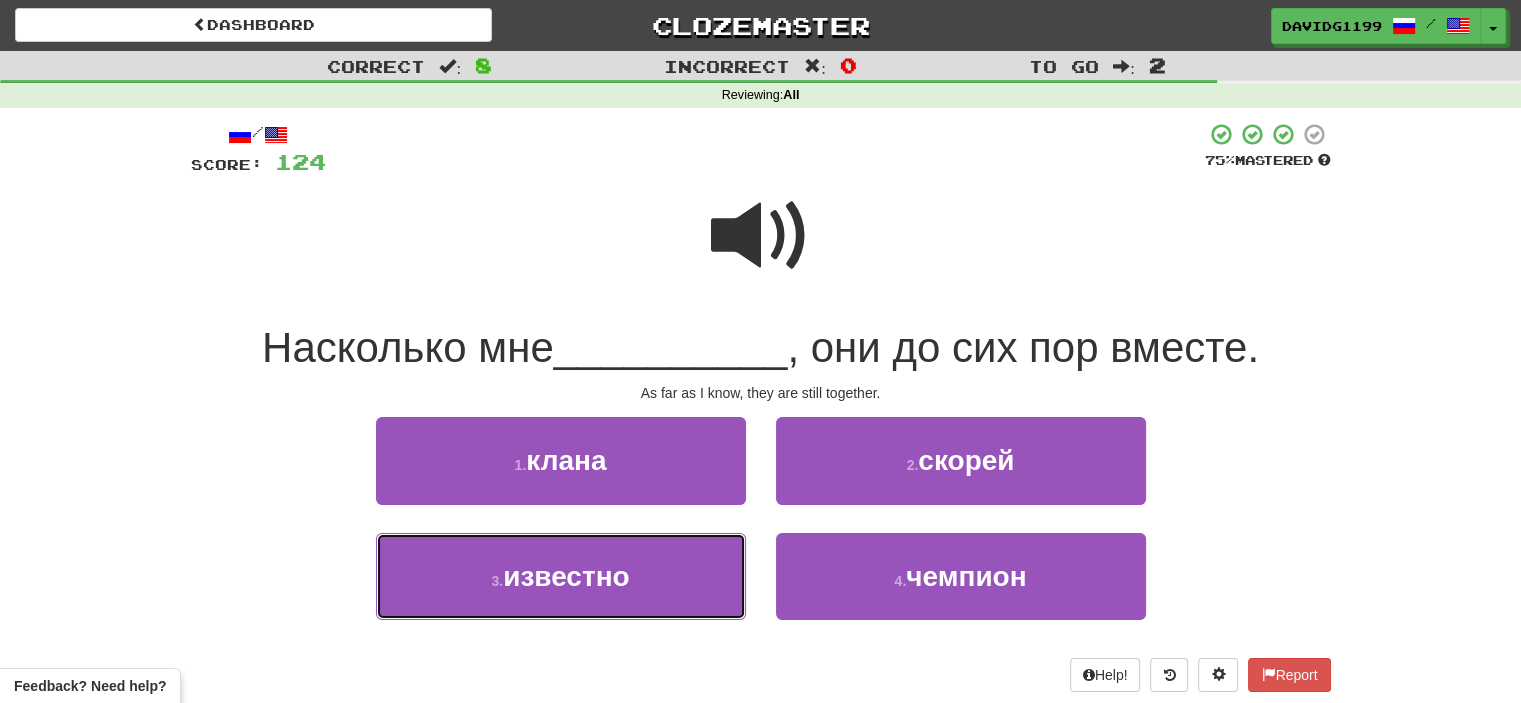 click on "3 .  известно" at bounding box center (561, 576) 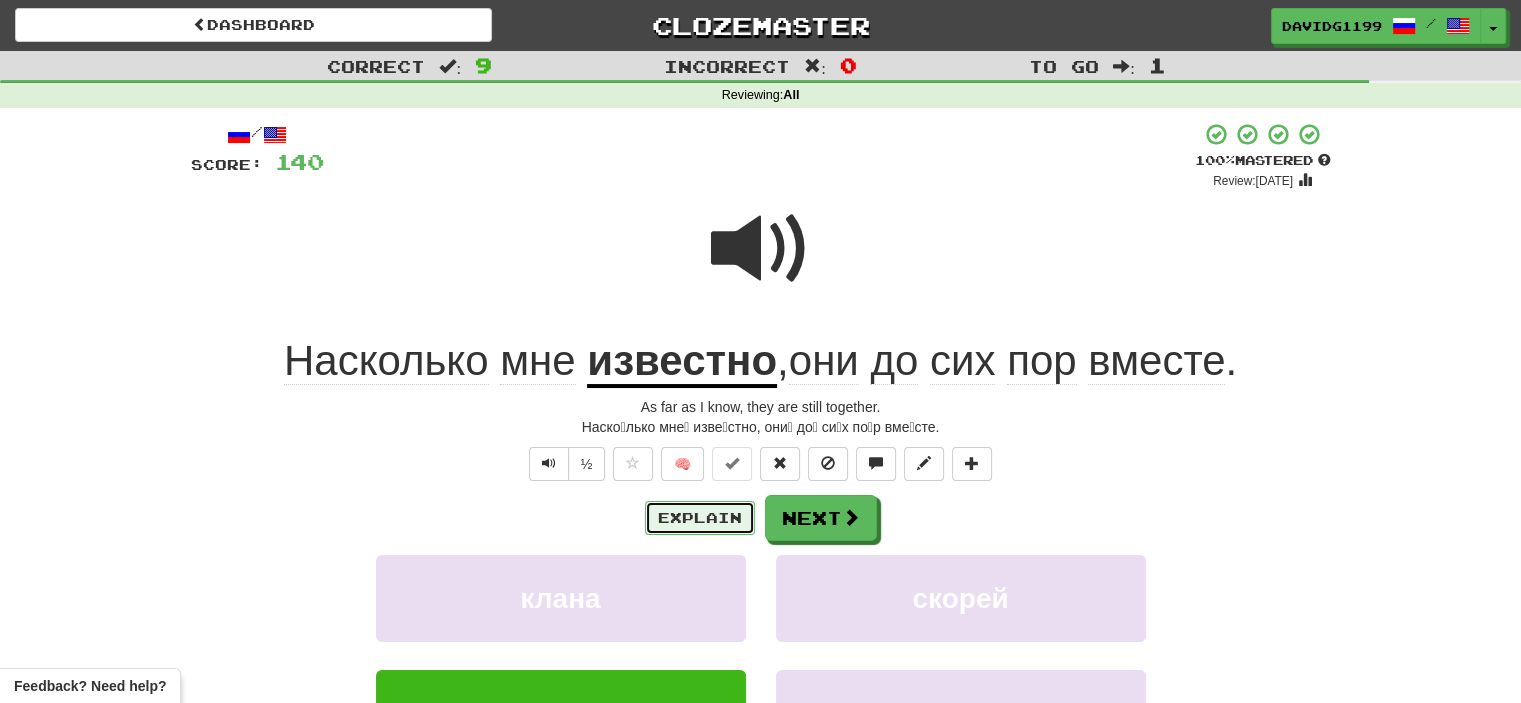 click on "Explain" at bounding box center [700, 518] 